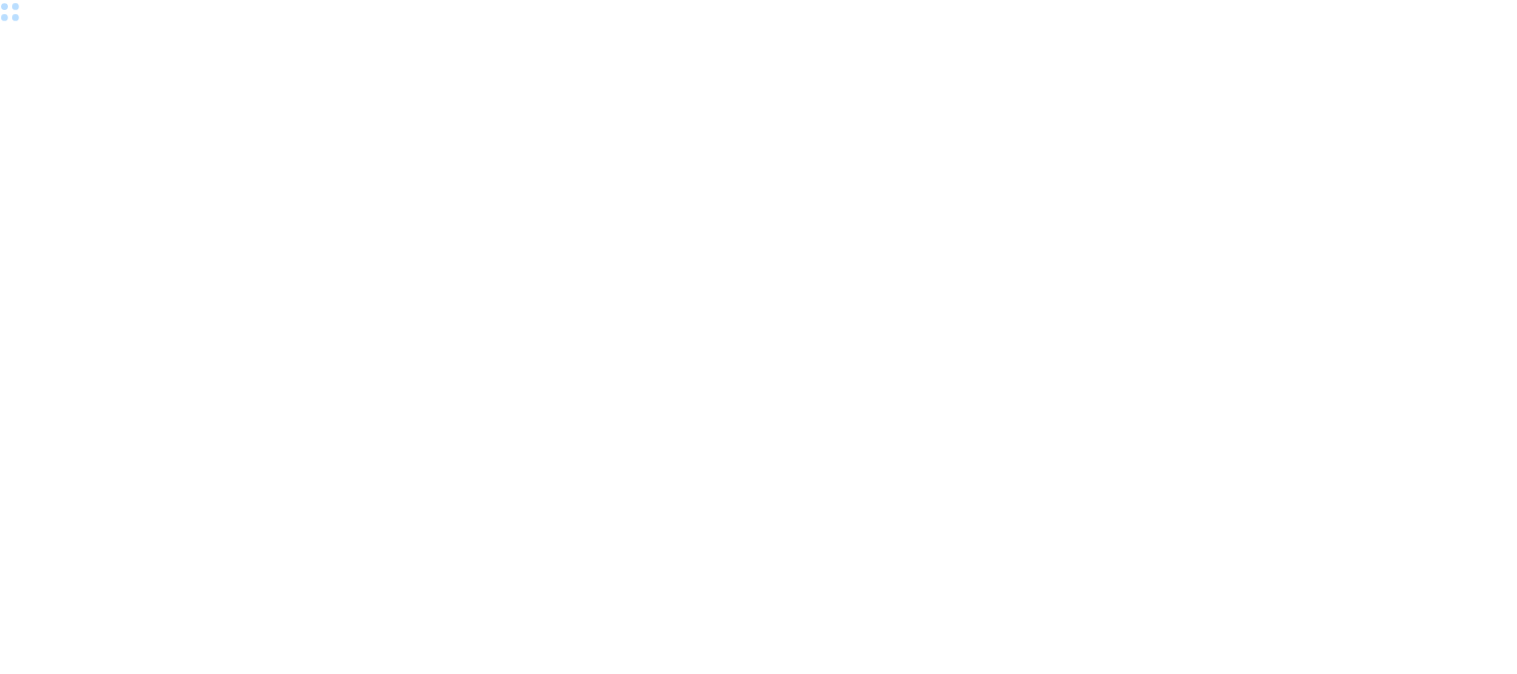 scroll, scrollTop: 0, scrollLeft: 0, axis: both 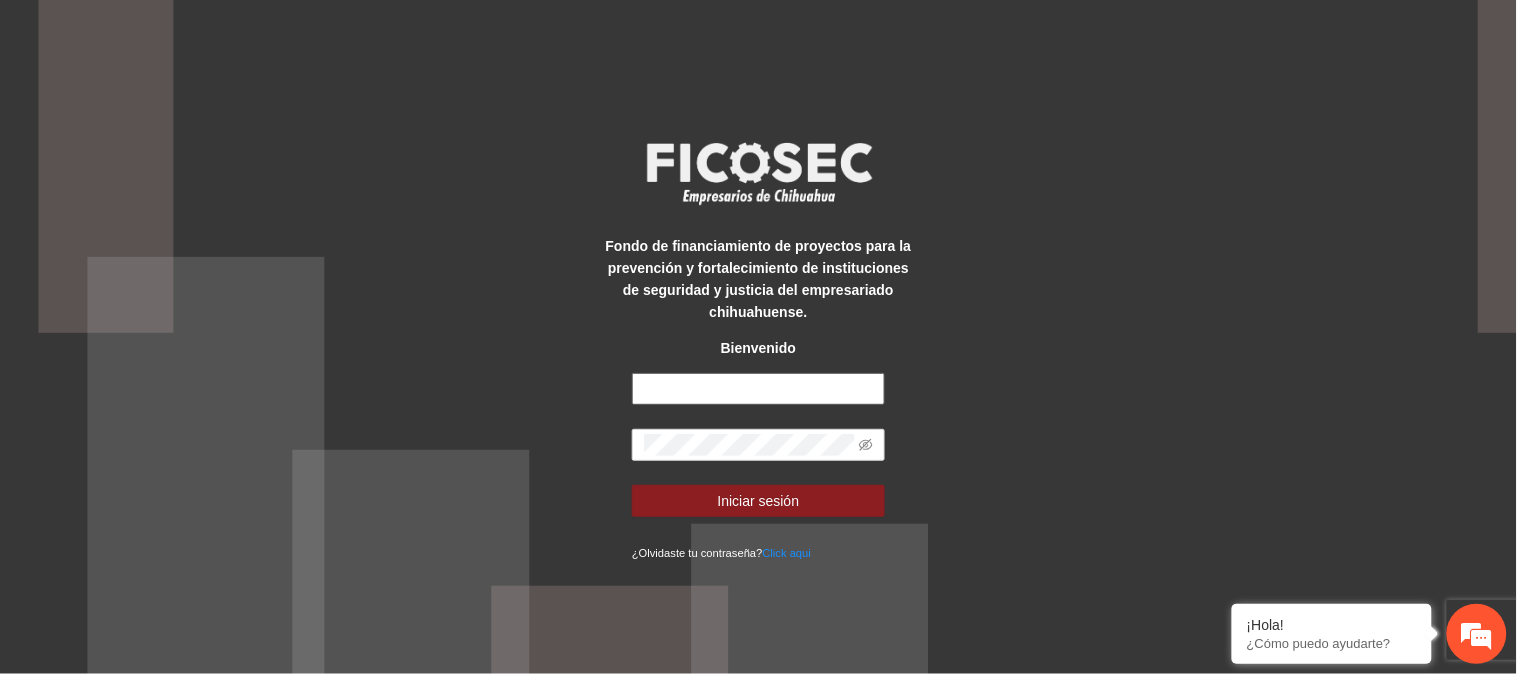 click at bounding box center (758, 389) 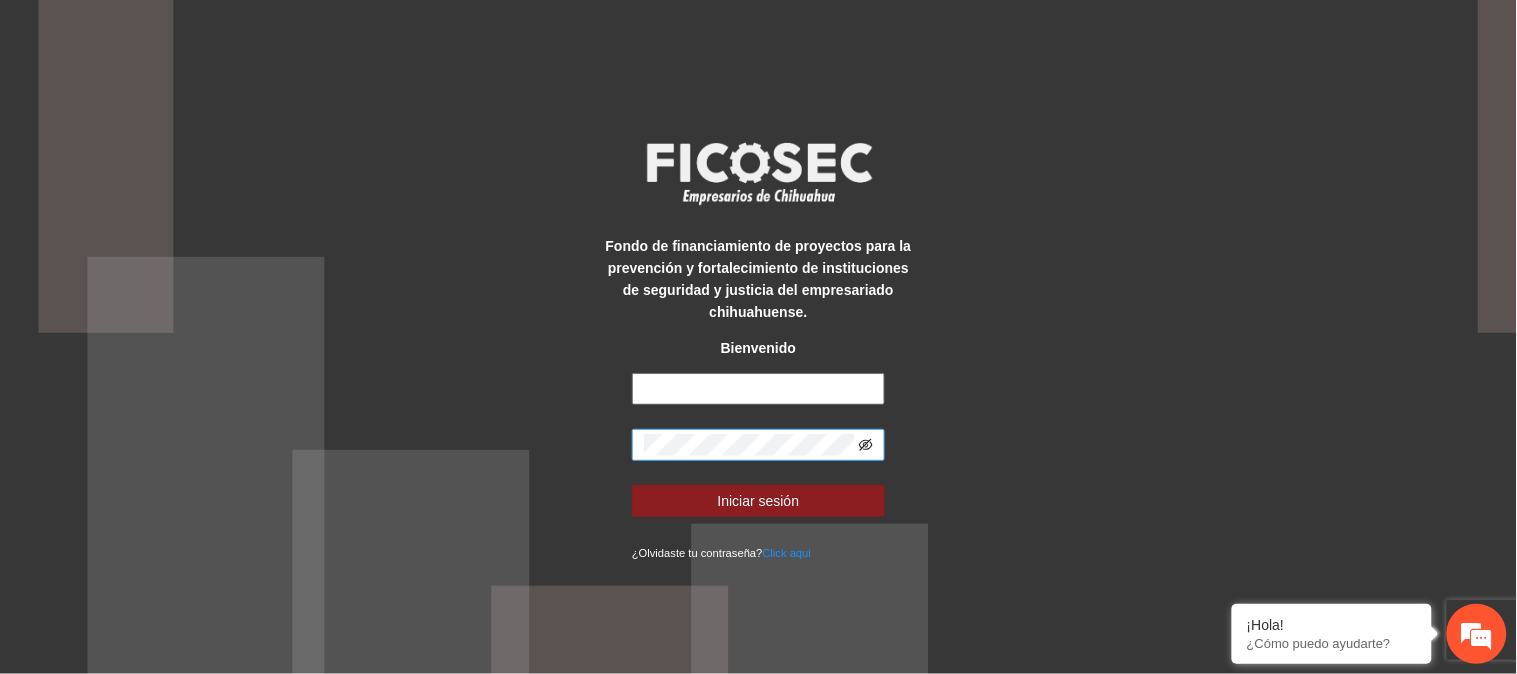 type on "**********" 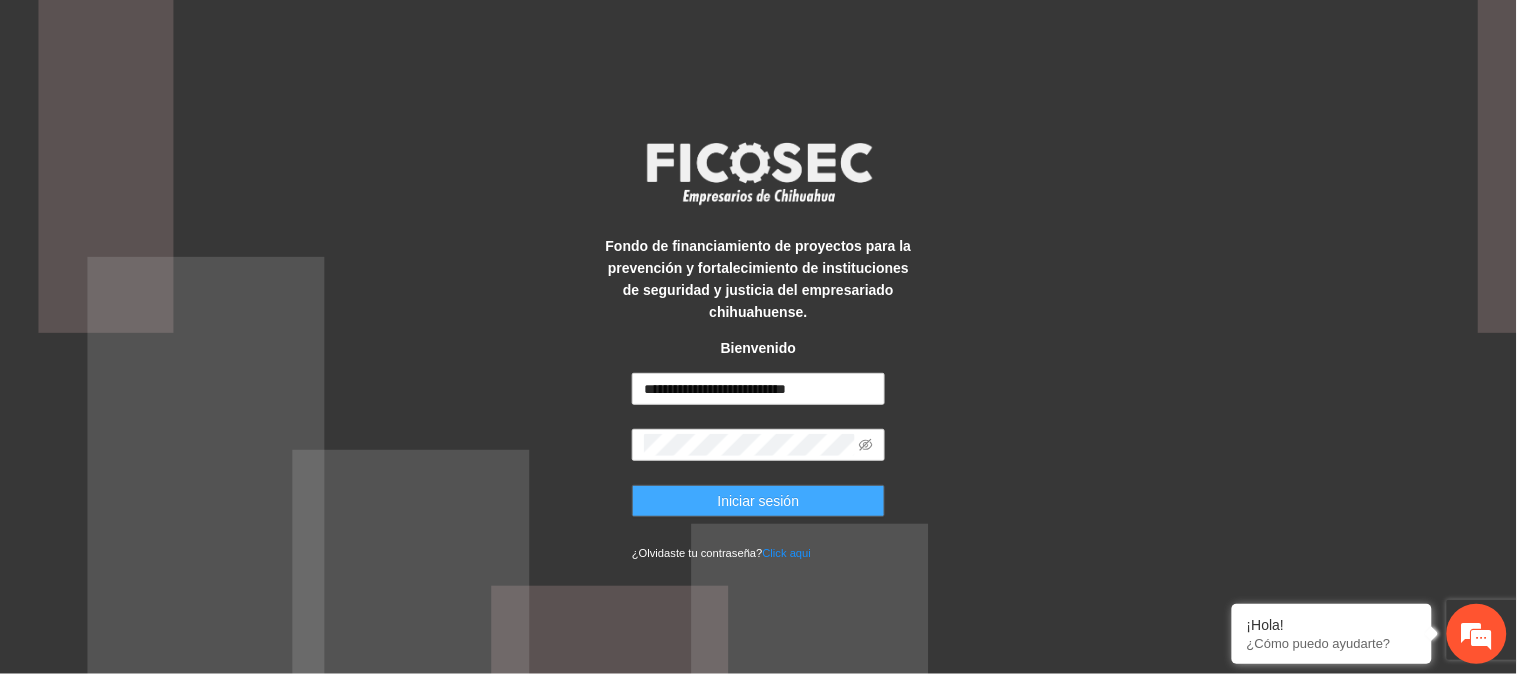 click on "Iniciar sesión" at bounding box center [758, 501] 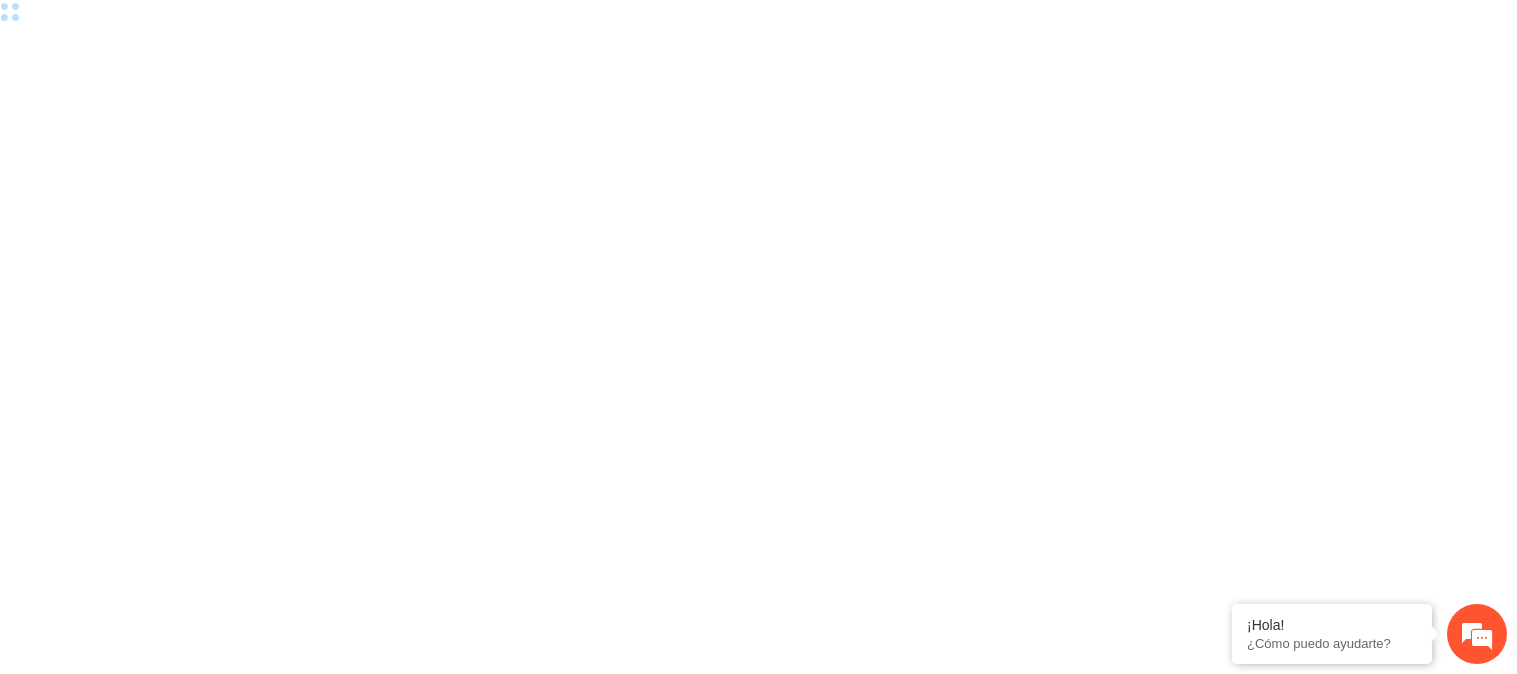 scroll, scrollTop: 0, scrollLeft: 0, axis: both 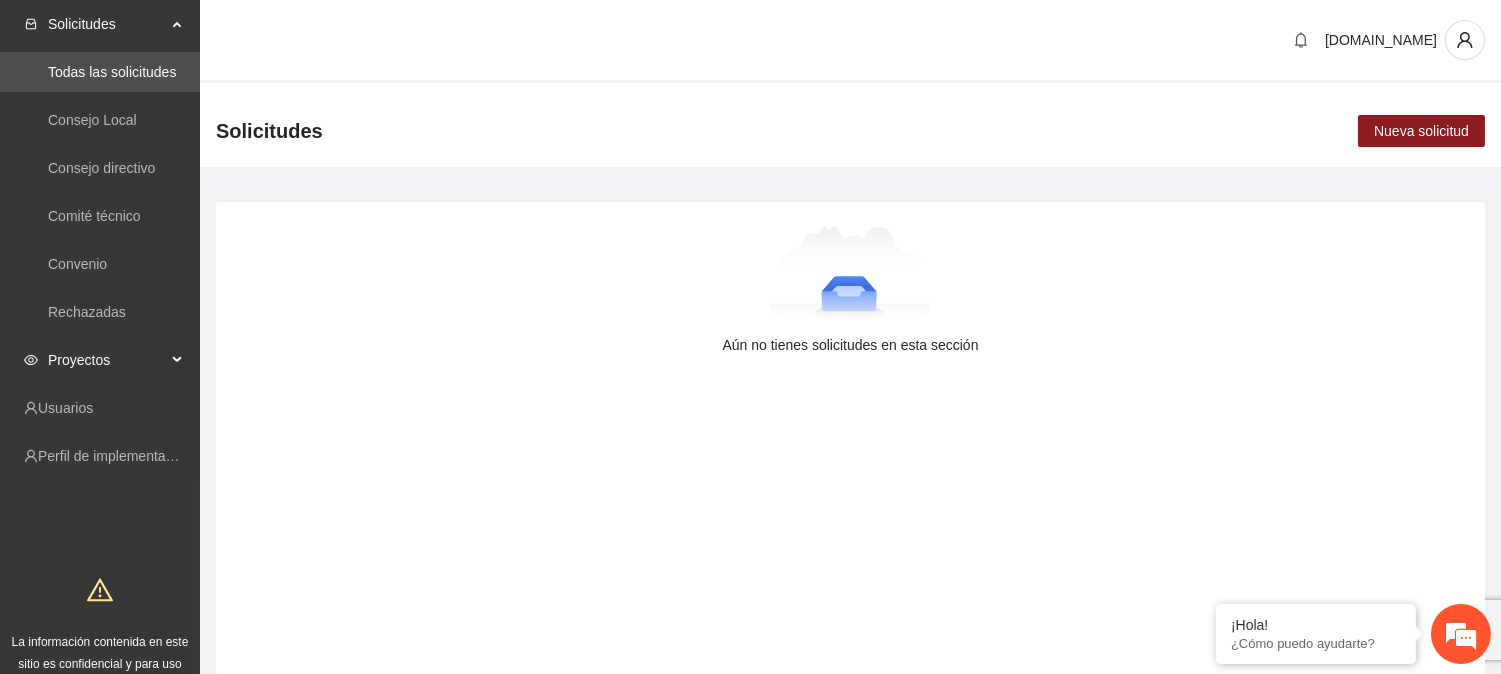 click on "Proyectos" at bounding box center (107, 360) 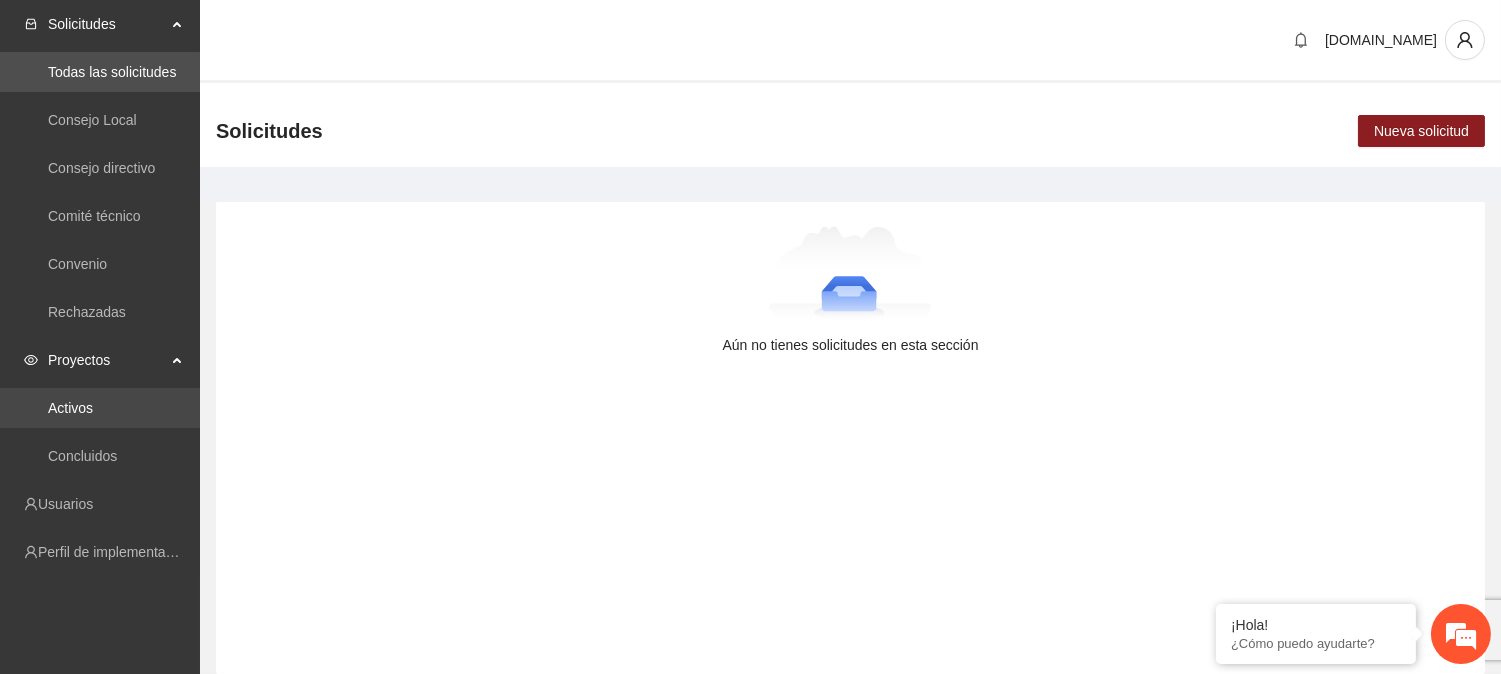 click on "Activos" at bounding box center [70, 408] 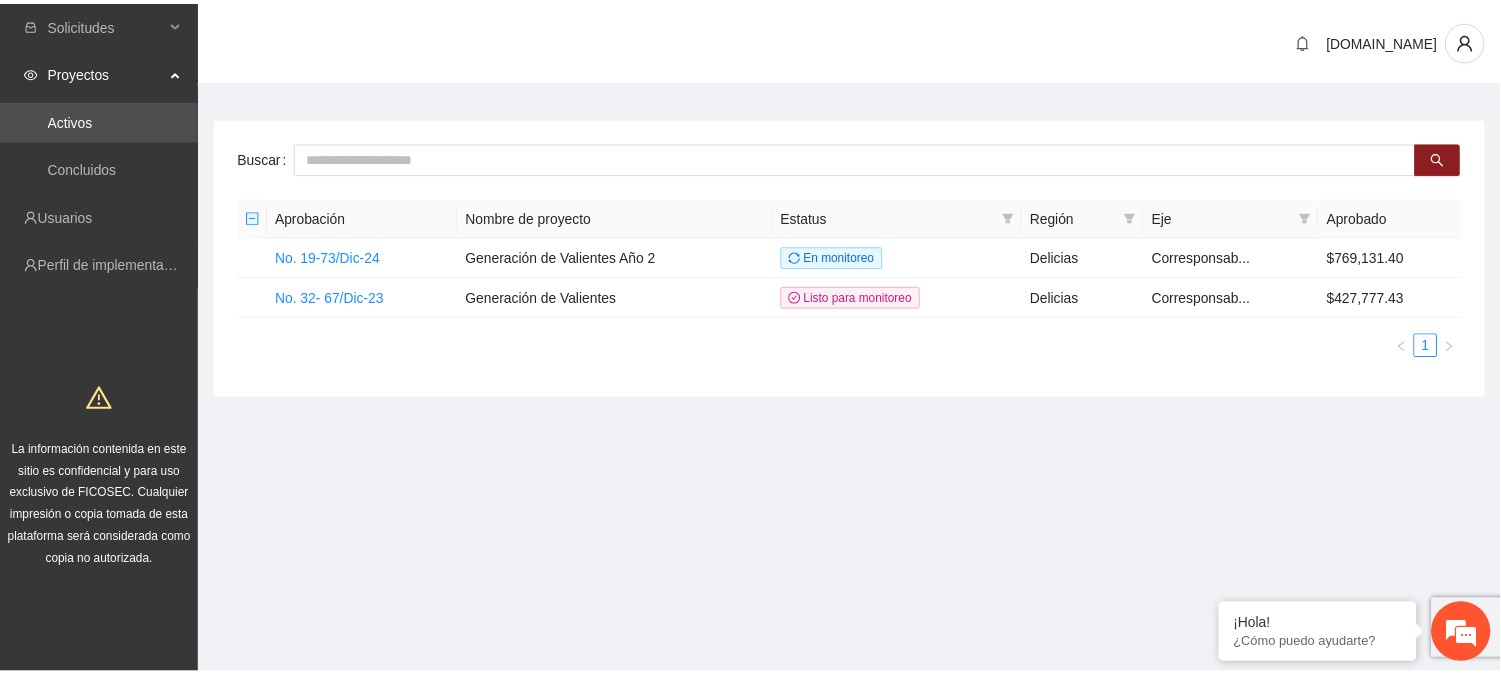 scroll, scrollTop: 0, scrollLeft: 0, axis: both 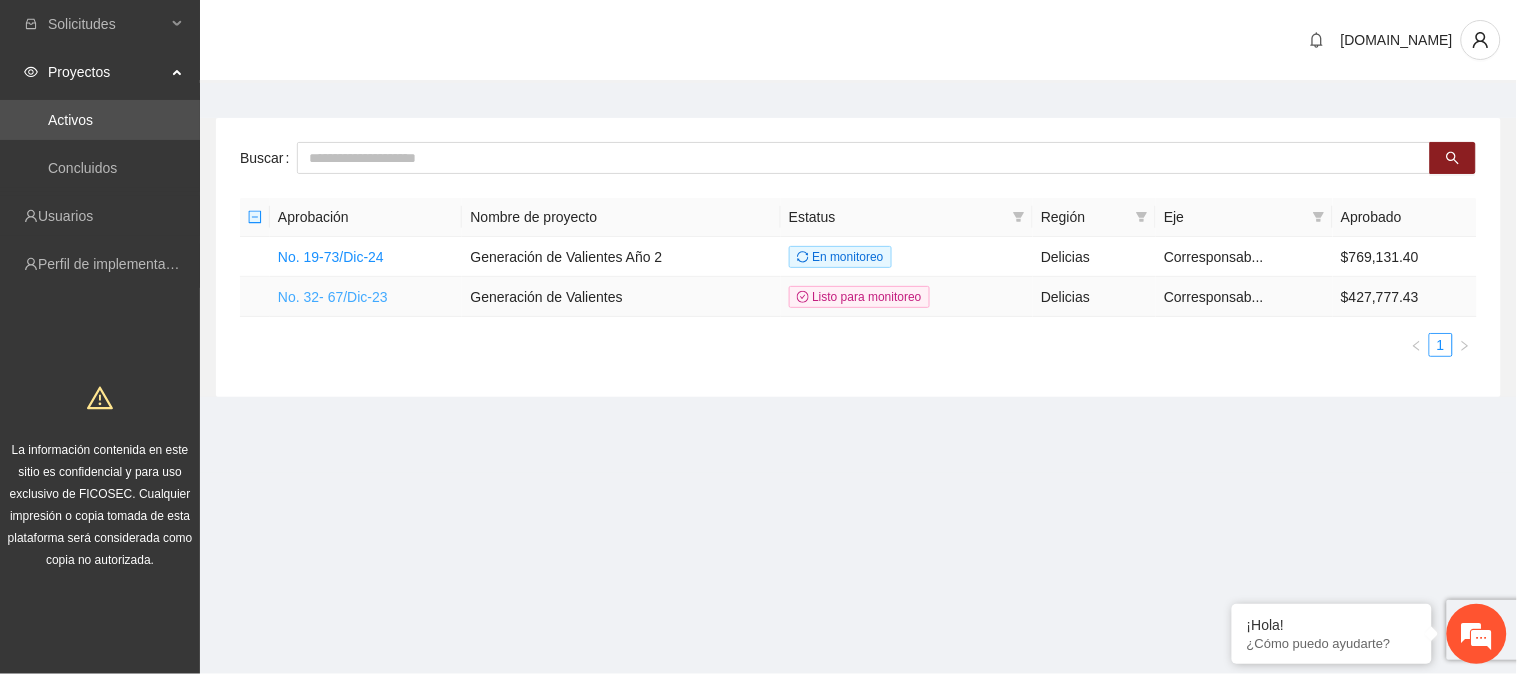 click on "No. 32- 67/Dic-23" at bounding box center [333, 297] 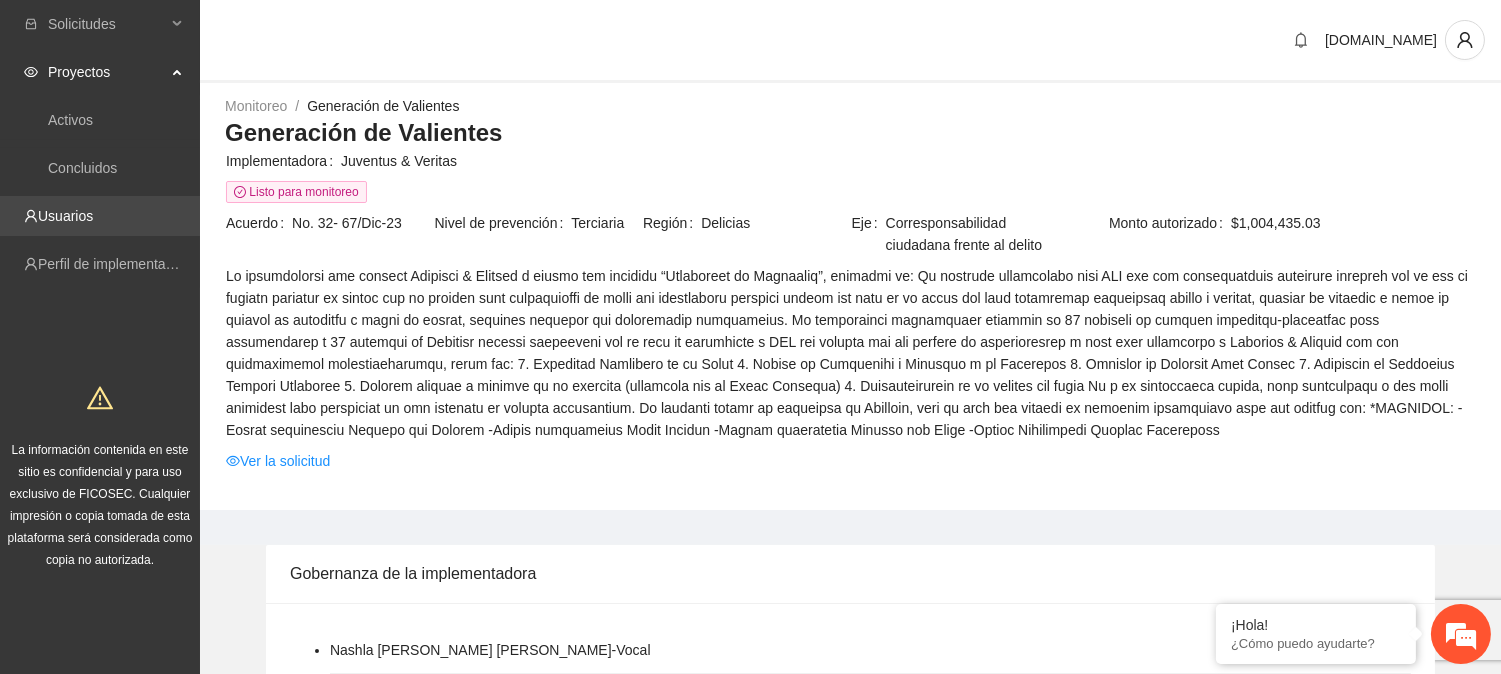 click on "Usuarios" at bounding box center (65, 216) 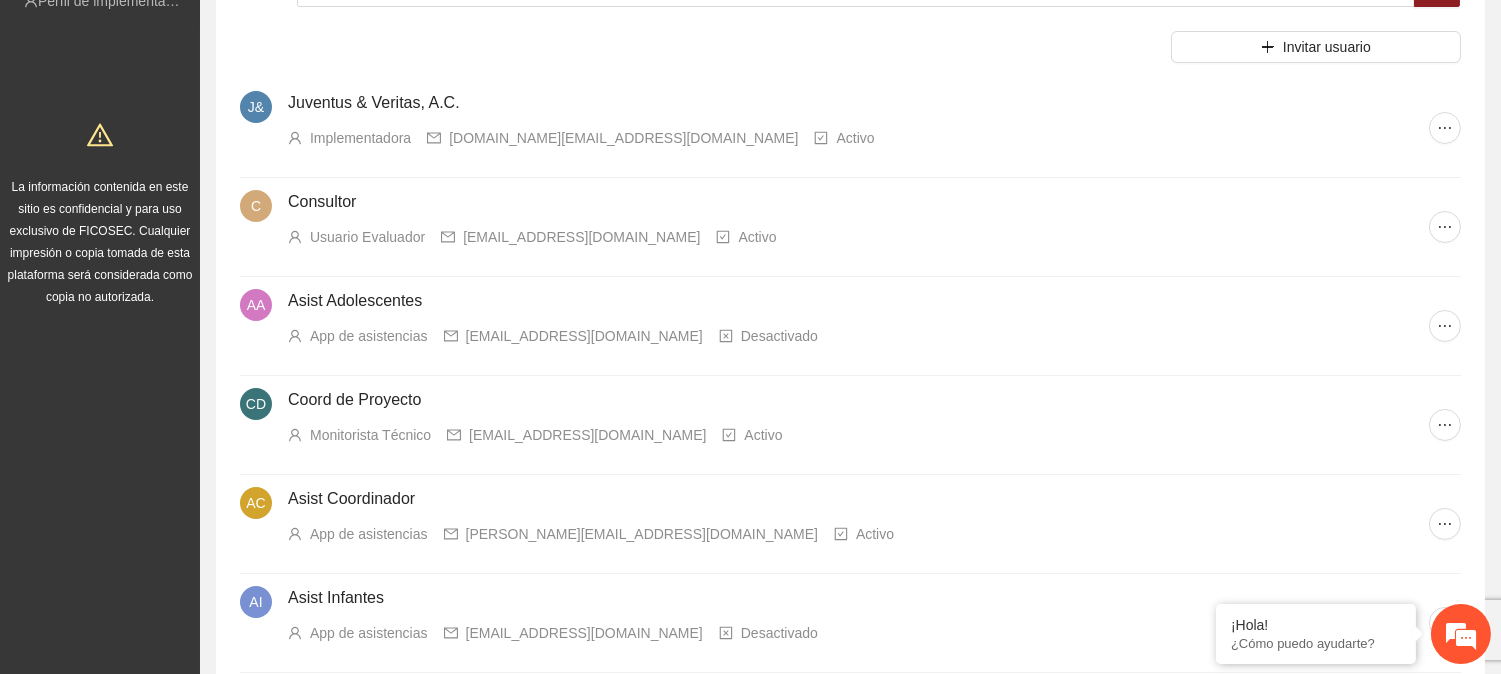 scroll, scrollTop: 223, scrollLeft: 0, axis: vertical 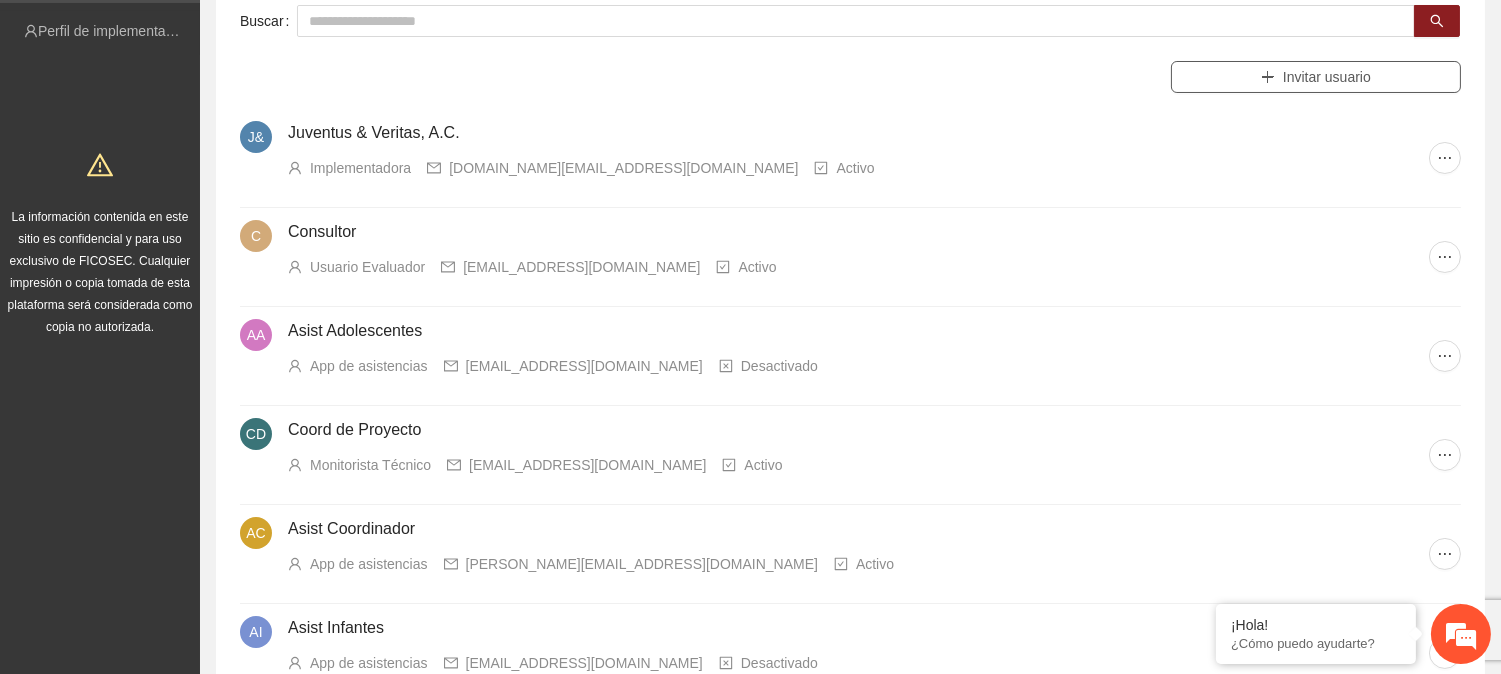click on "Invitar usuario" at bounding box center (1327, 77) 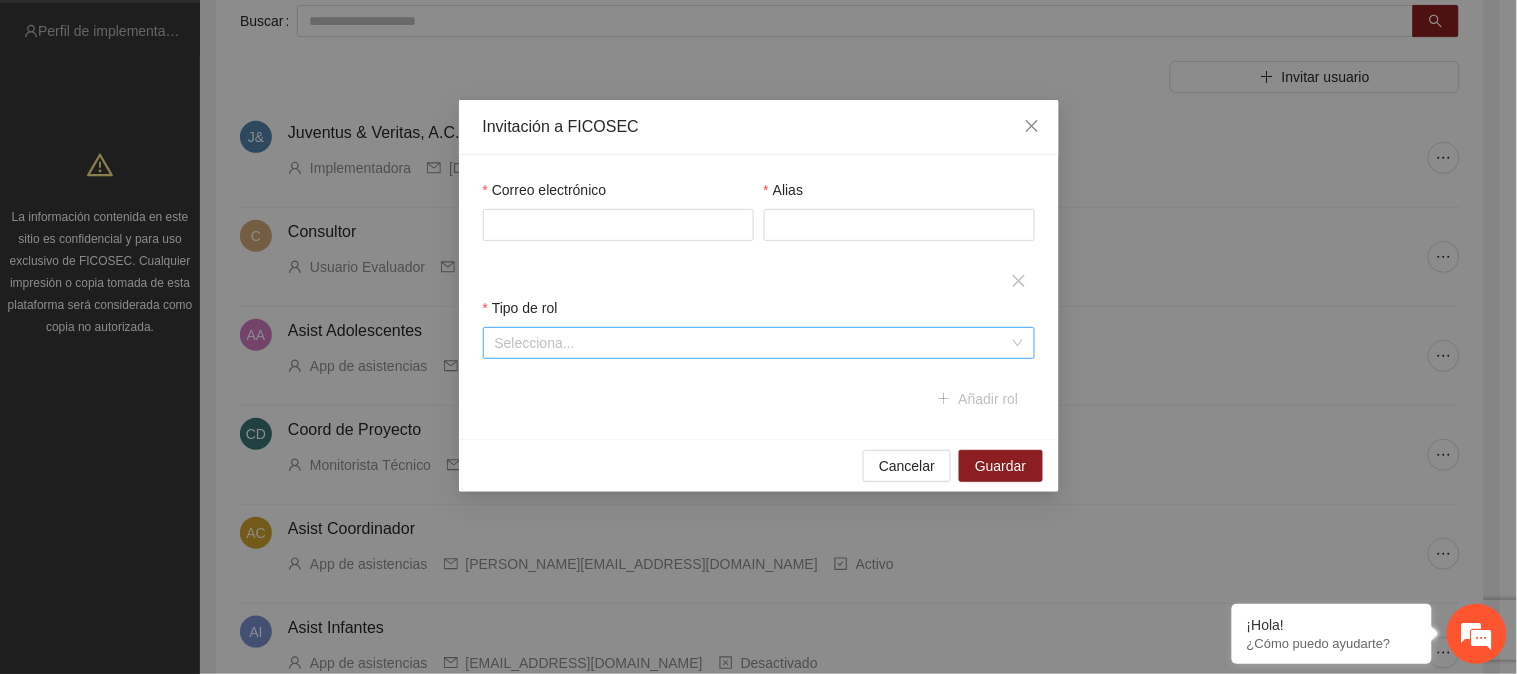 click at bounding box center (752, 343) 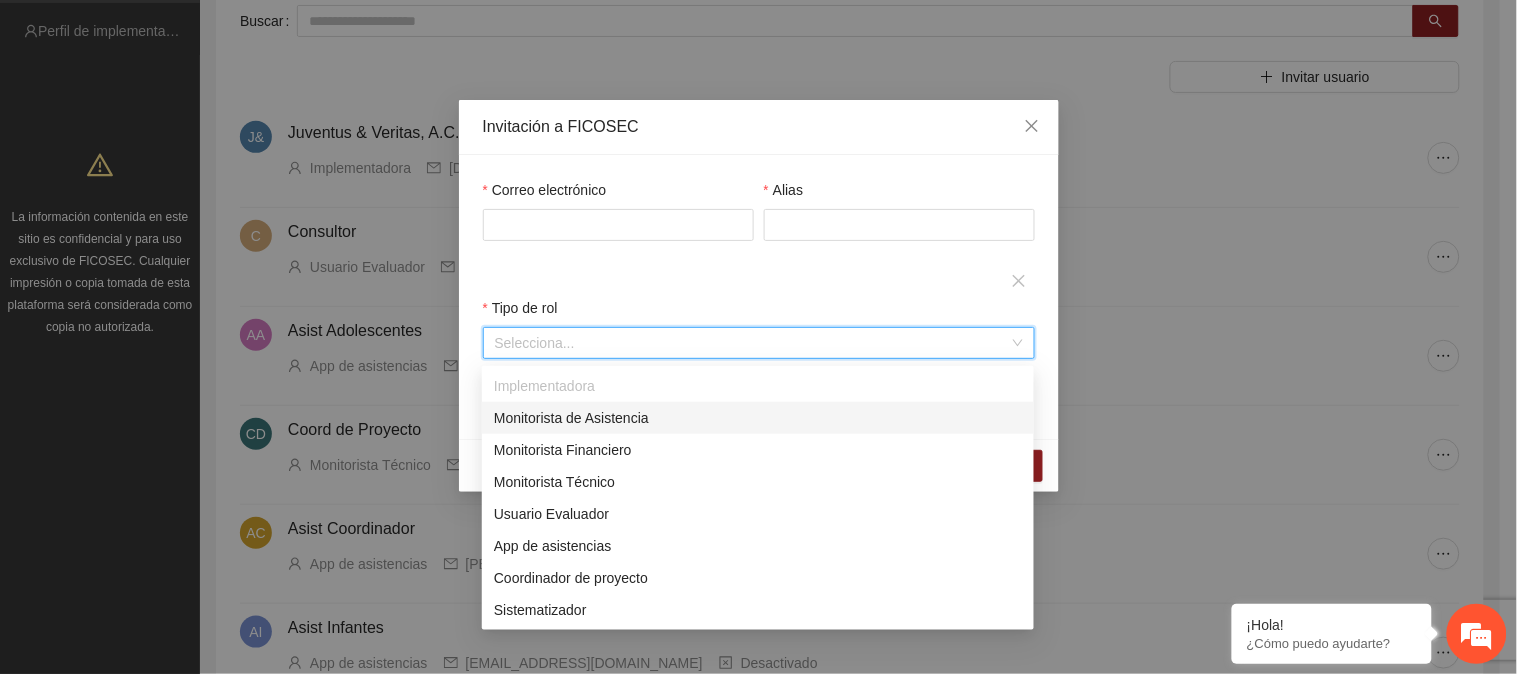 click on "Correo electrónico Alias Tipo de rol Selecciona... Región   Ingrese regiones Añadir rol" at bounding box center [759, 297] 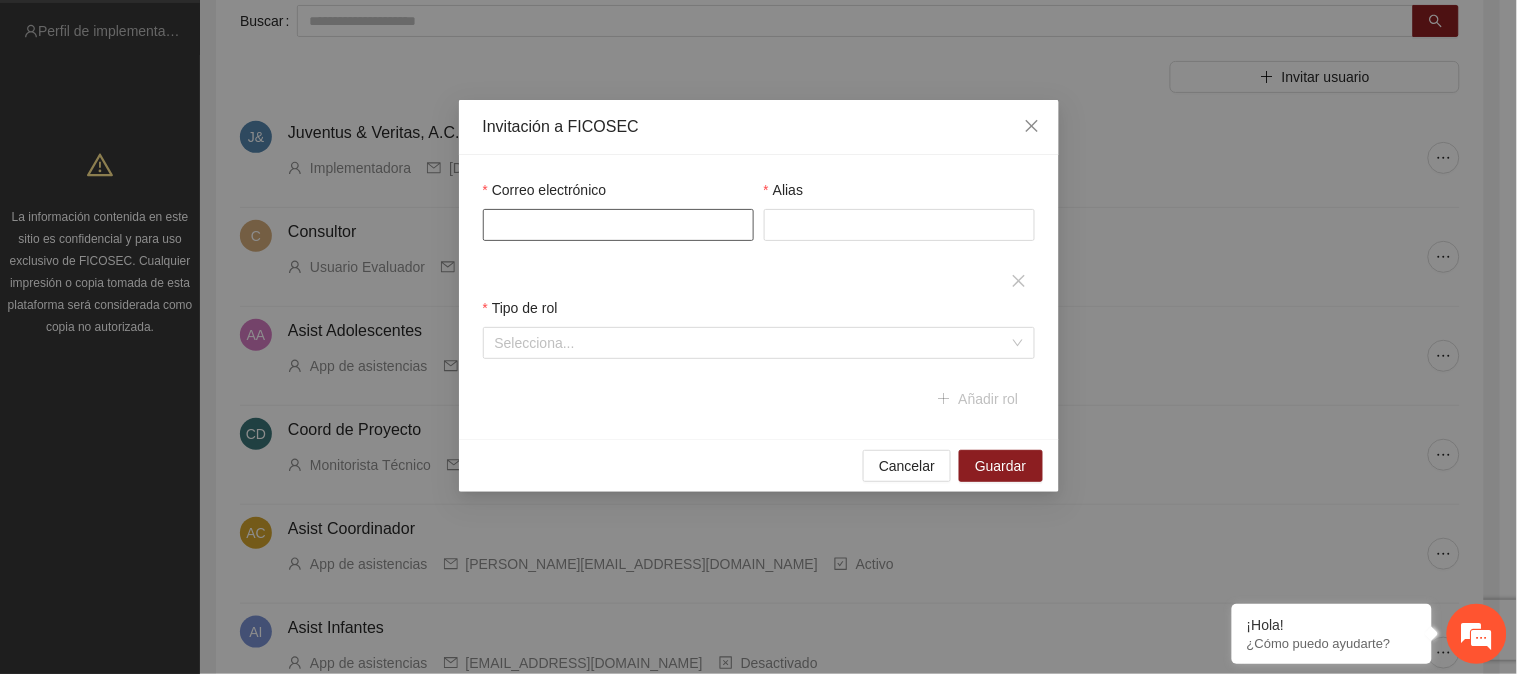 click on "Correo electrónico" at bounding box center (618, 225) 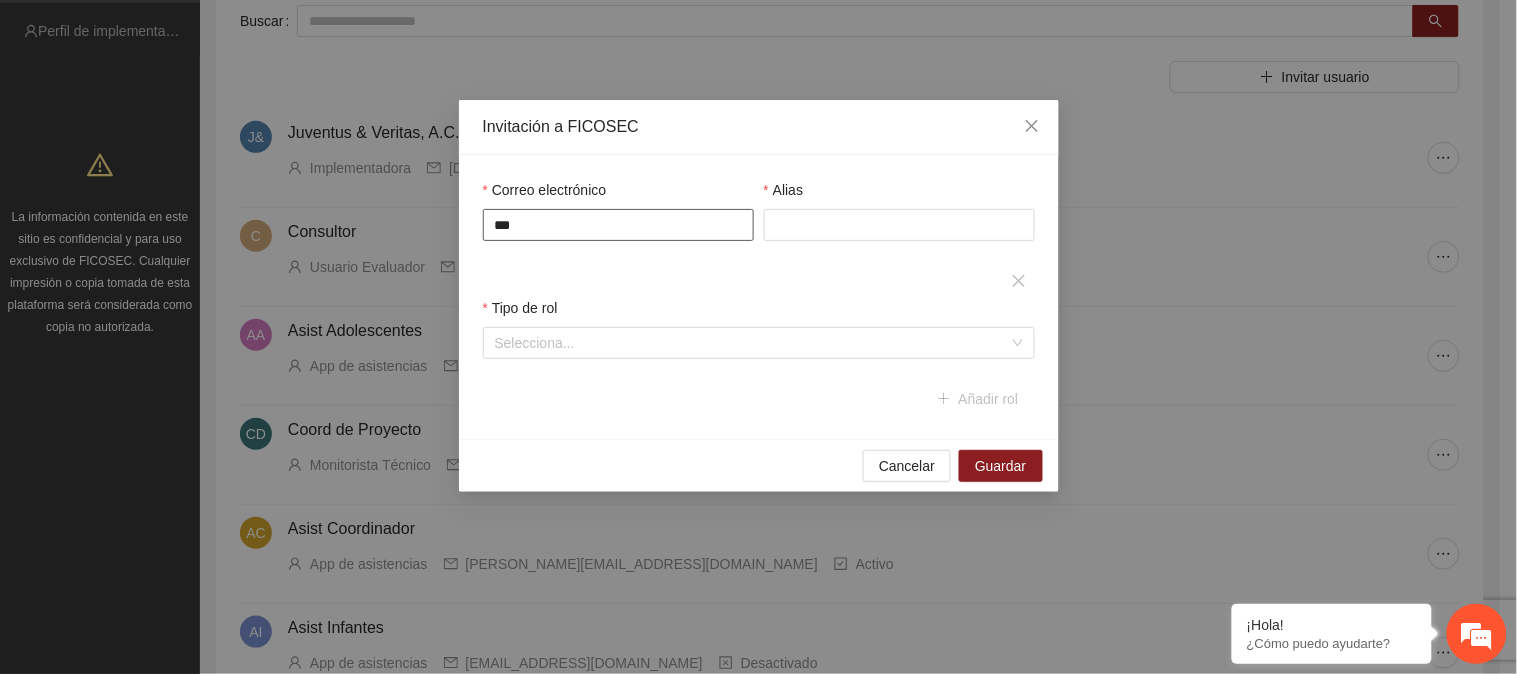 type on "**********" 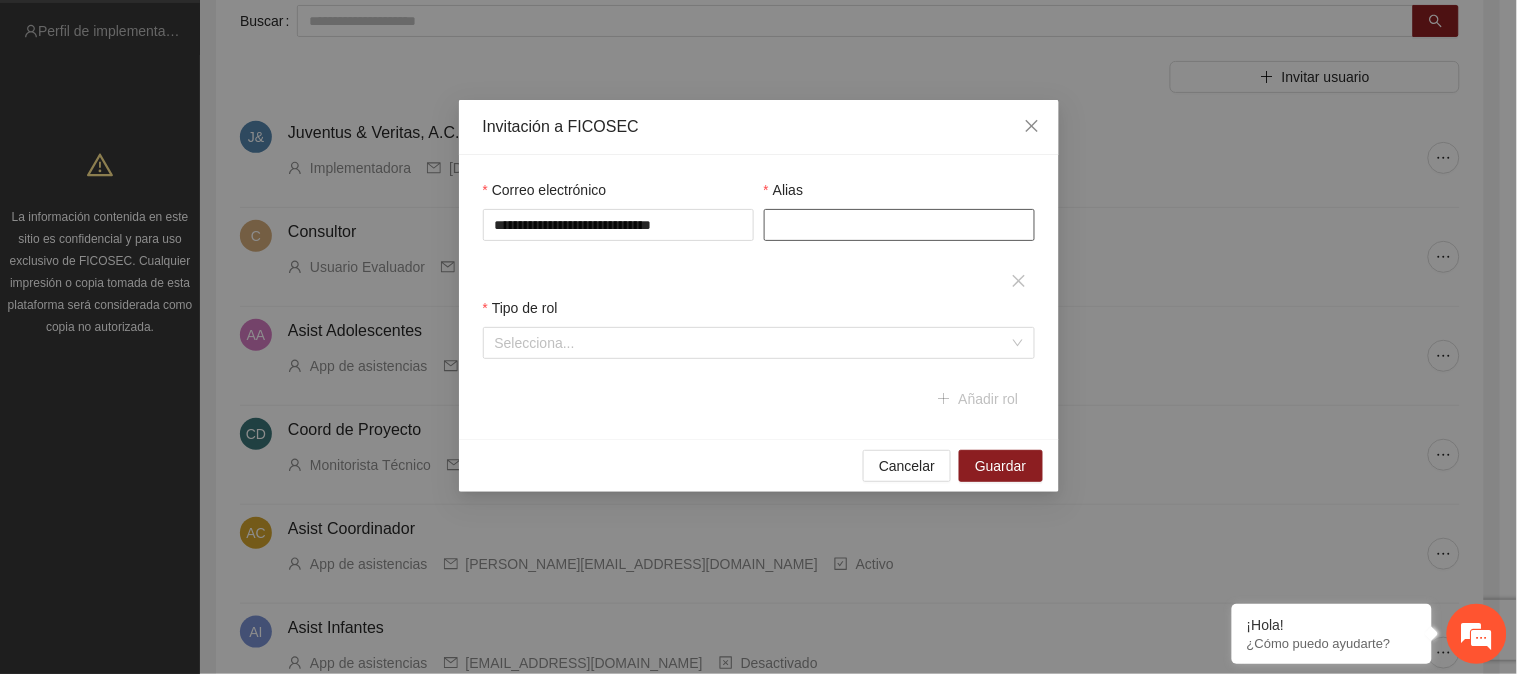 click on "Alias" at bounding box center (899, 225) 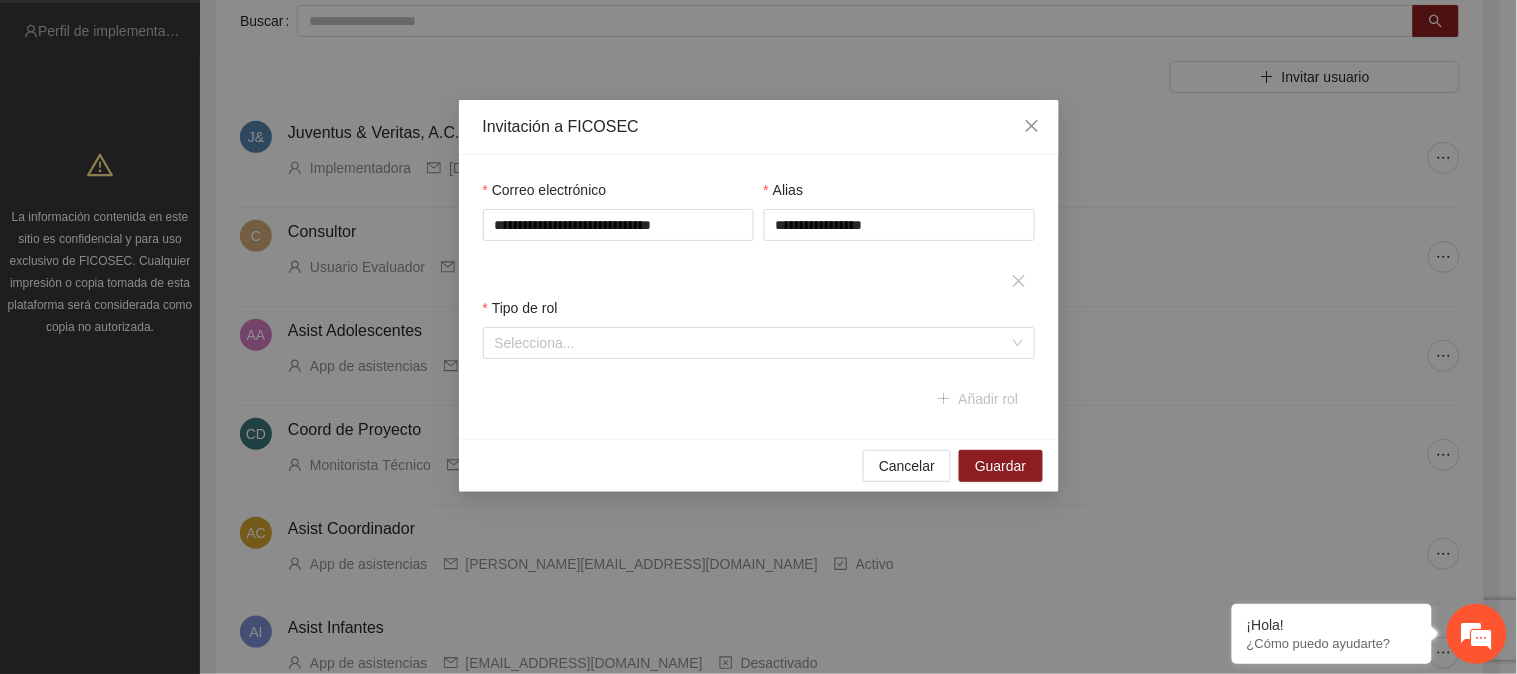 click on "Tipo de rol" at bounding box center [759, 312] 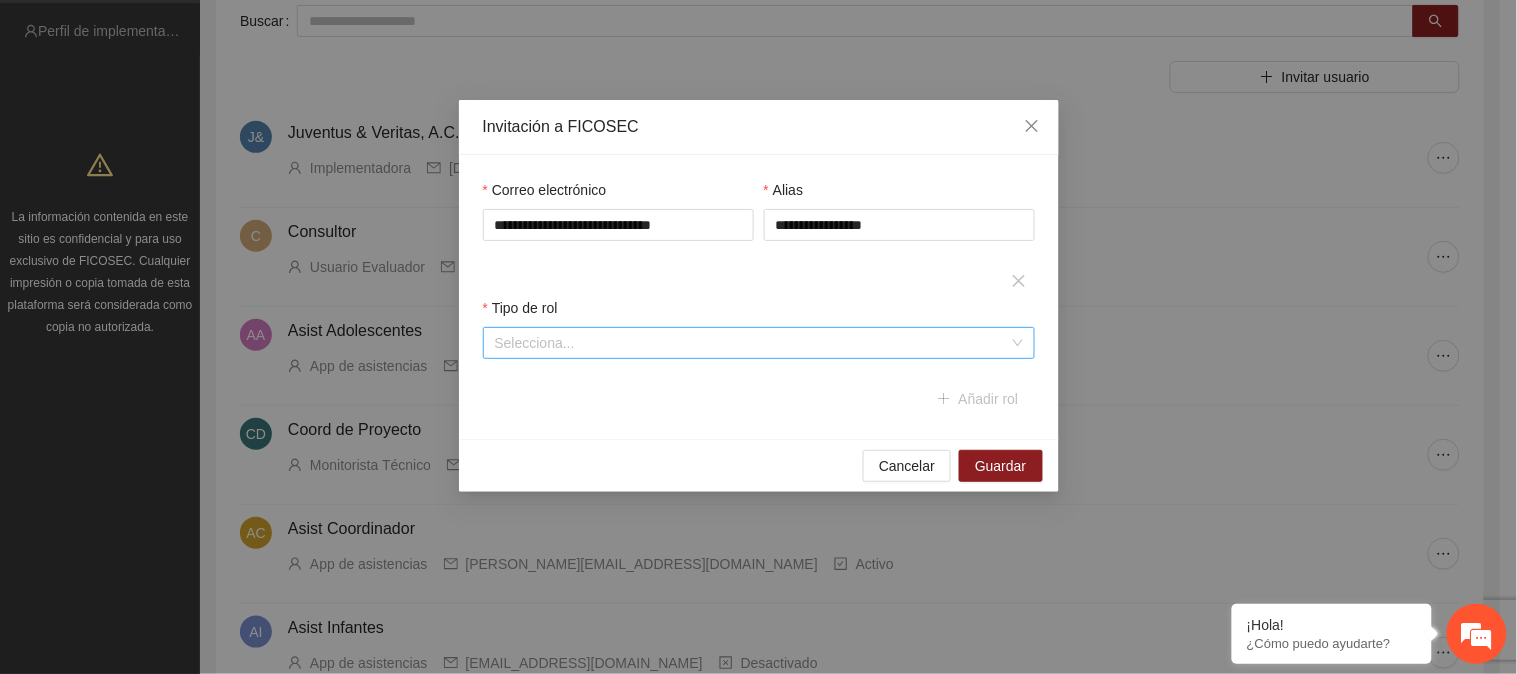 click at bounding box center [752, 343] 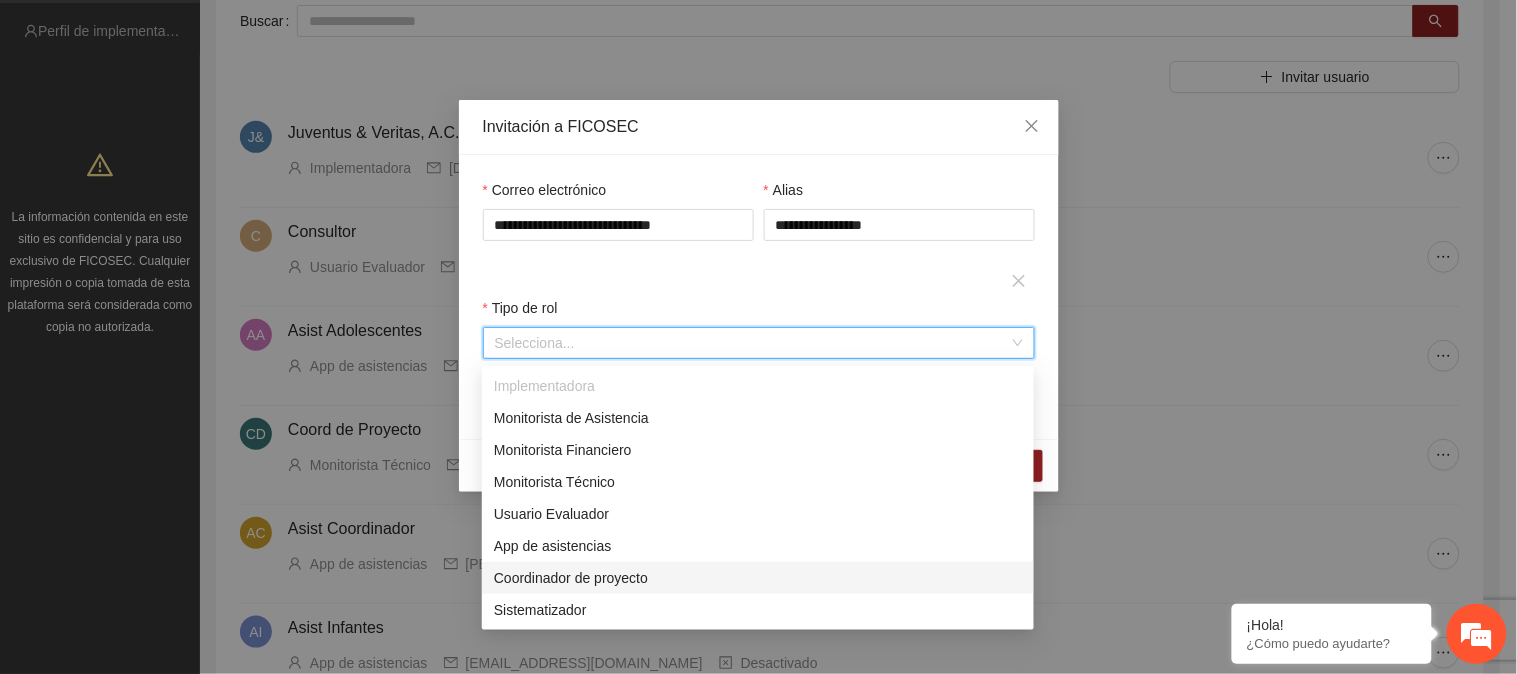 click on "Coordinador de proyecto" at bounding box center (758, 578) 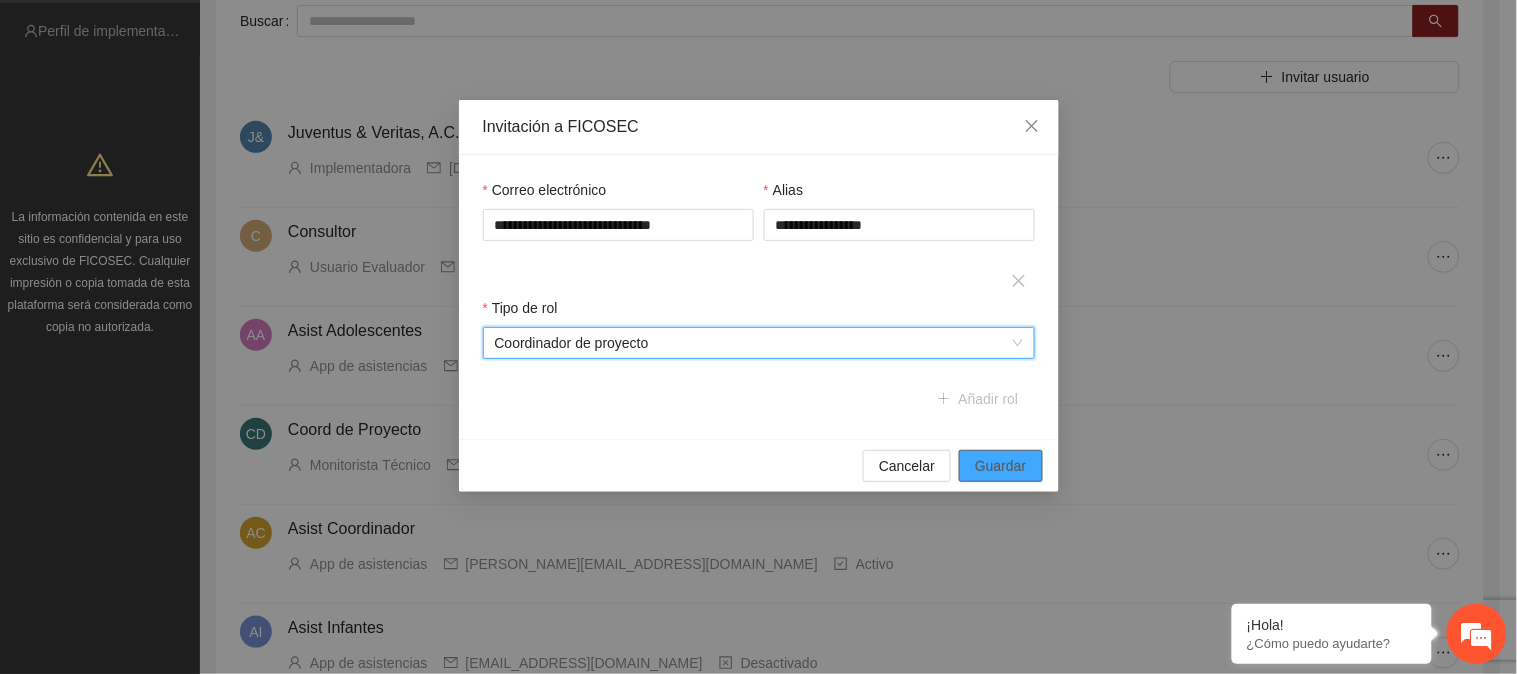 click on "Guardar" at bounding box center (1000, 466) 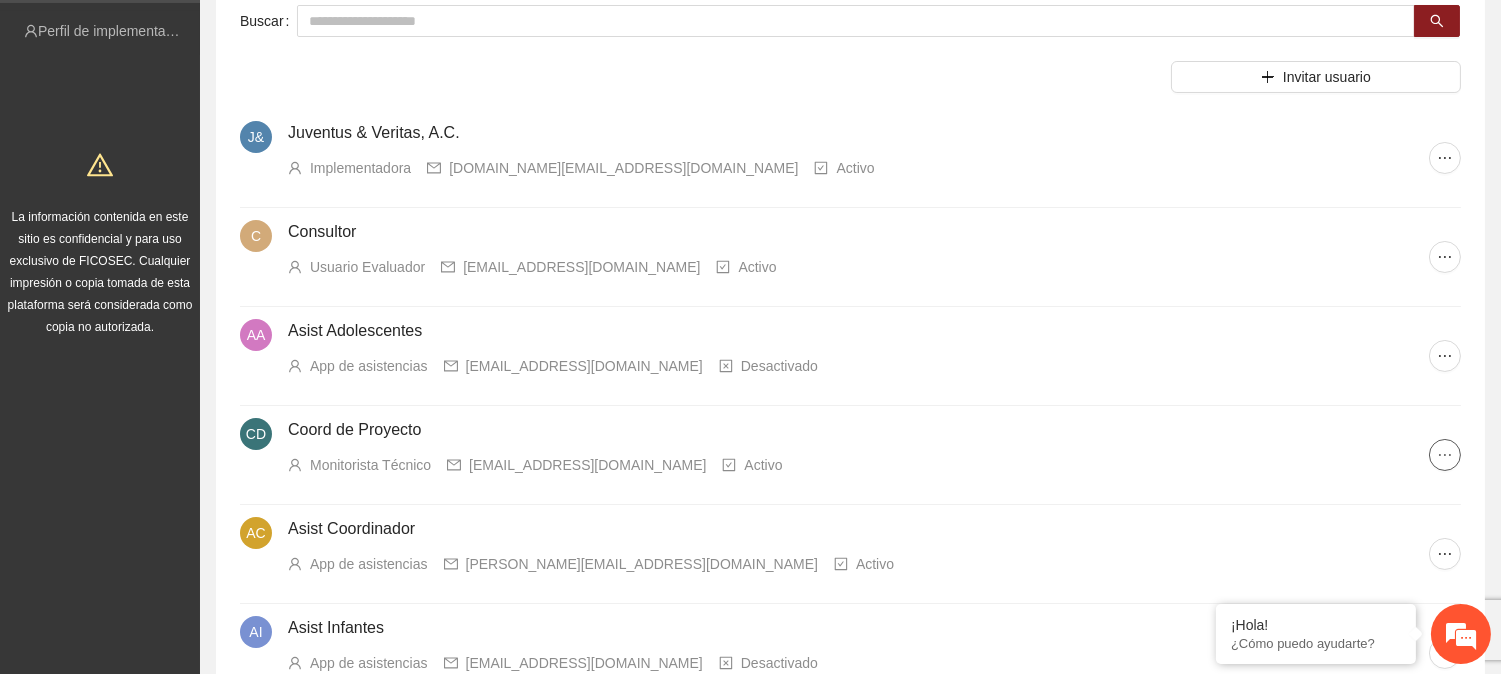 click 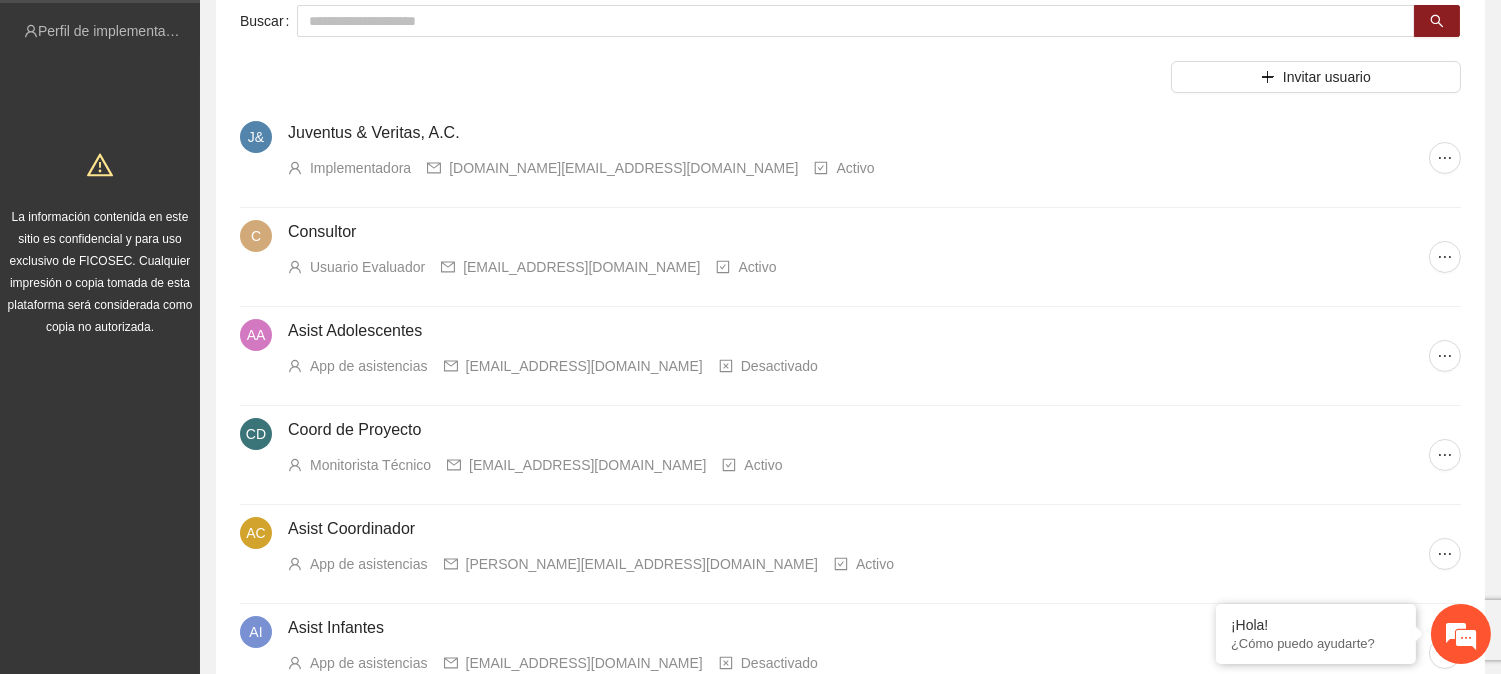 click on "Monitorista Técnico [EMAIL_ADDRESS][DOMAIN_NAME] Activo" at bounding box center (858, 465) 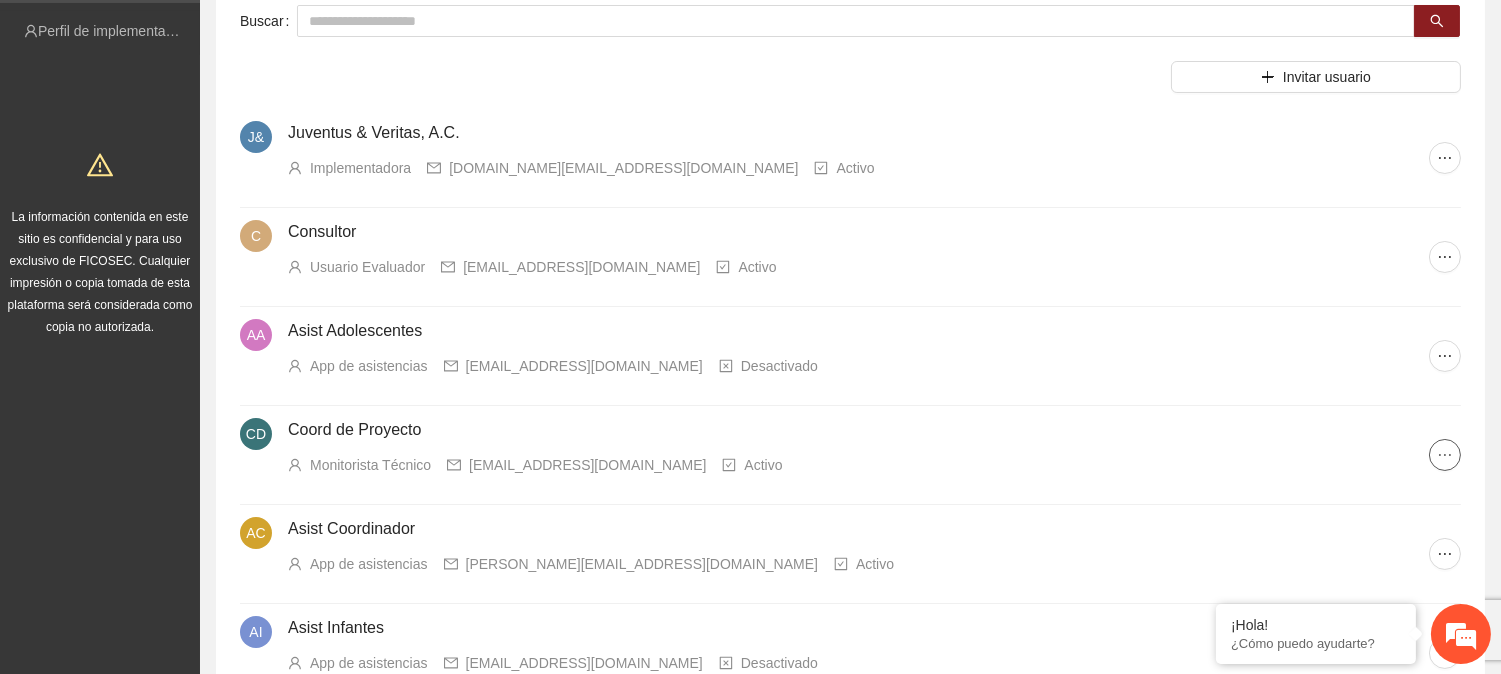 click at bounding box center (1445, 455) 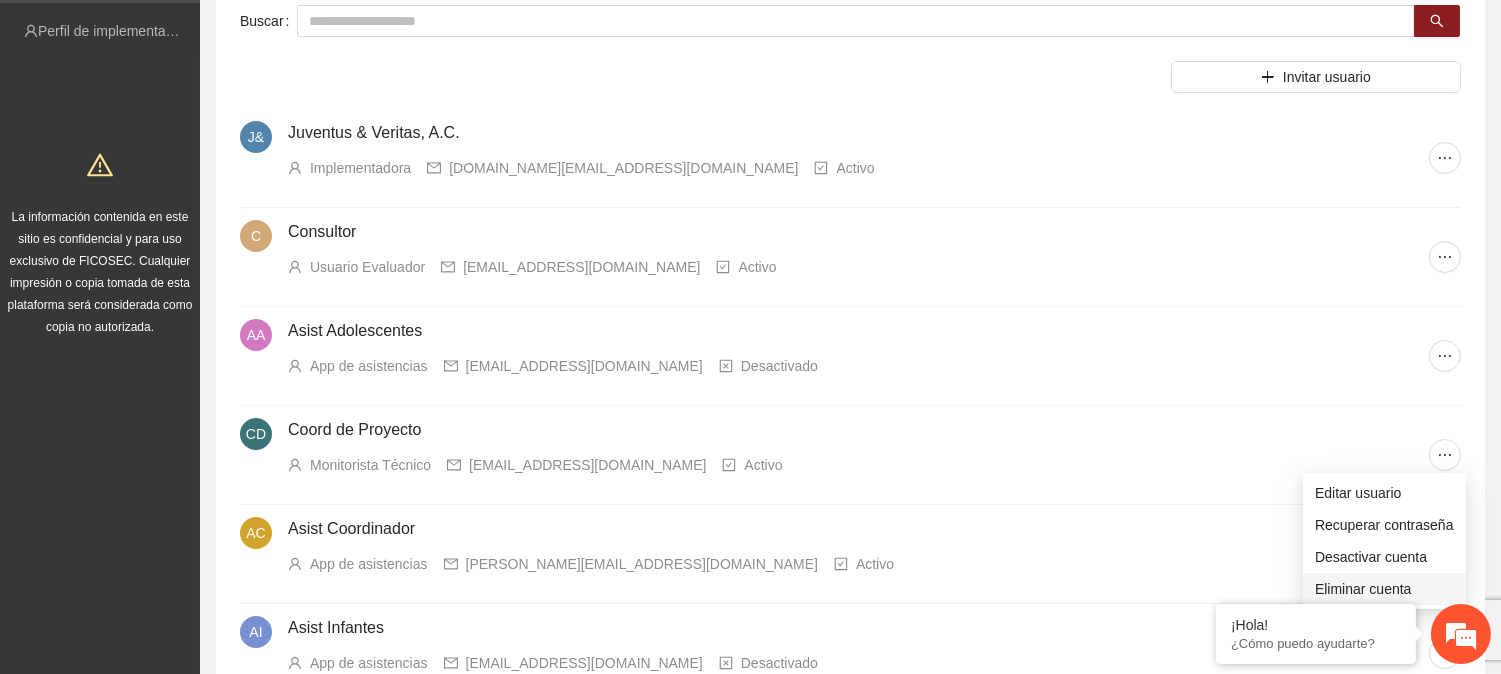 click on "Eliminar cuenta" at bounding box center [1384, 589] 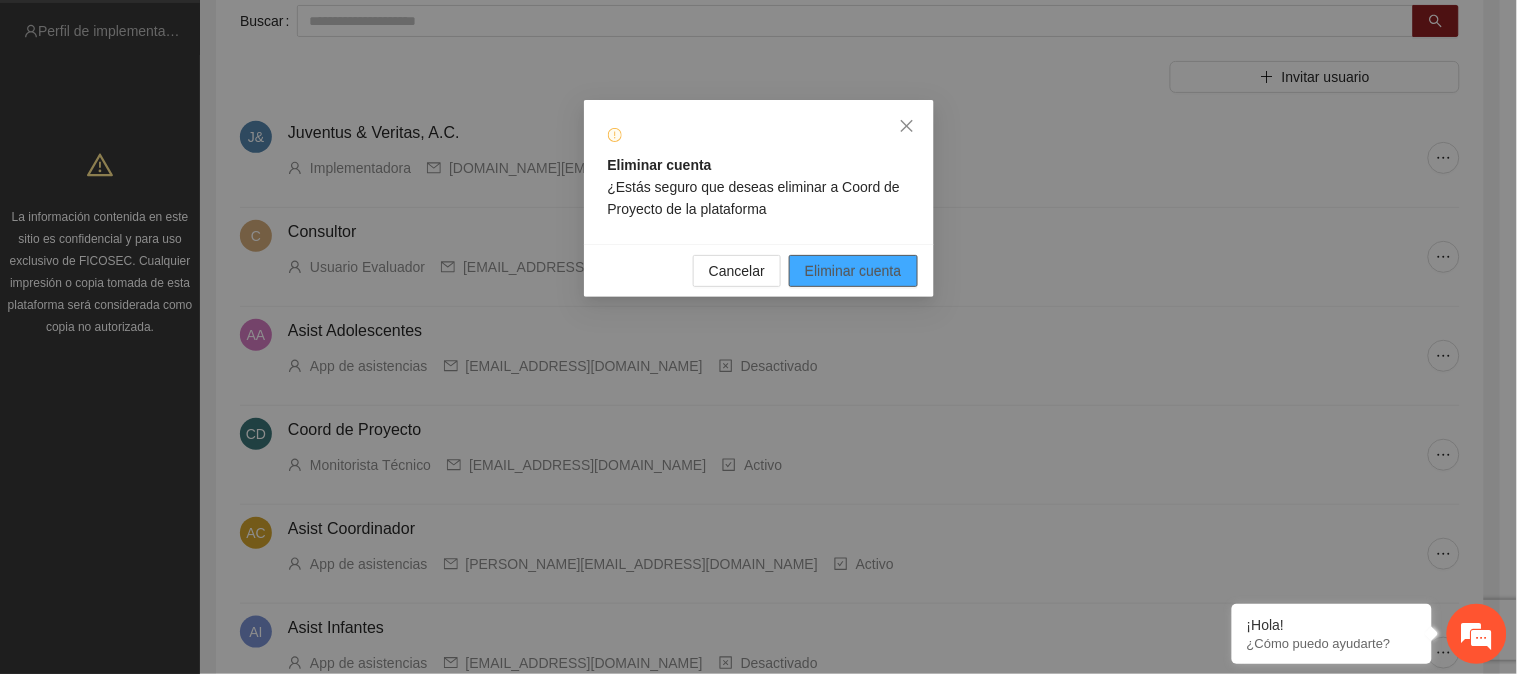 click on "Eliminar cuenta" at bounding box center [853, 271] 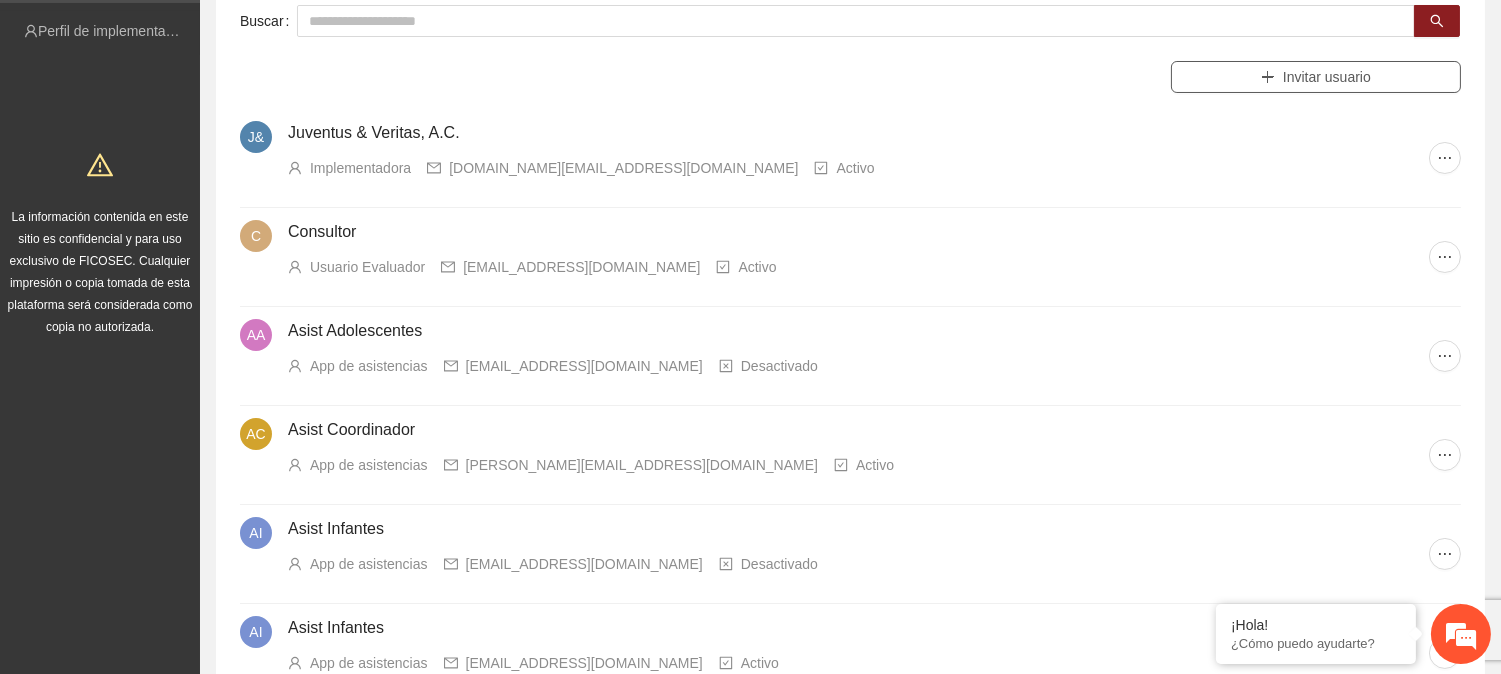 click on "Invitar usuario" at bounding box center (1327, 77) 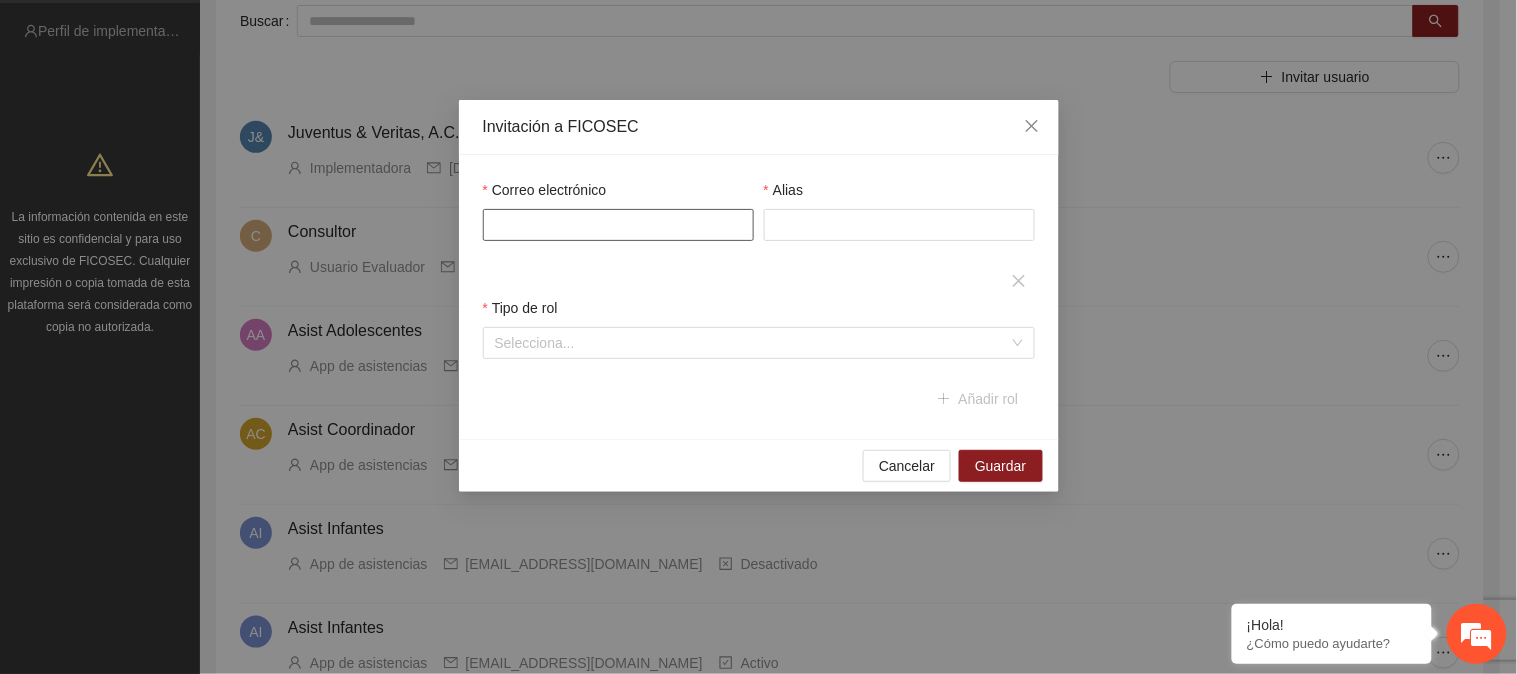 click on "Correo electrónico" at bounding box center (618, 225) 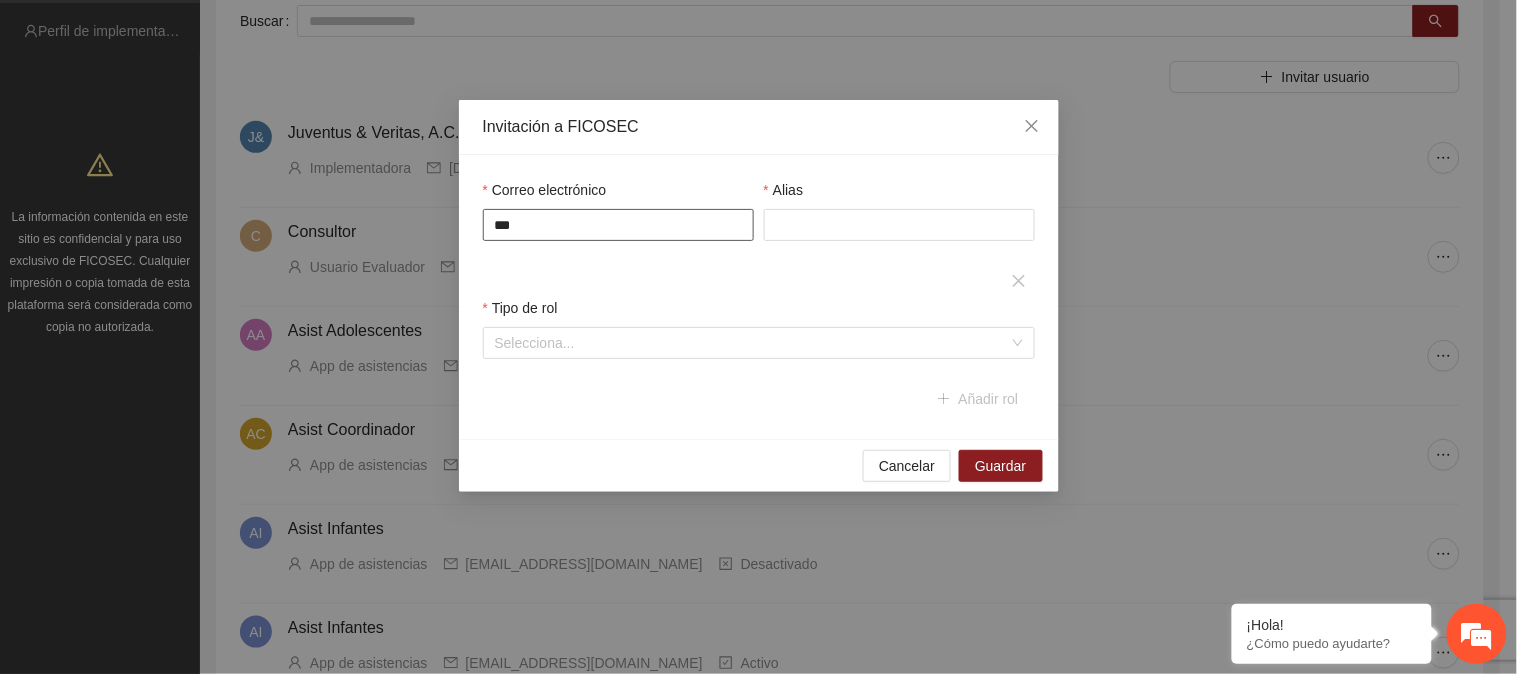 type on "**********" 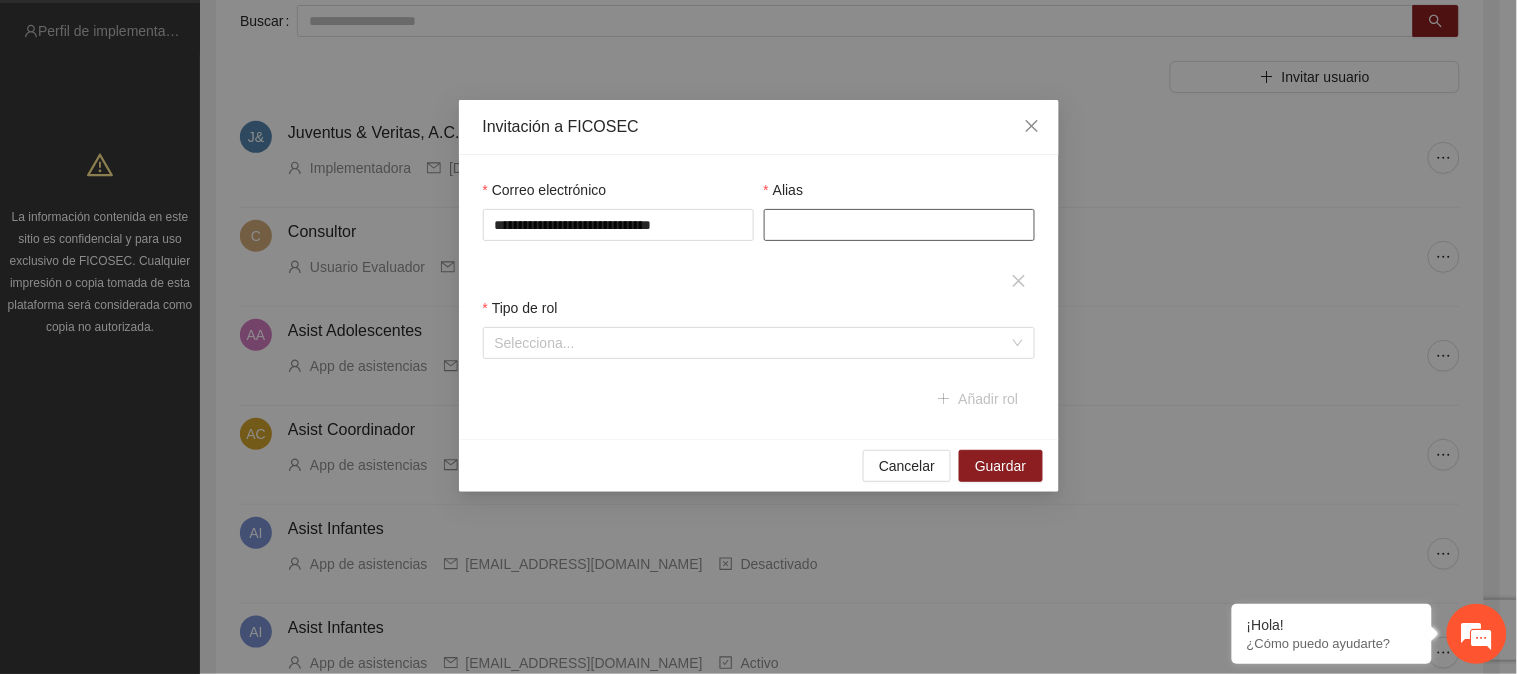 click on "Alias" at bounding box center (899, 225) 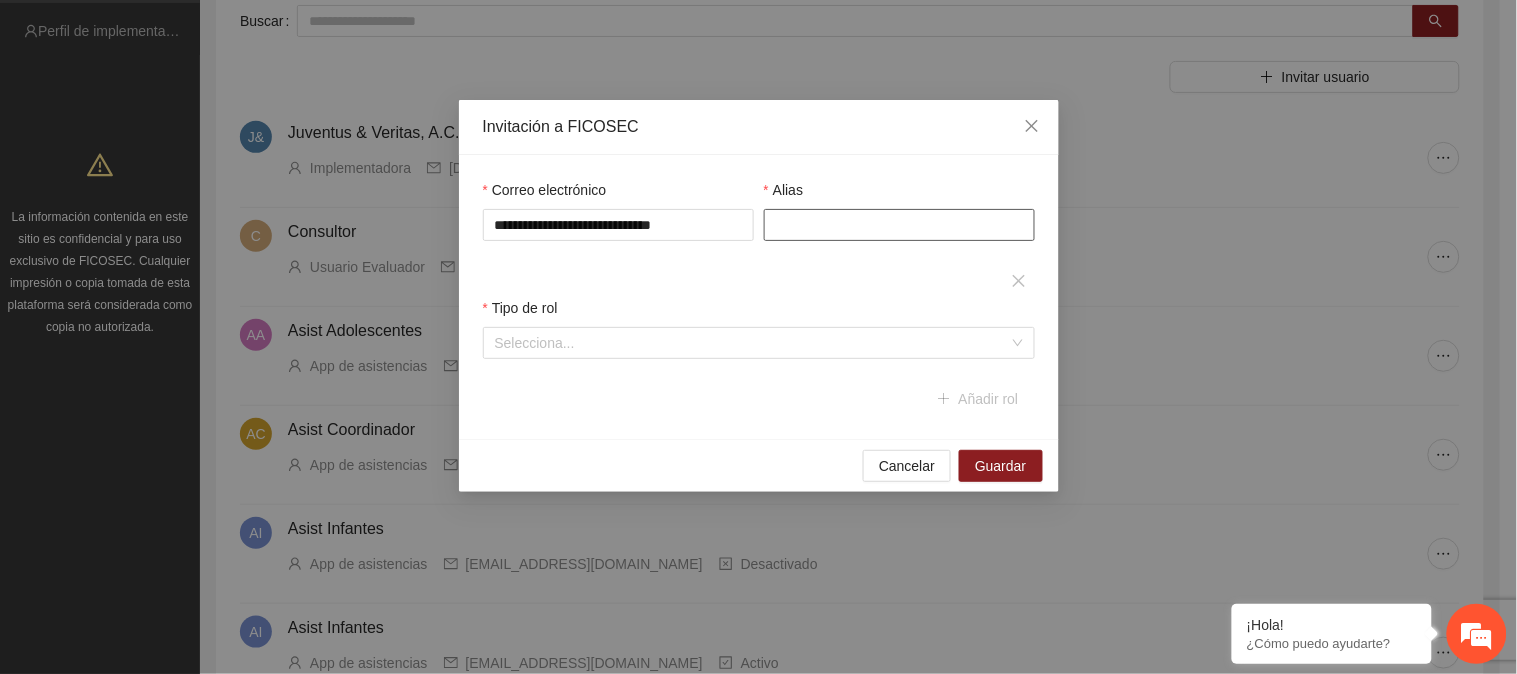 type on "**********" 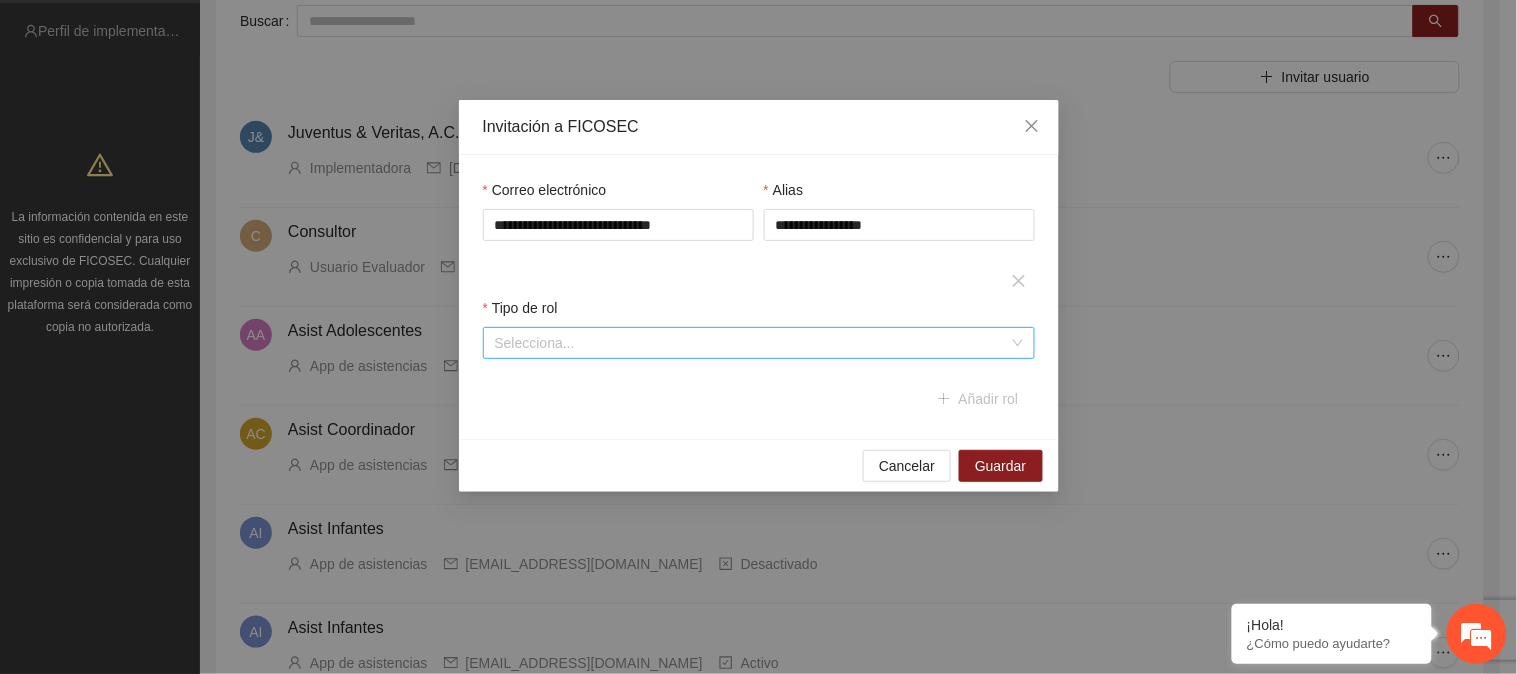 click at bounding box center [752, 343] 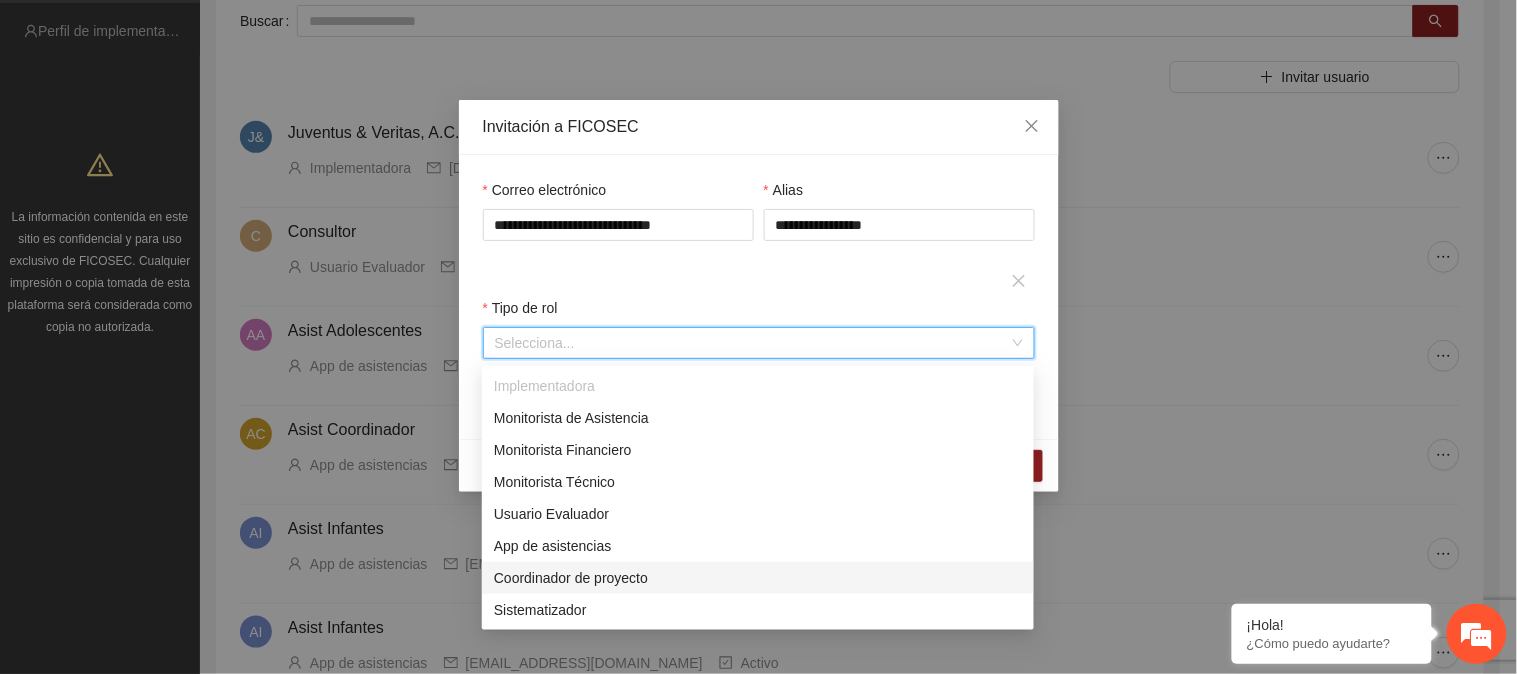 click on "Coordinador de proyecto" at bounding box center [758, 578] 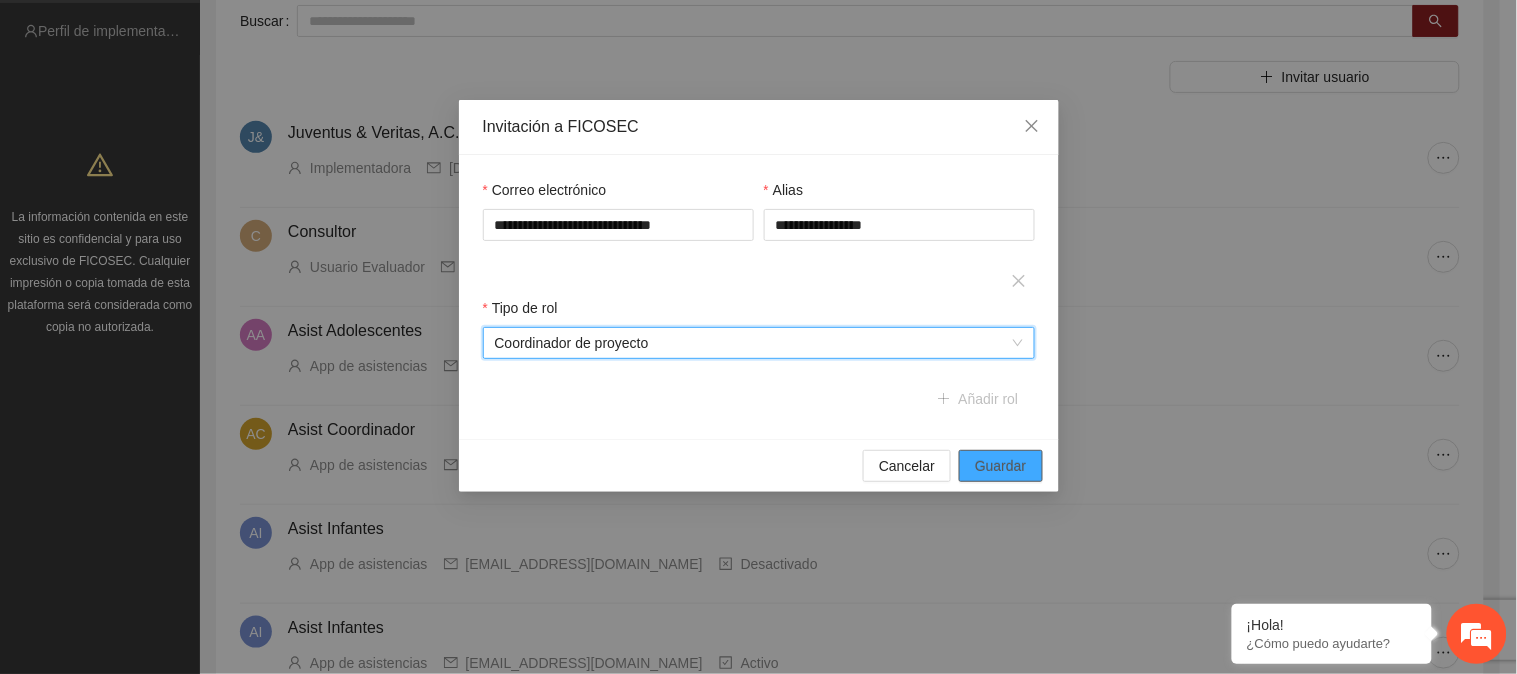 click on "Guardar" at bounding box center (1000, 466) 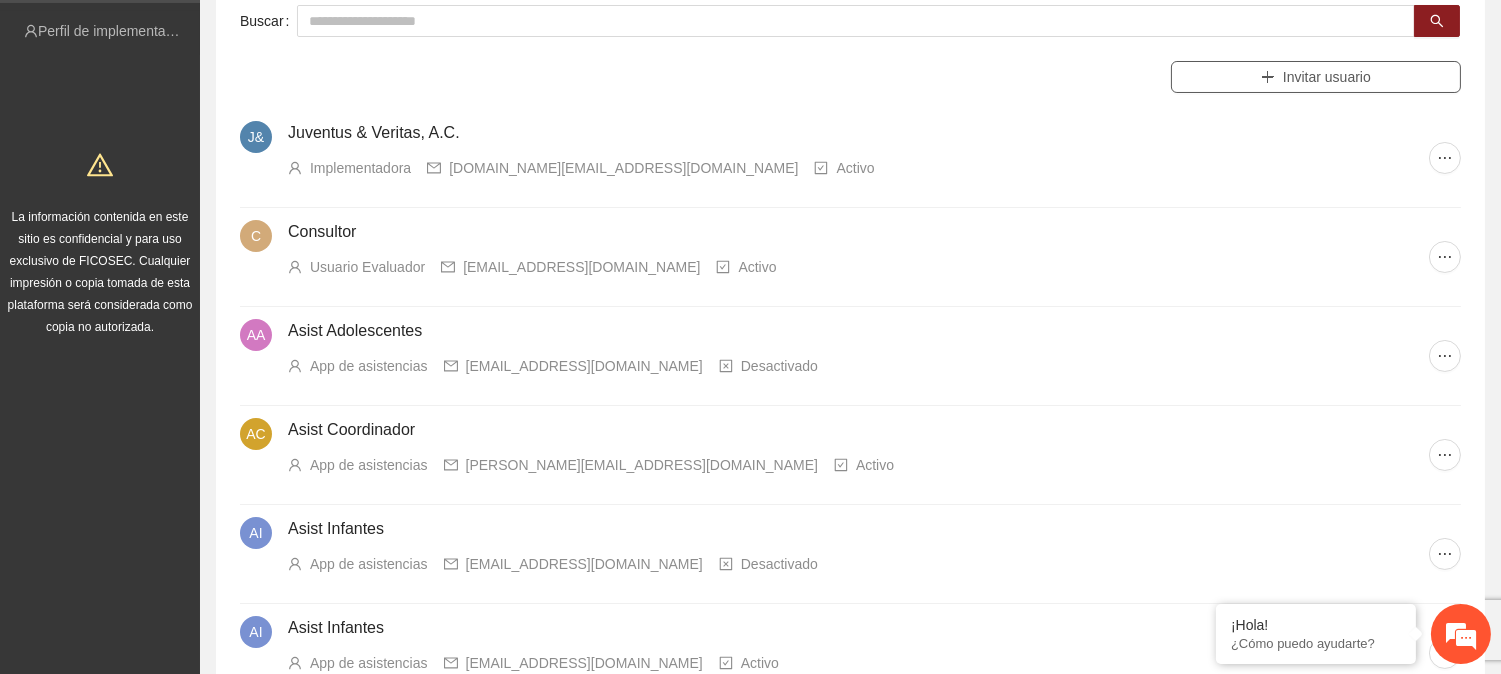 type 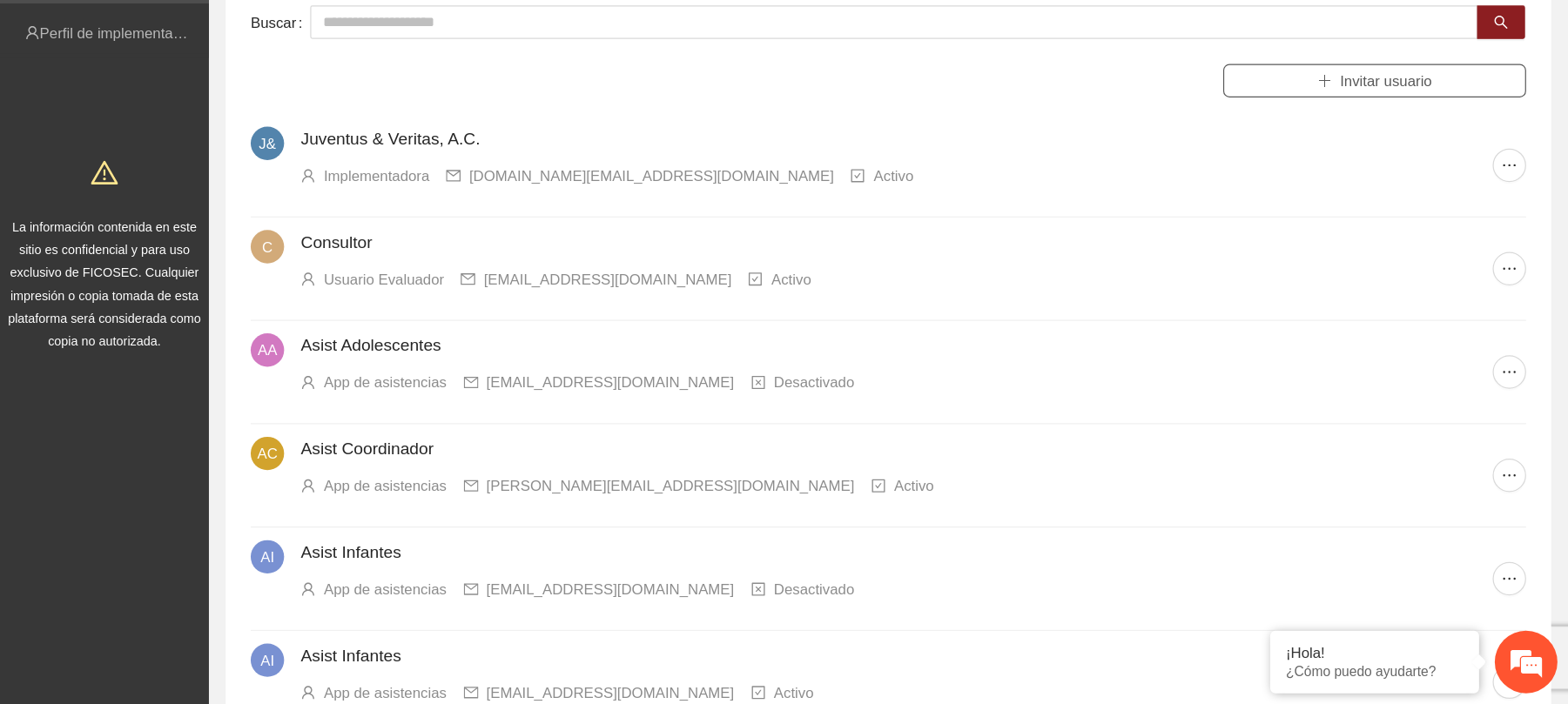 scroll, scrollTop: 119, scrollLeft: 0, axis: vertical 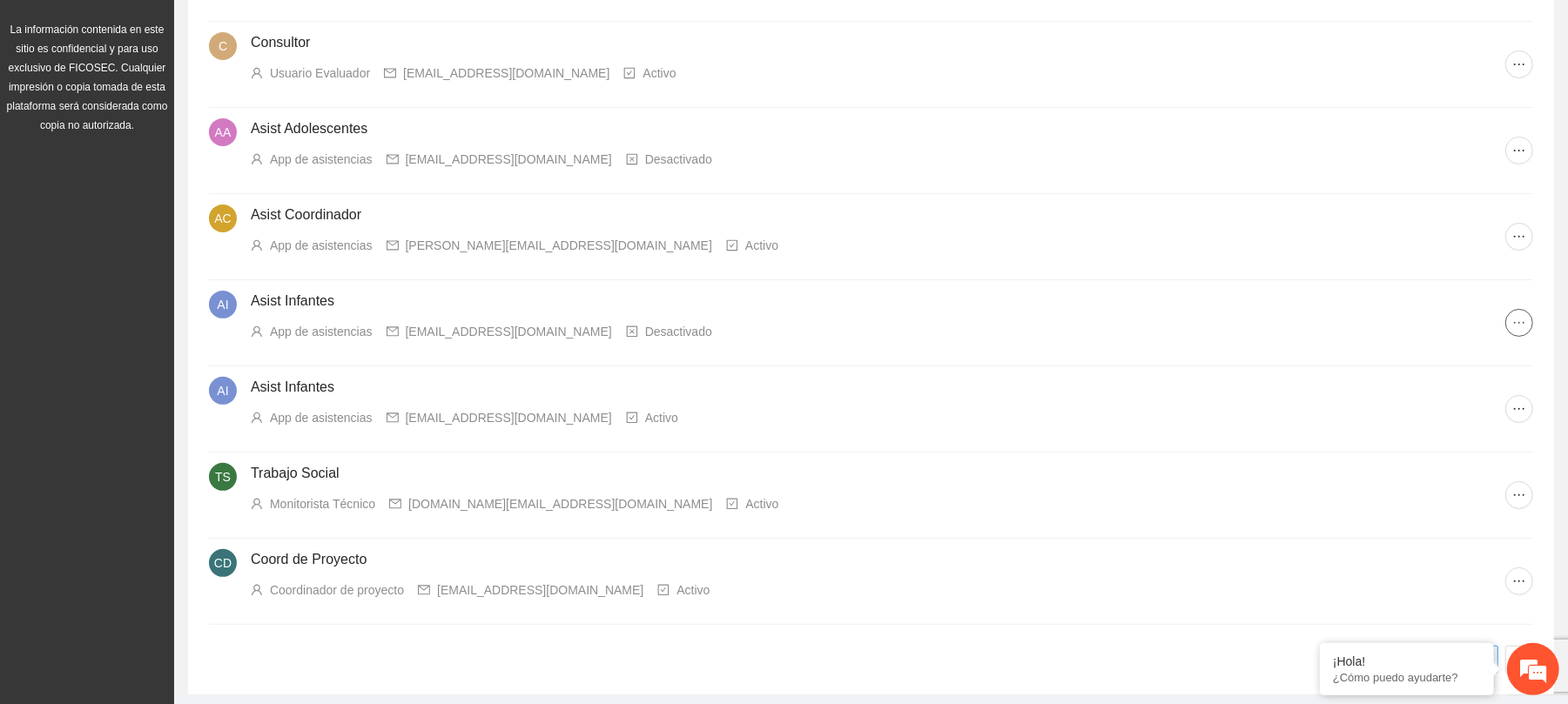 click 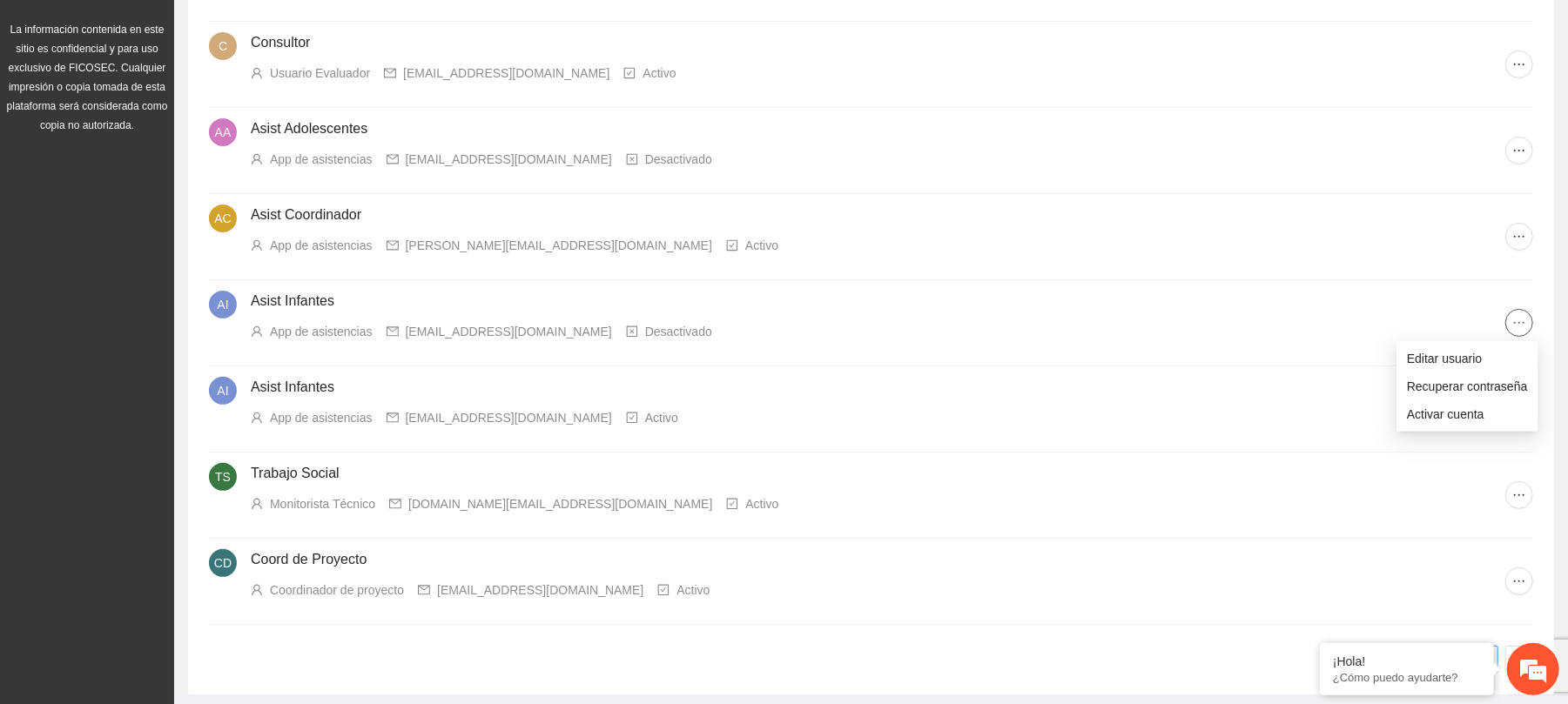 click 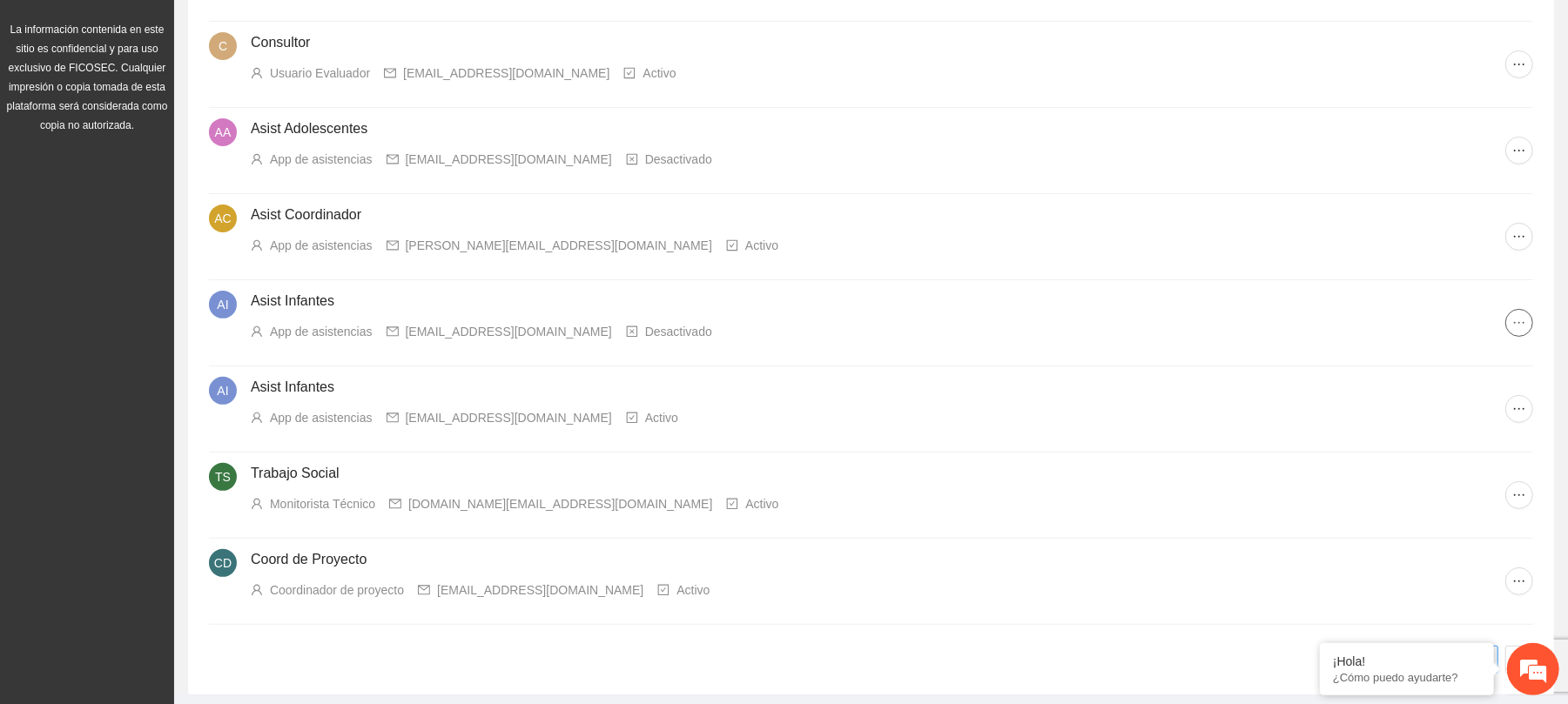 click 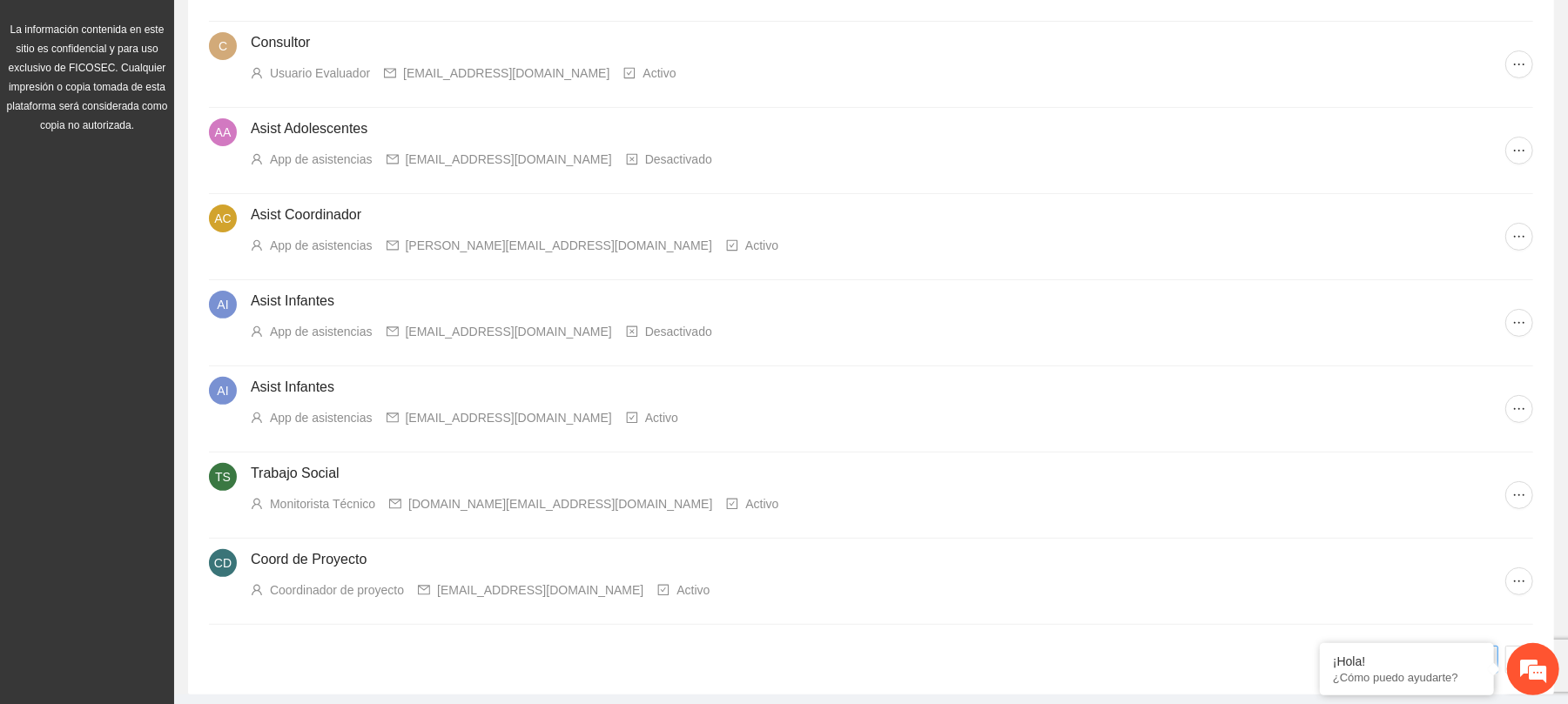 click on "AI Asist Infantes App de asistencias [EMAIL_ADDRESS][DOMAIN_NAME] Desactivado" at bounding box center (871, 323) 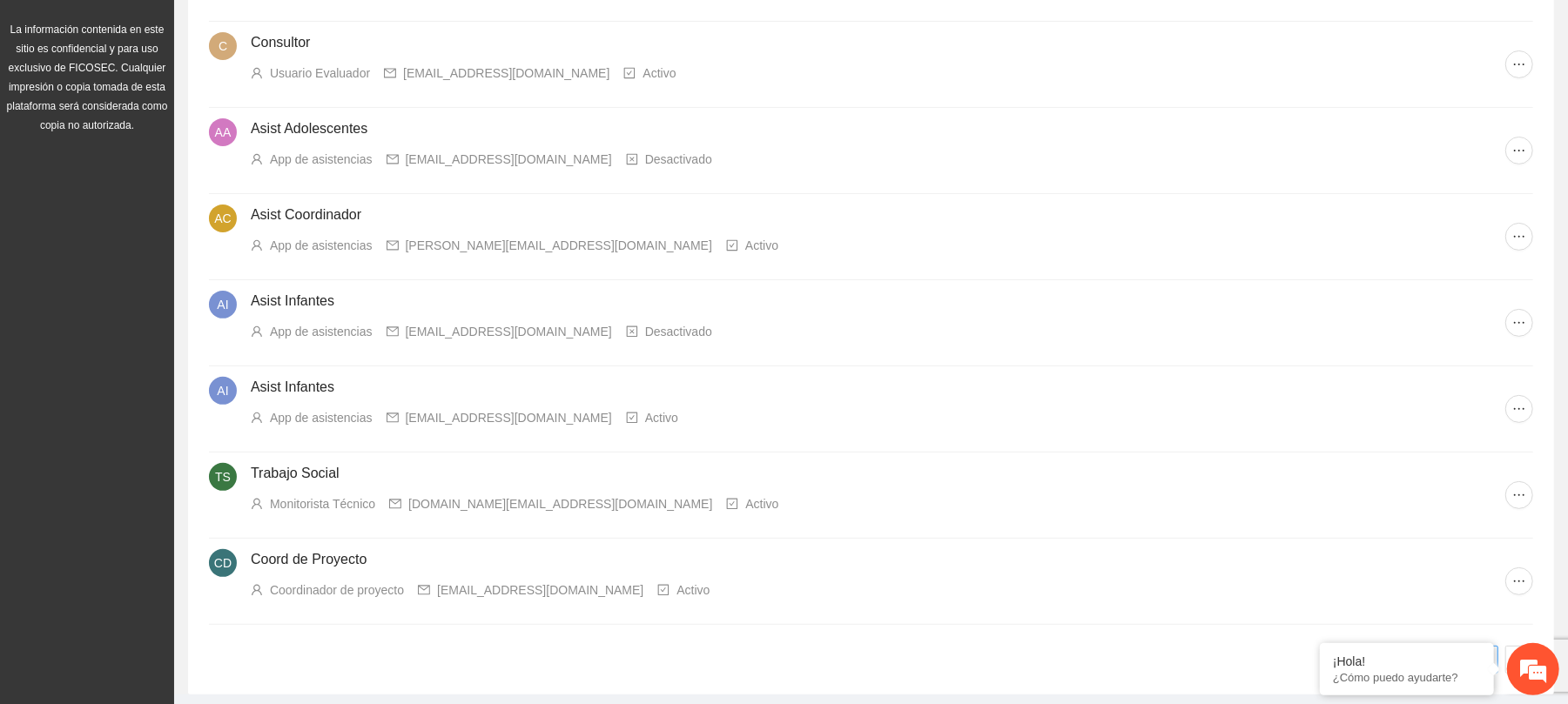 click 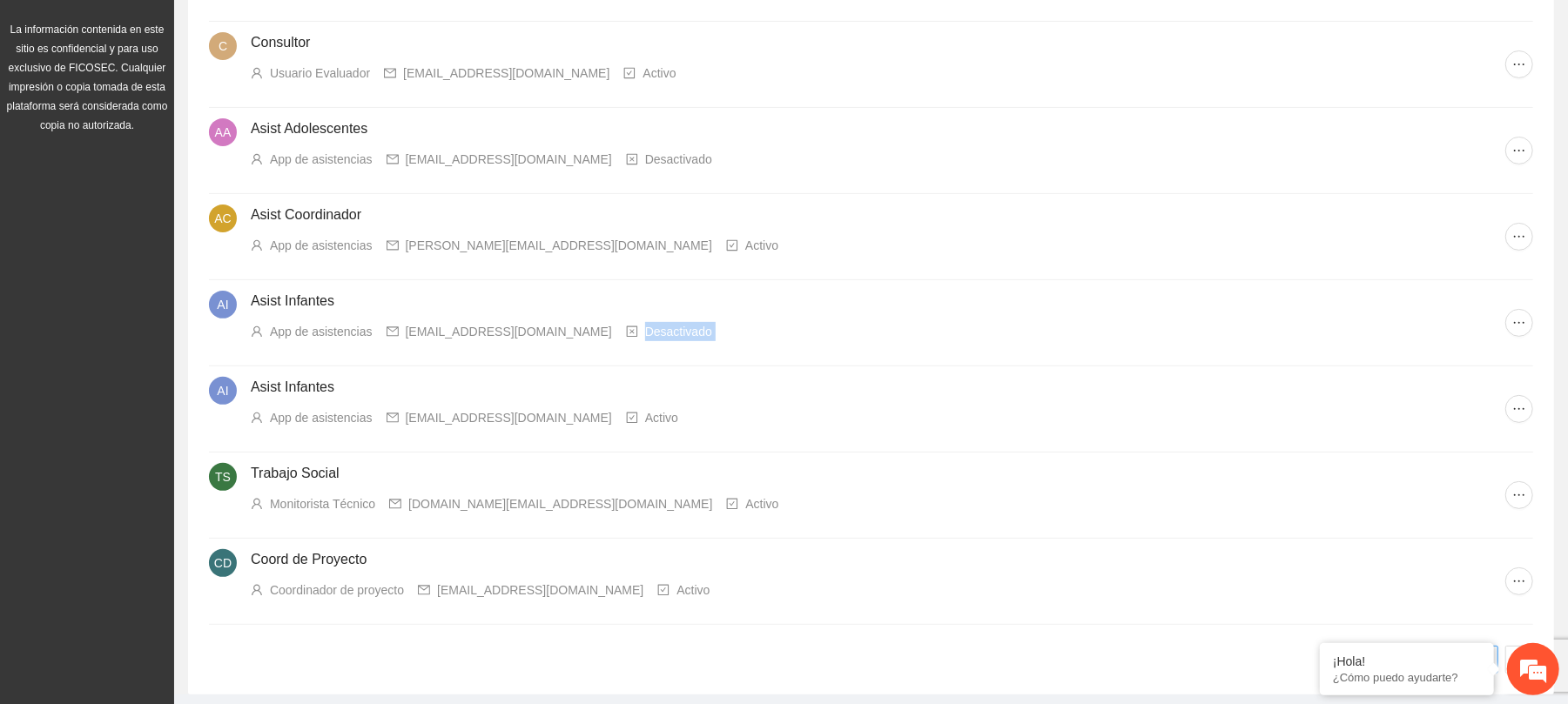 click 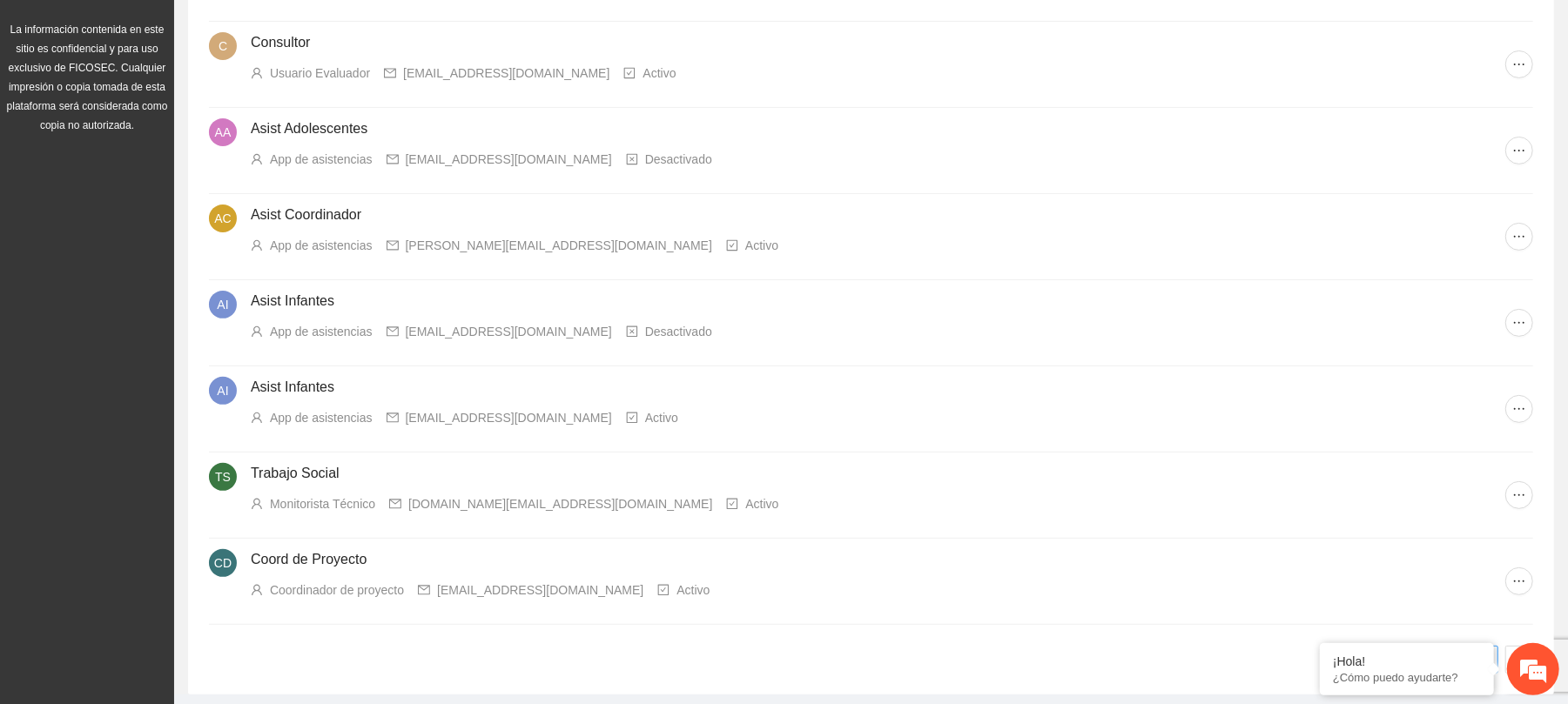 click 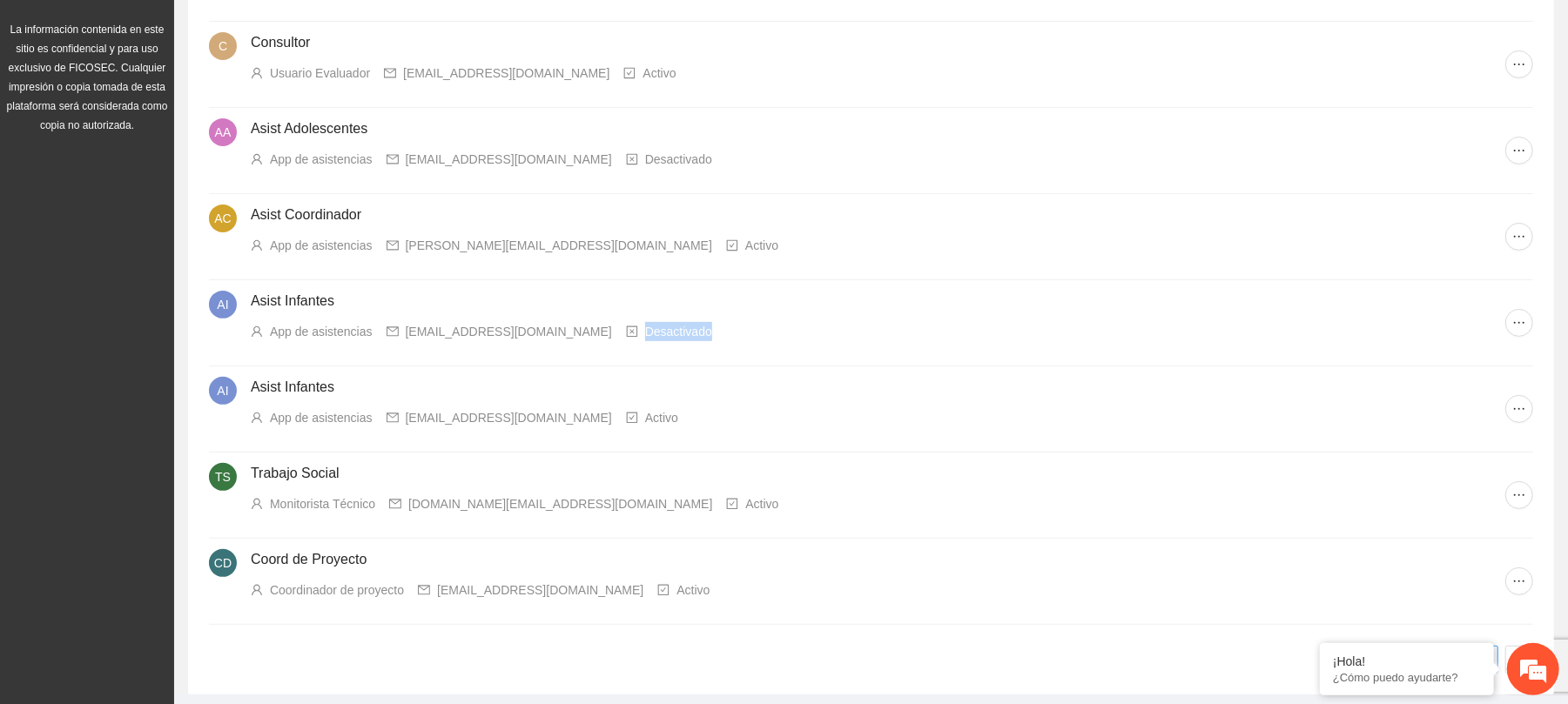 click 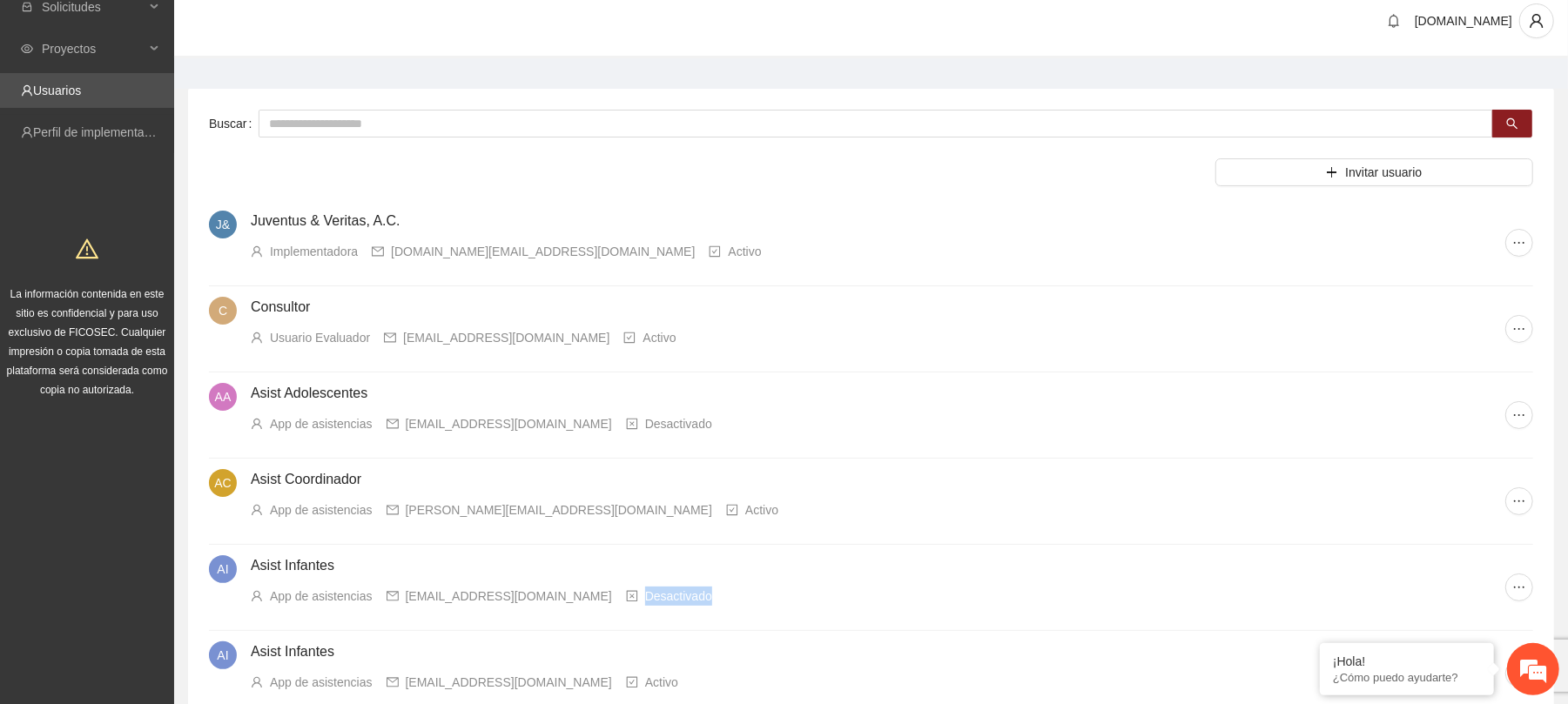 scroll, scrollTop: 0, scrollLeft: 0, axis: both 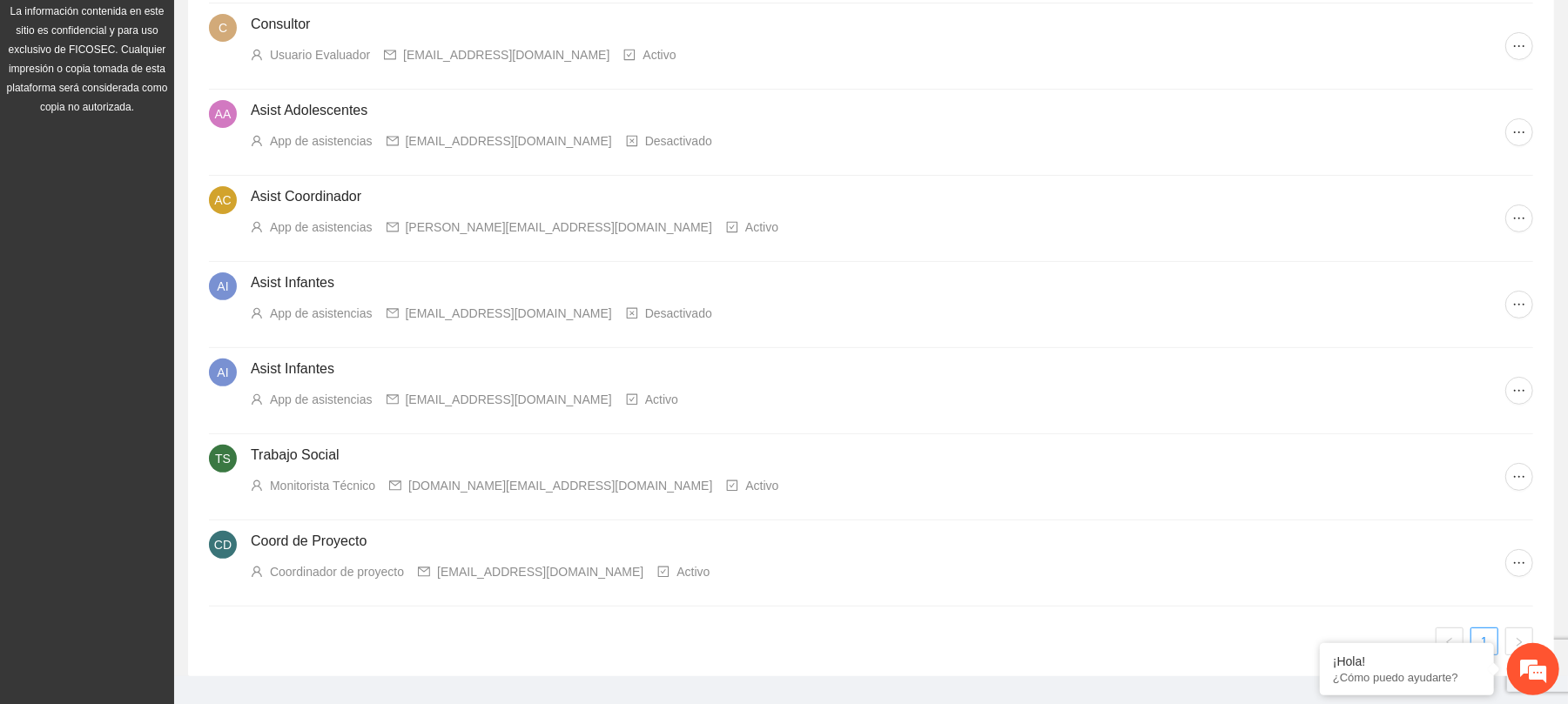click 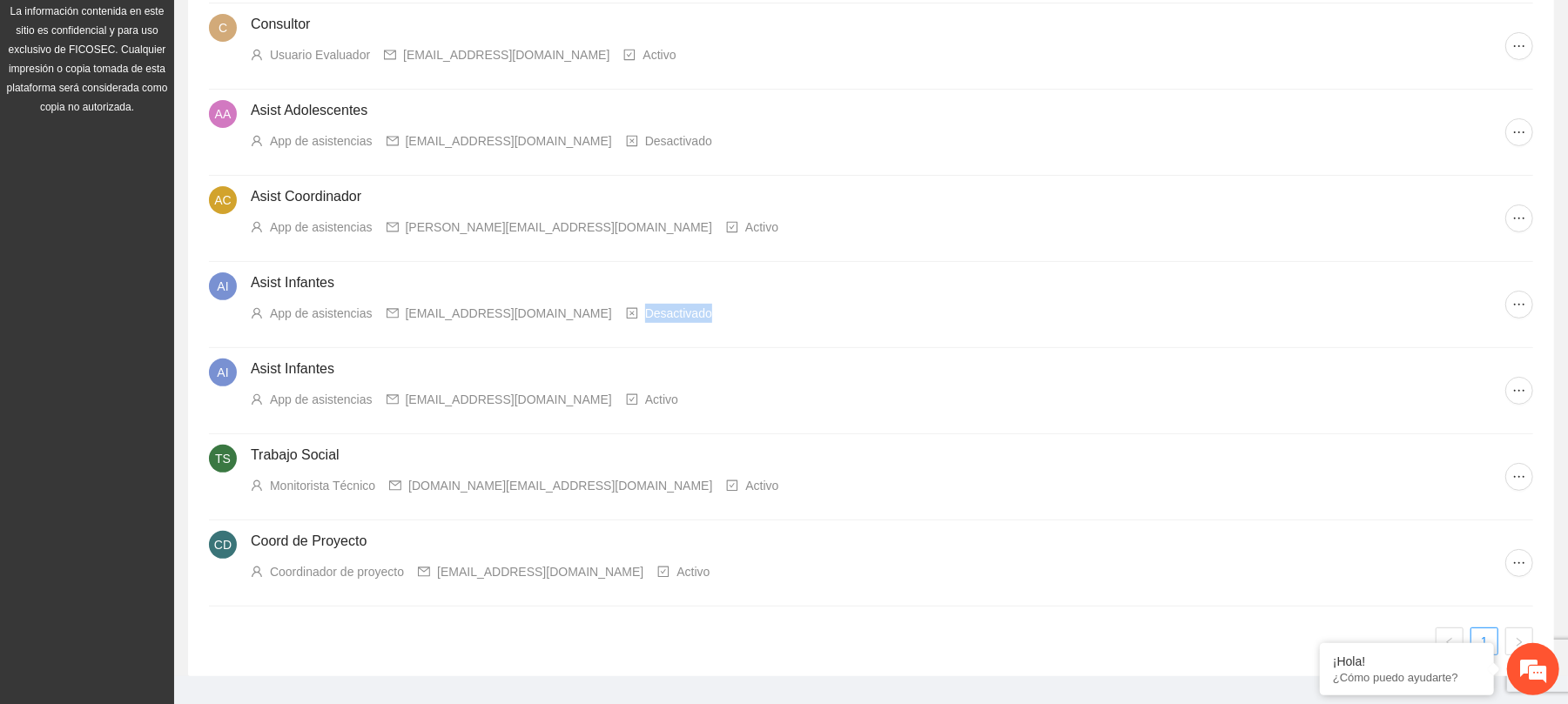 click 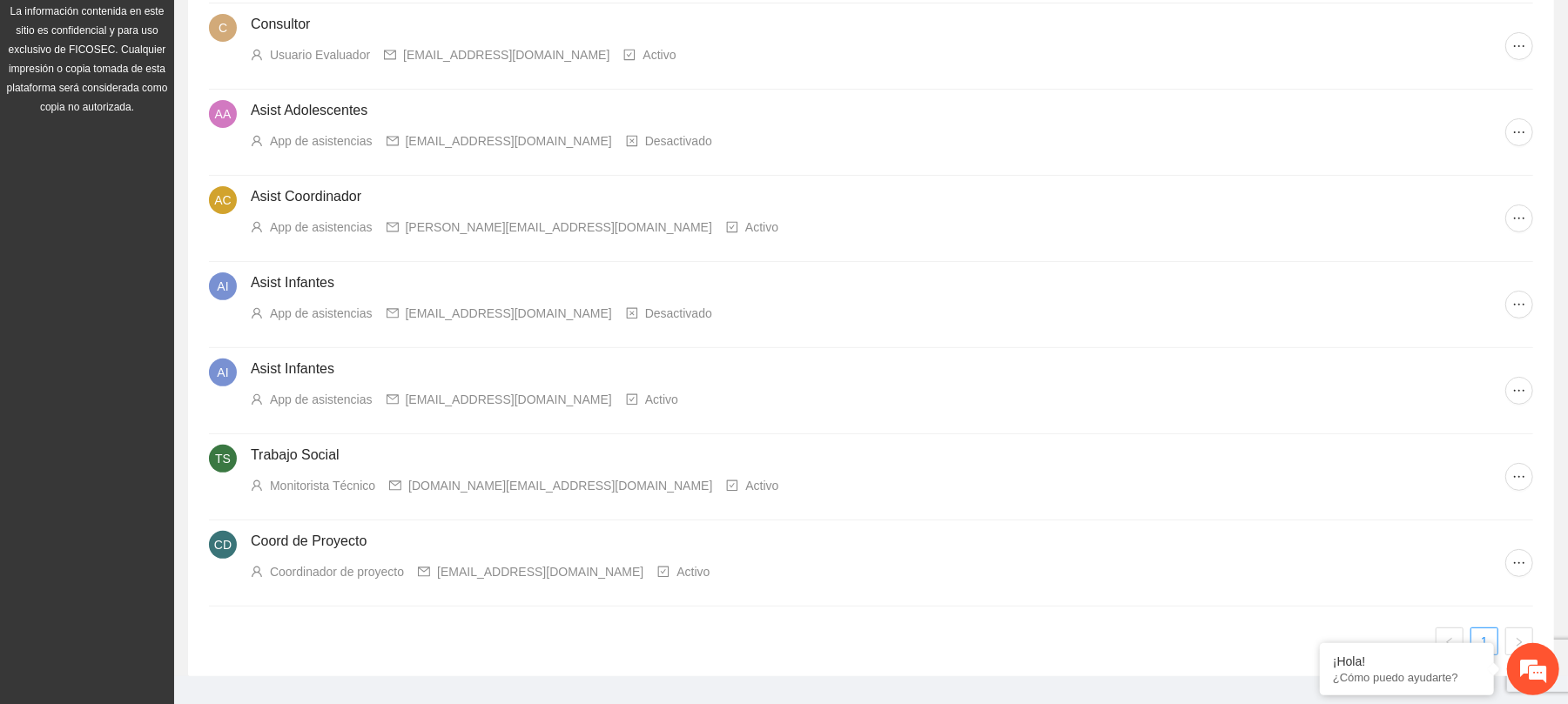 click 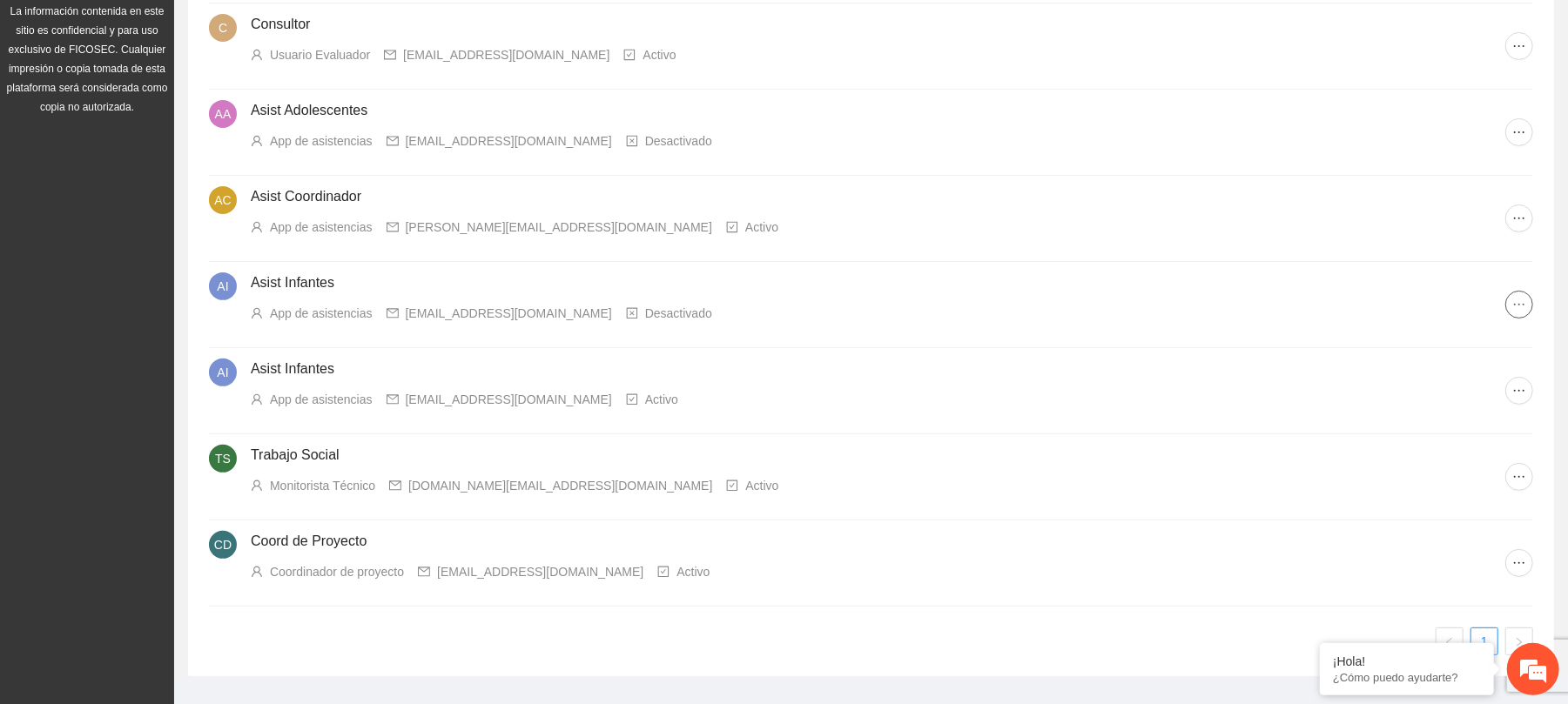 click 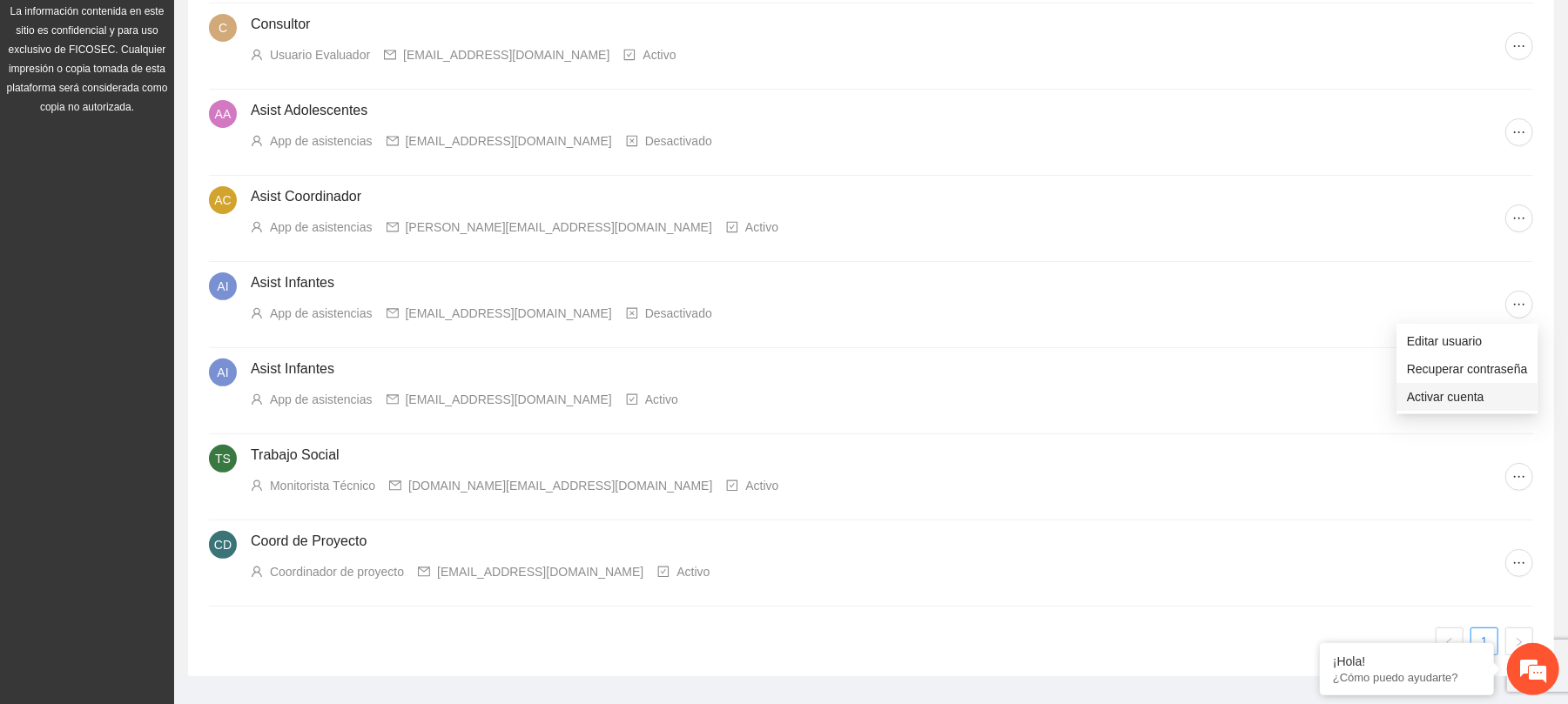 click on "Activar cuenta" at bounding box center [1467, 397] 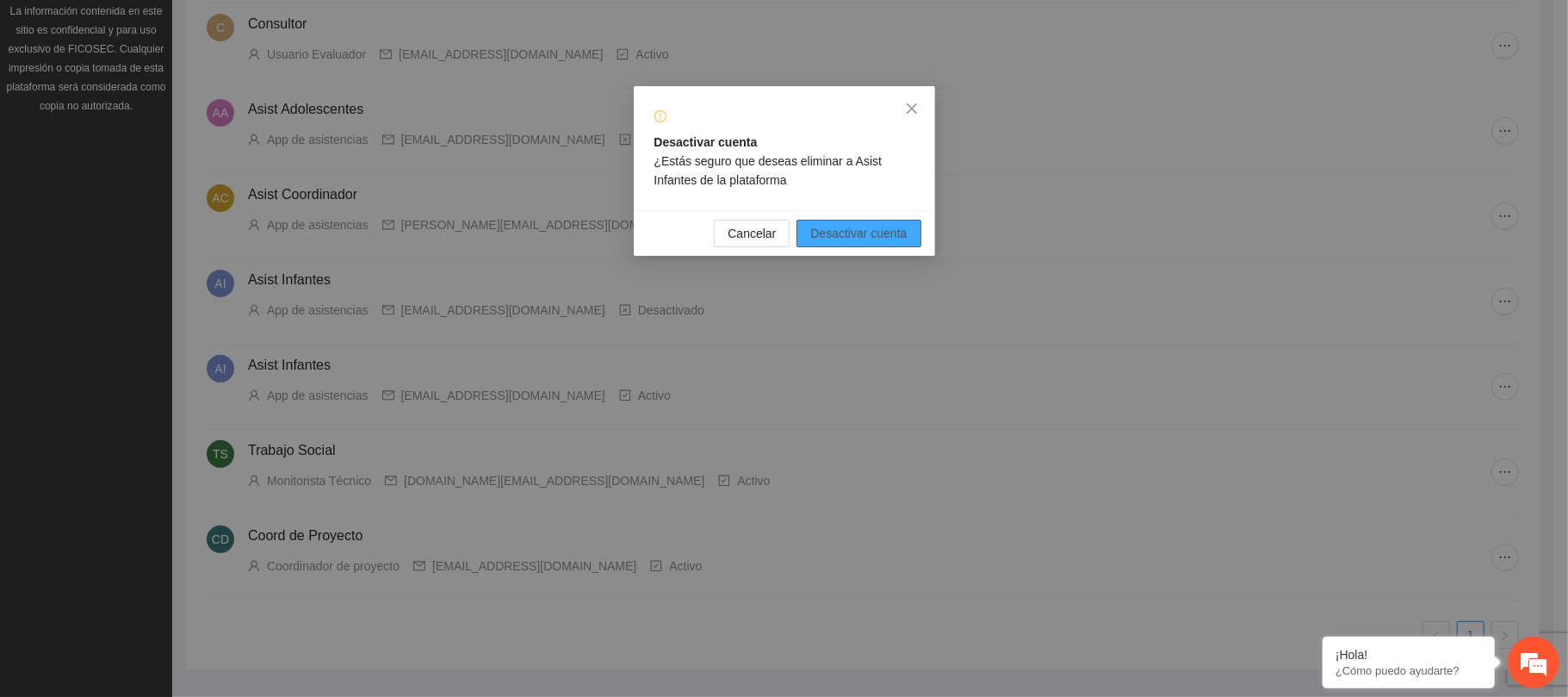 click on "Desactivar cuenta" at bounding box center (858, 233) 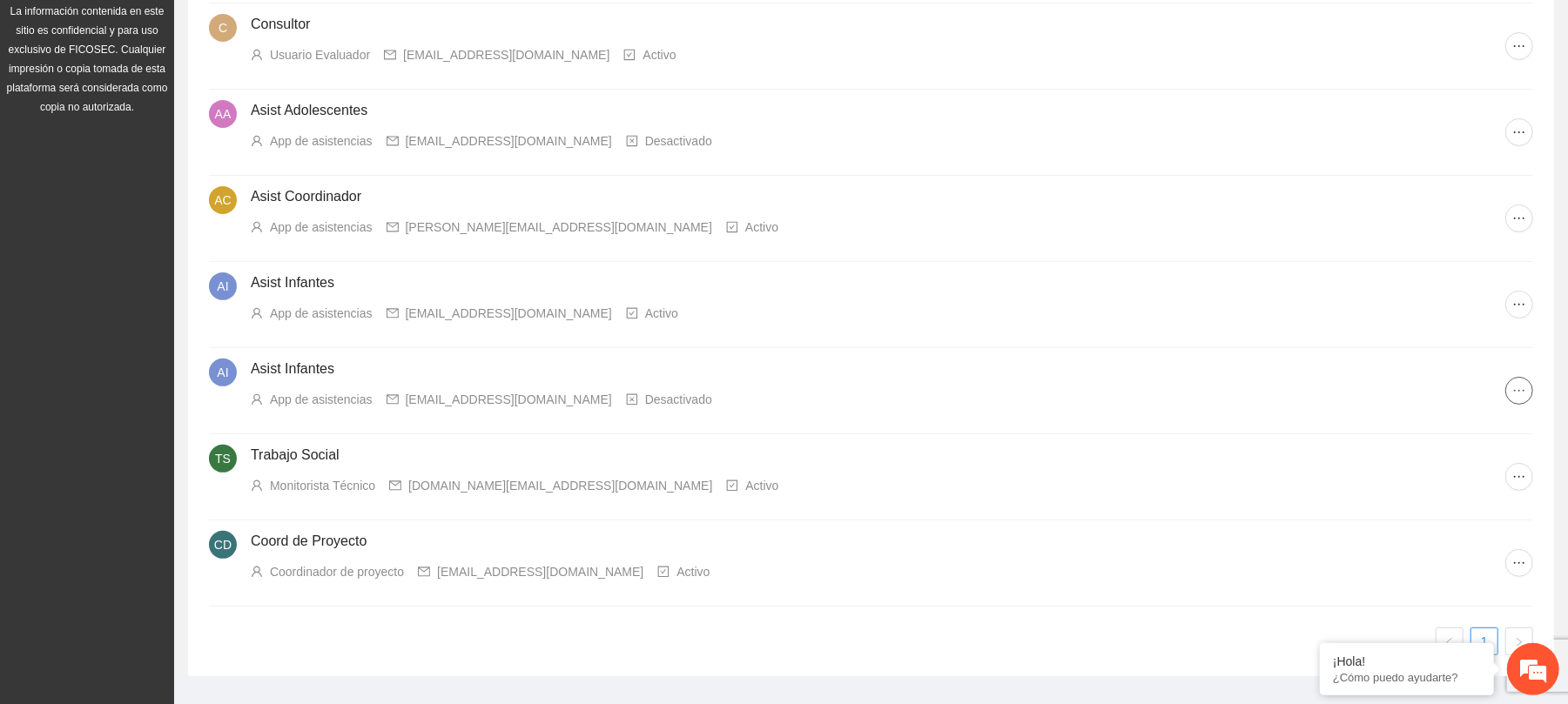 click at bounding box center (1519, 391) 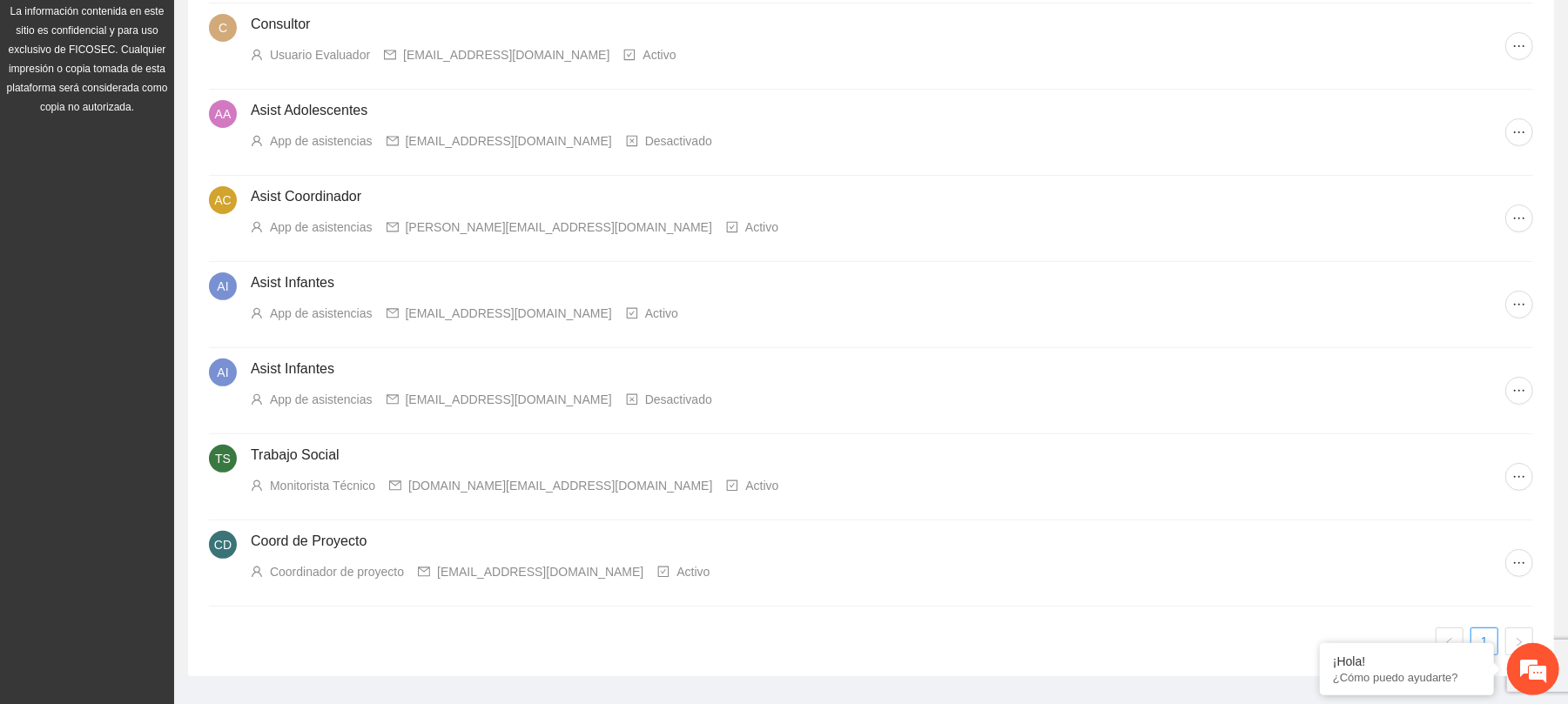 click on "App de asistencias" at bounding box center (321, 399) 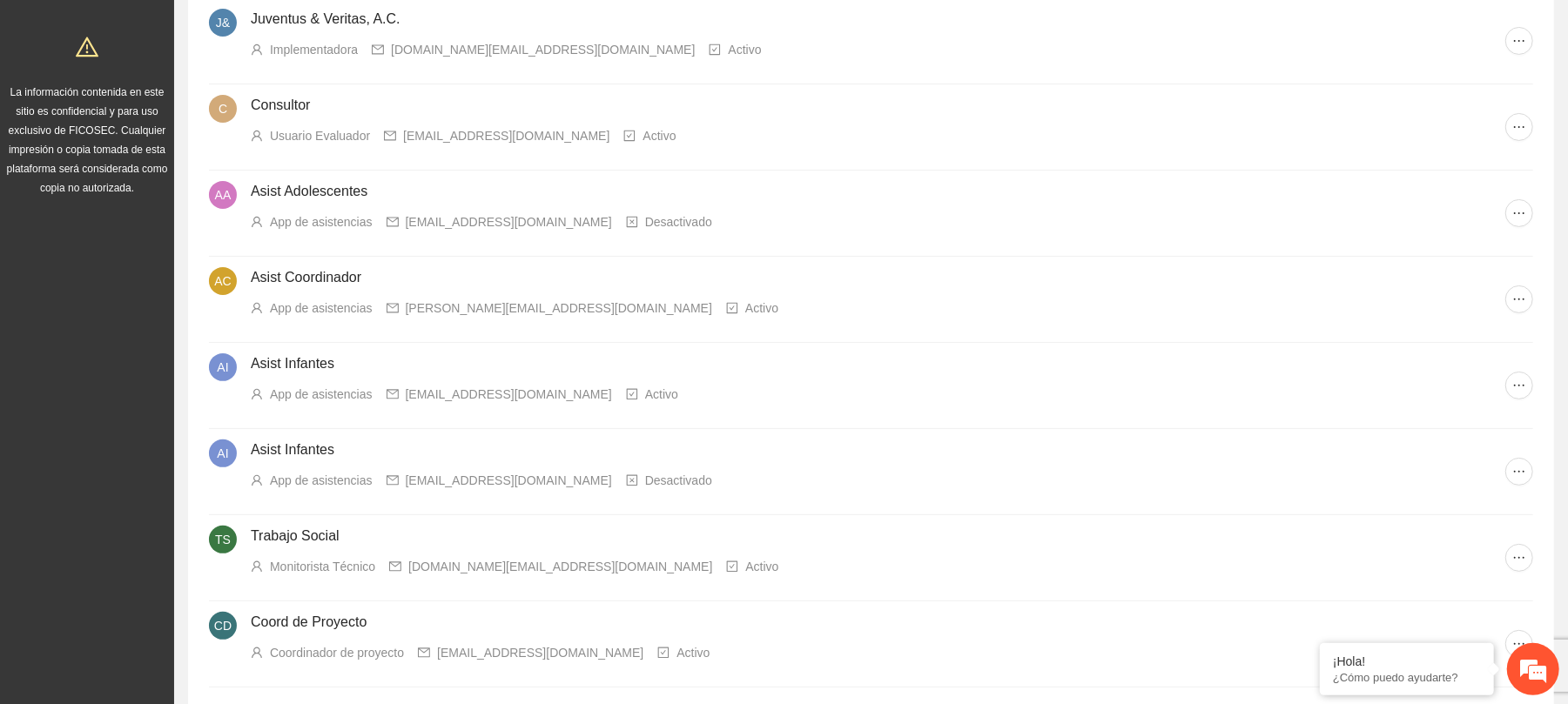 scroll, scrollTop: 181, scrollLeft: 0, axis: vertical 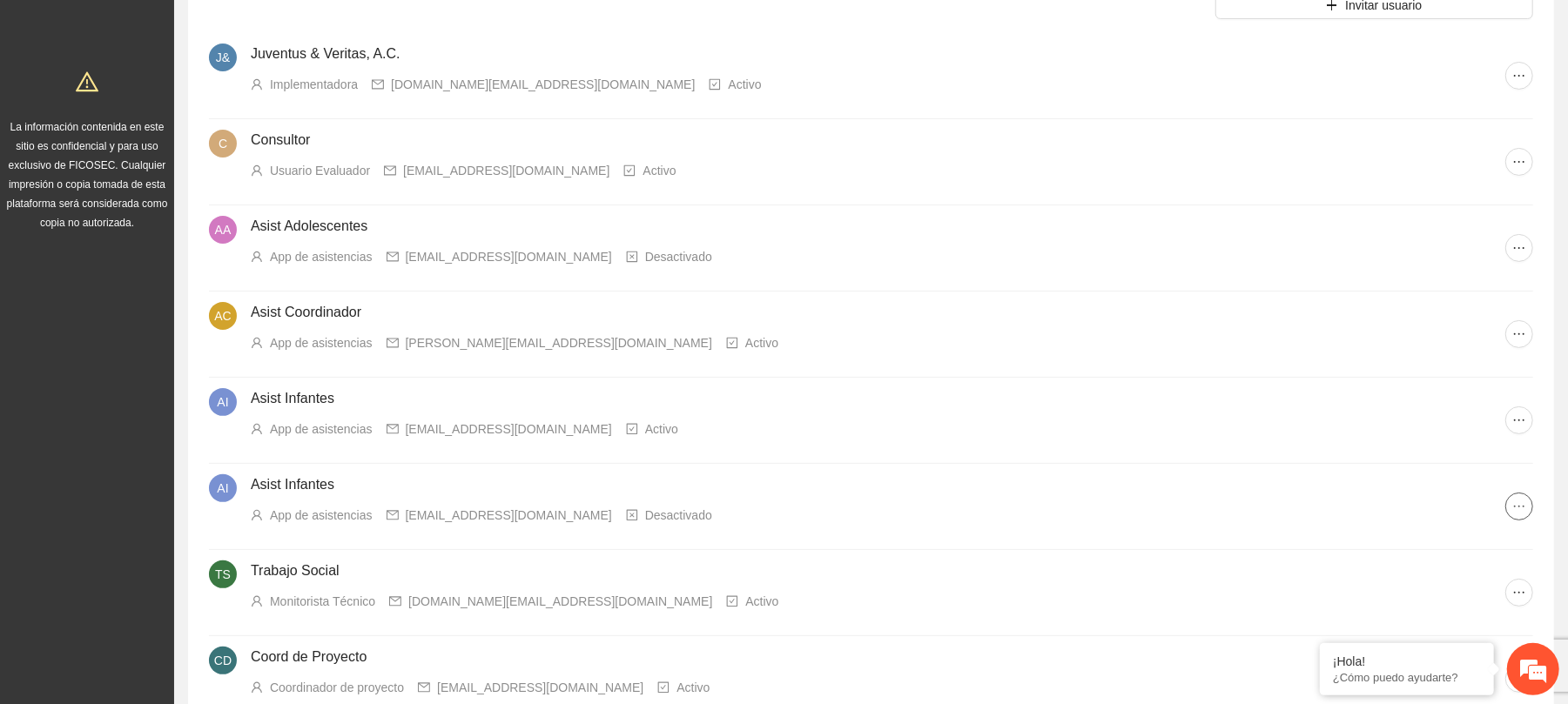 click 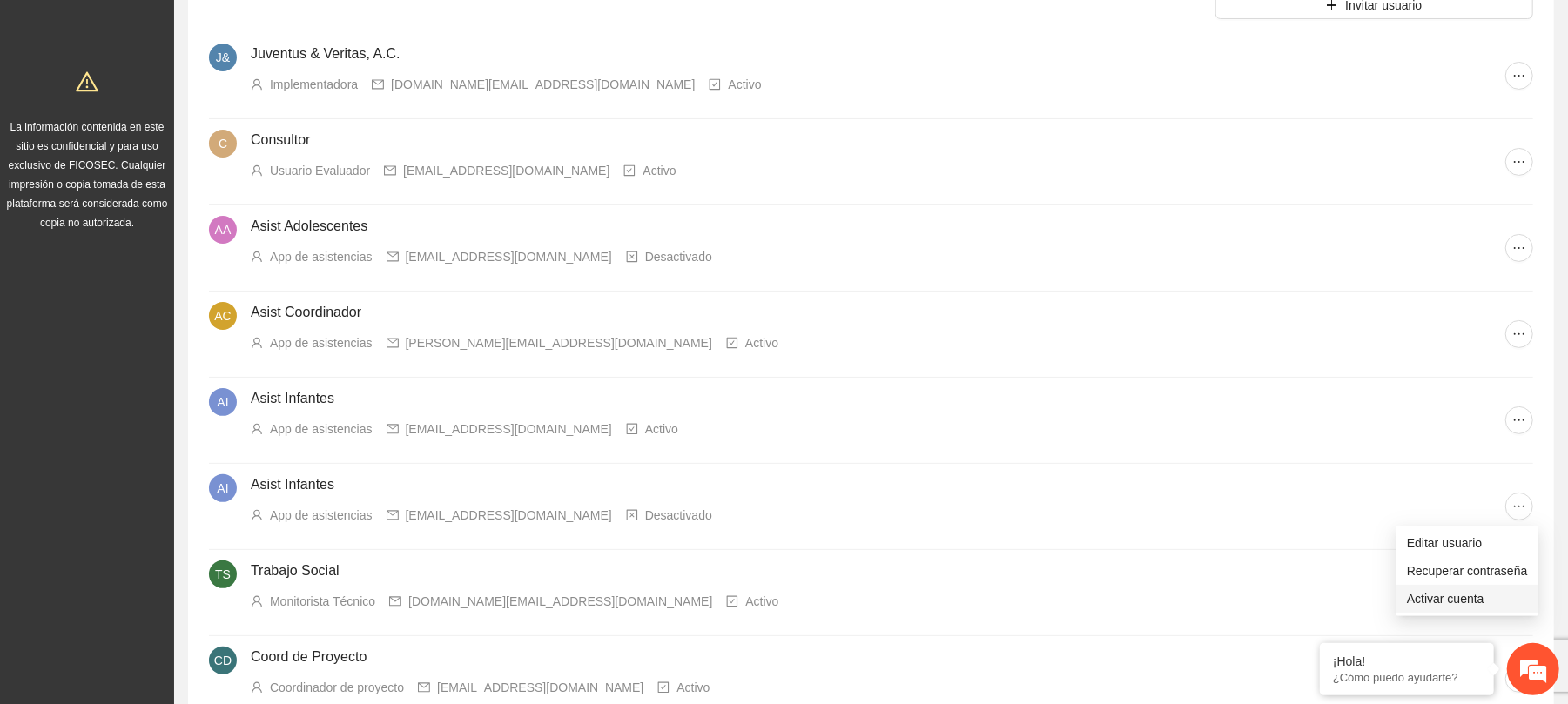 click on "Activar cuenta" at bounding box center (1467, 599) 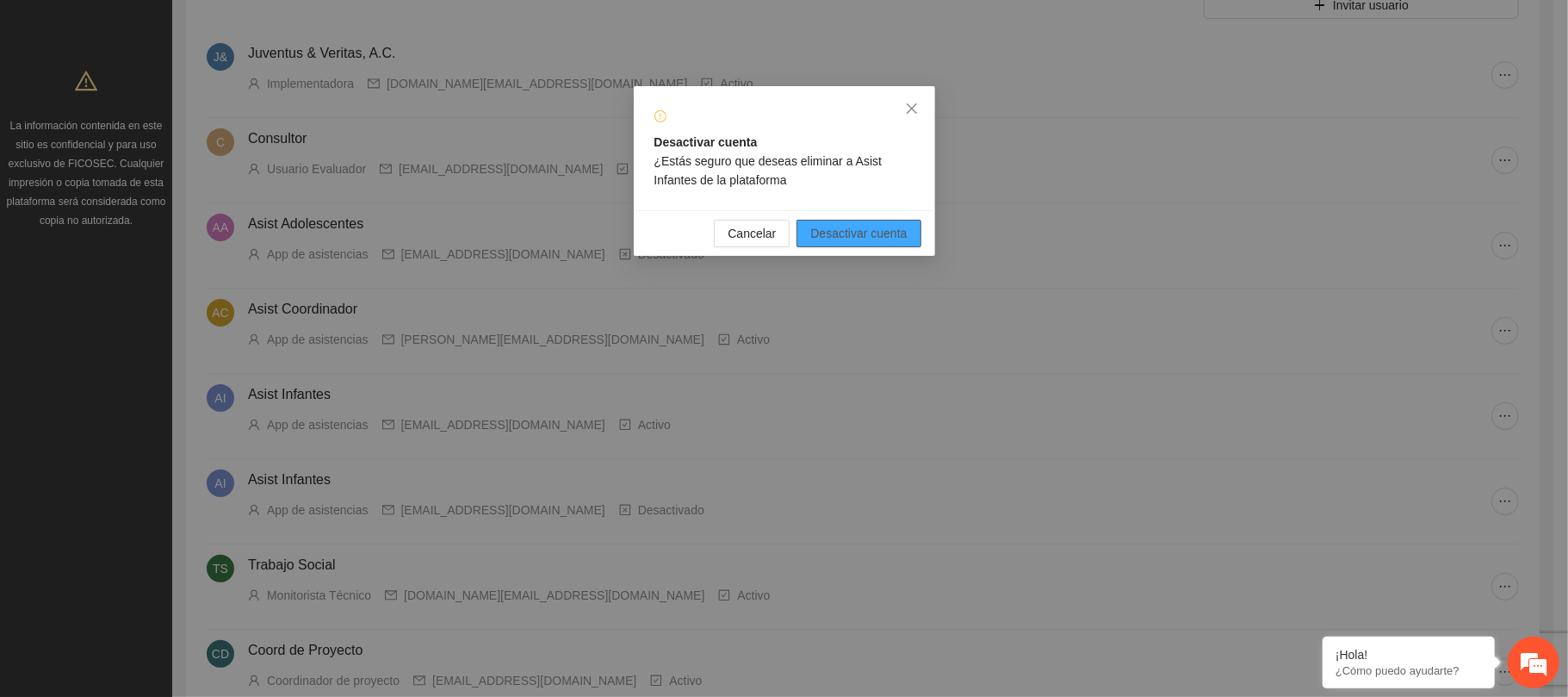 click on "Desactivar cuenta" at bounding box center (858, 233) 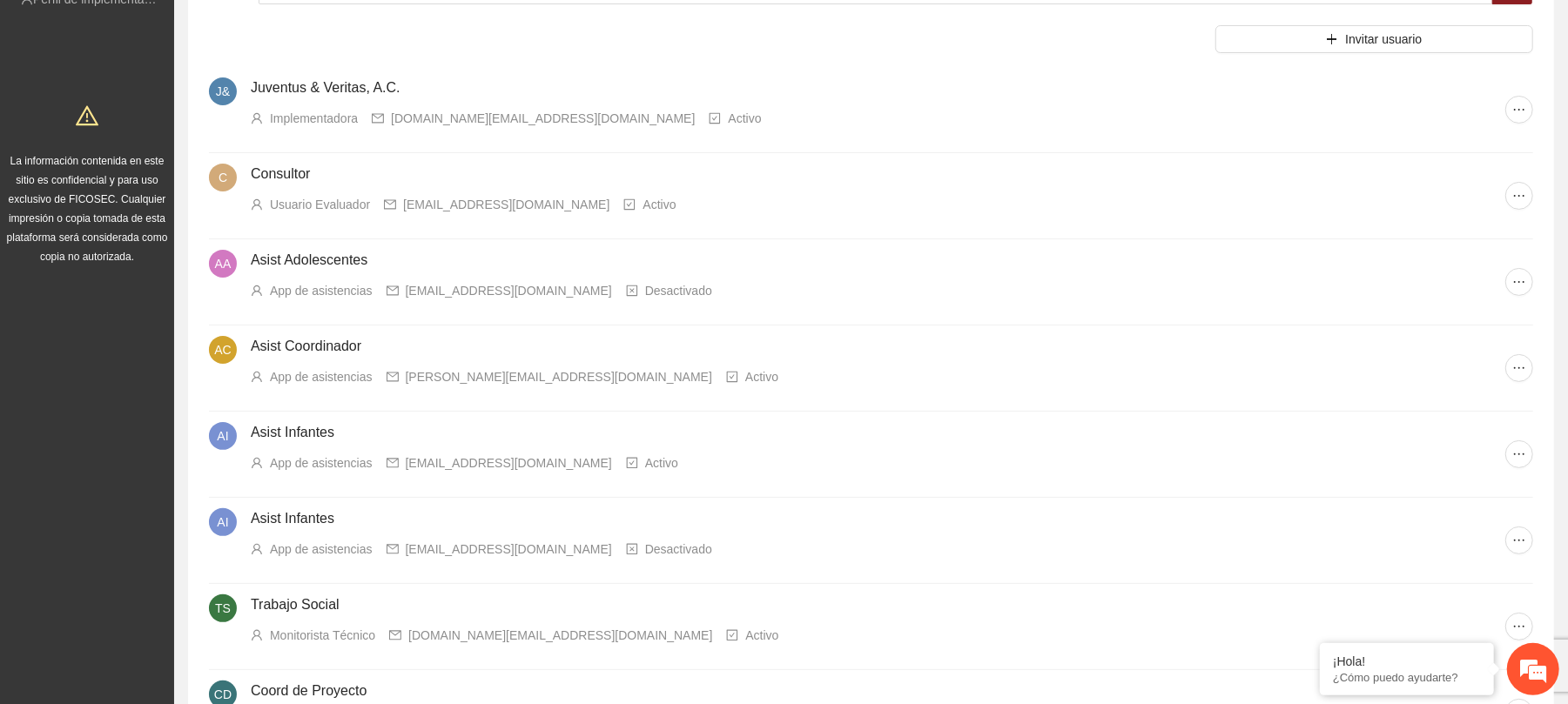 scroll, scrollTop: 181, scrollLeft: 0, axis: vertical 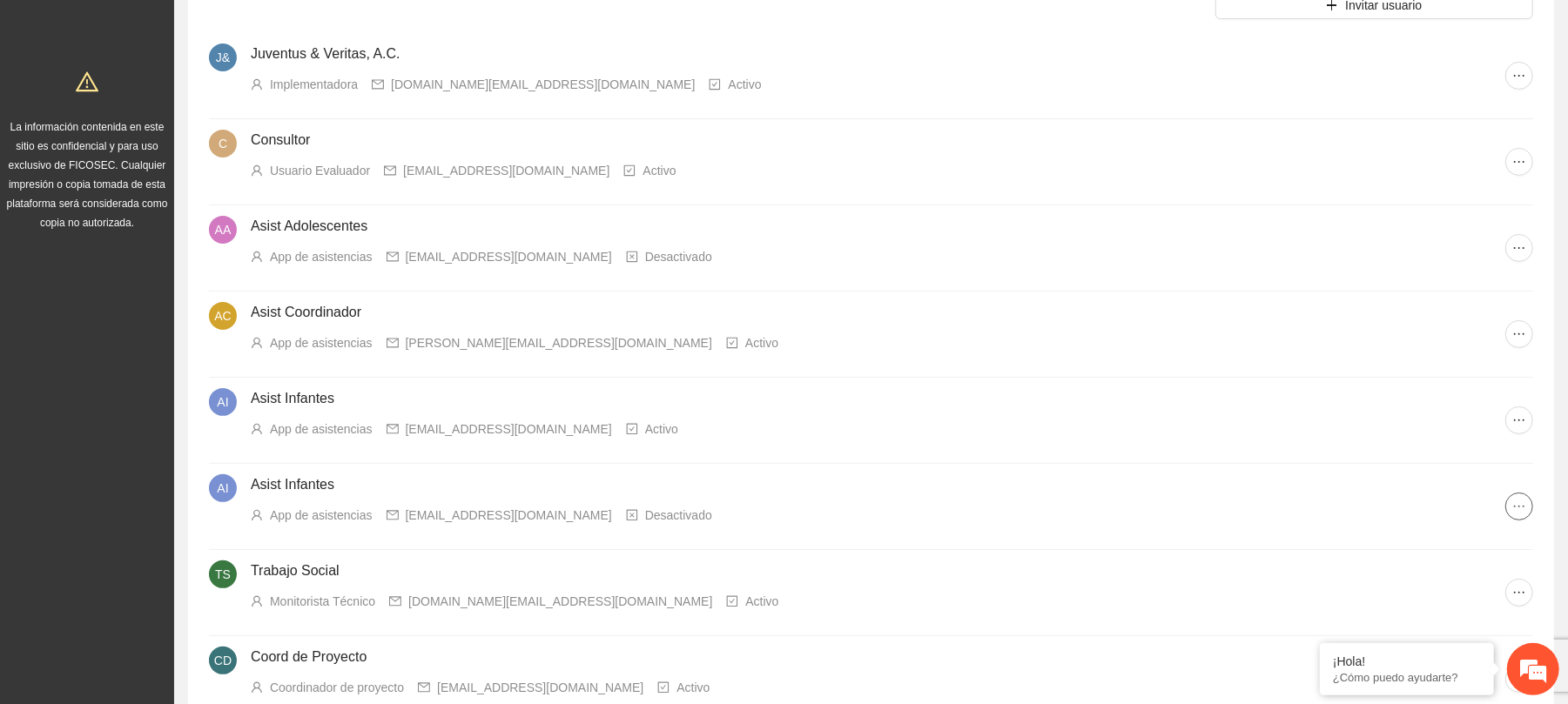 click 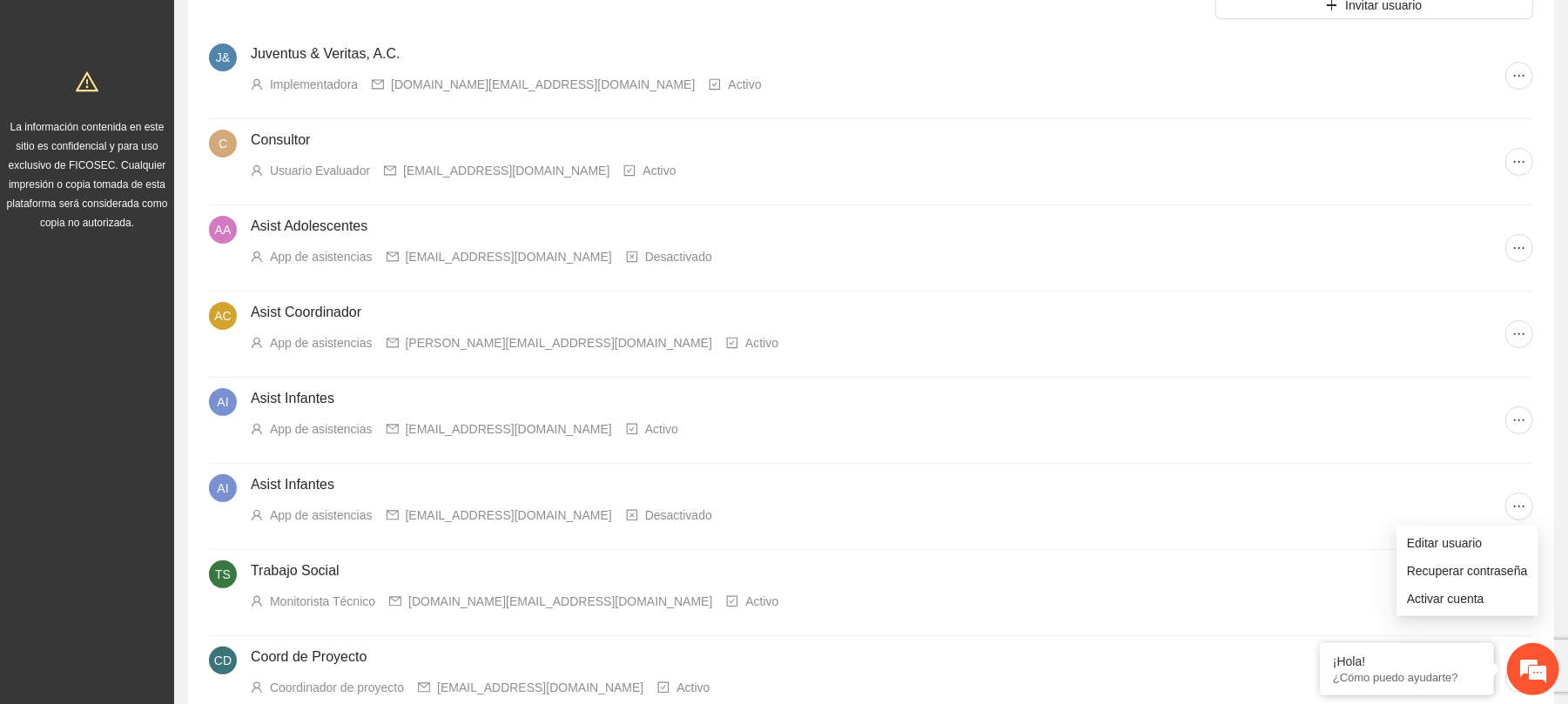 click on "Asist Infantes" at bounding box center [878, 485] 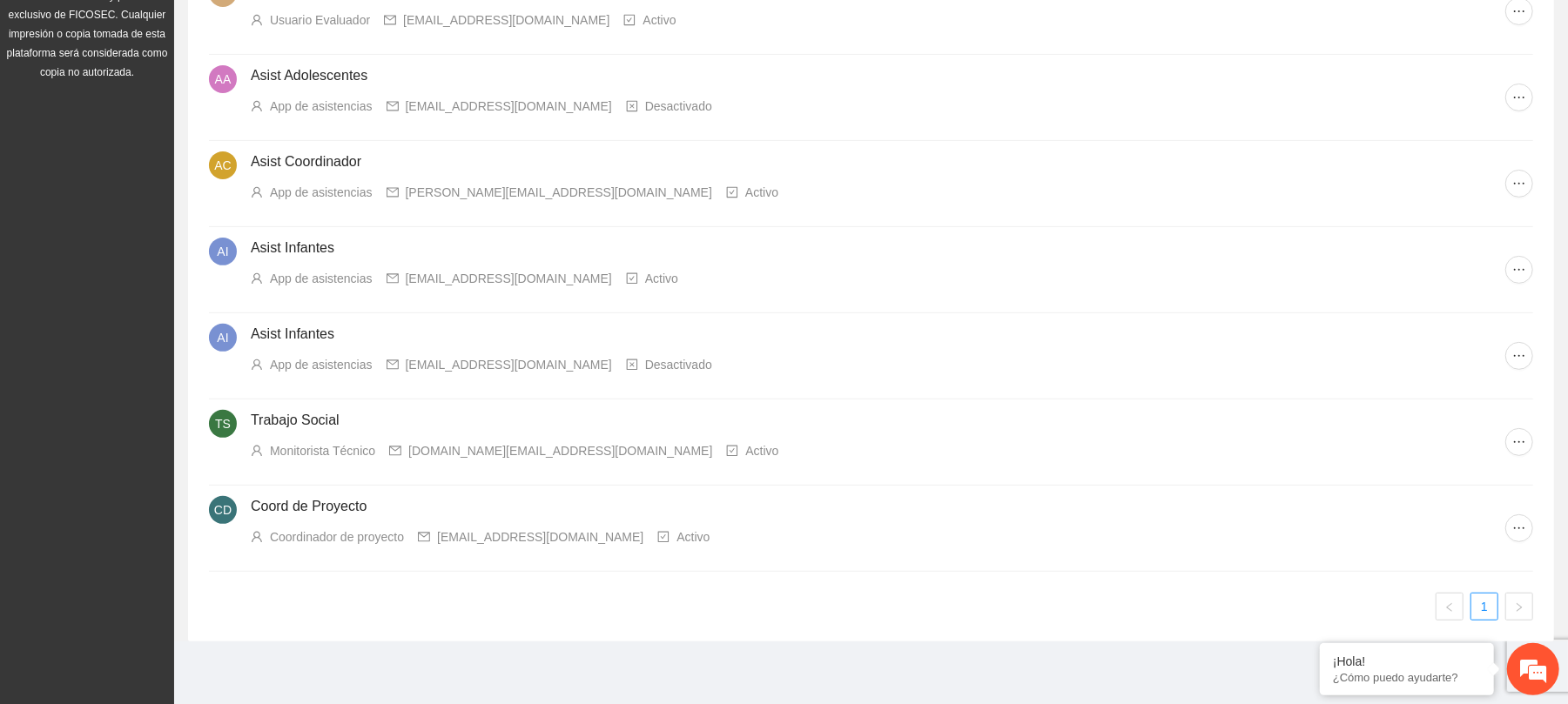 scroll, scrollTop: 338, scrollLeft: 0, axis: vertical 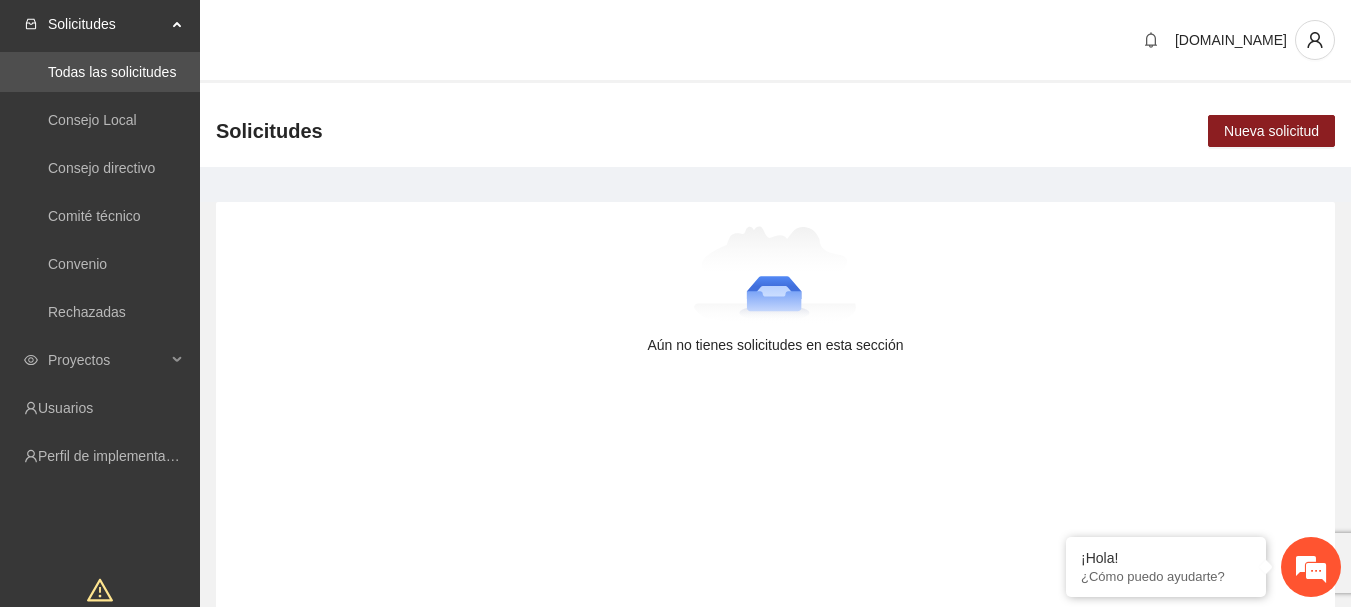 drag, startPoint x: 1820, startPoint y: 0, endPoint x: 670, endPoint y: 493, distance: 1251.219 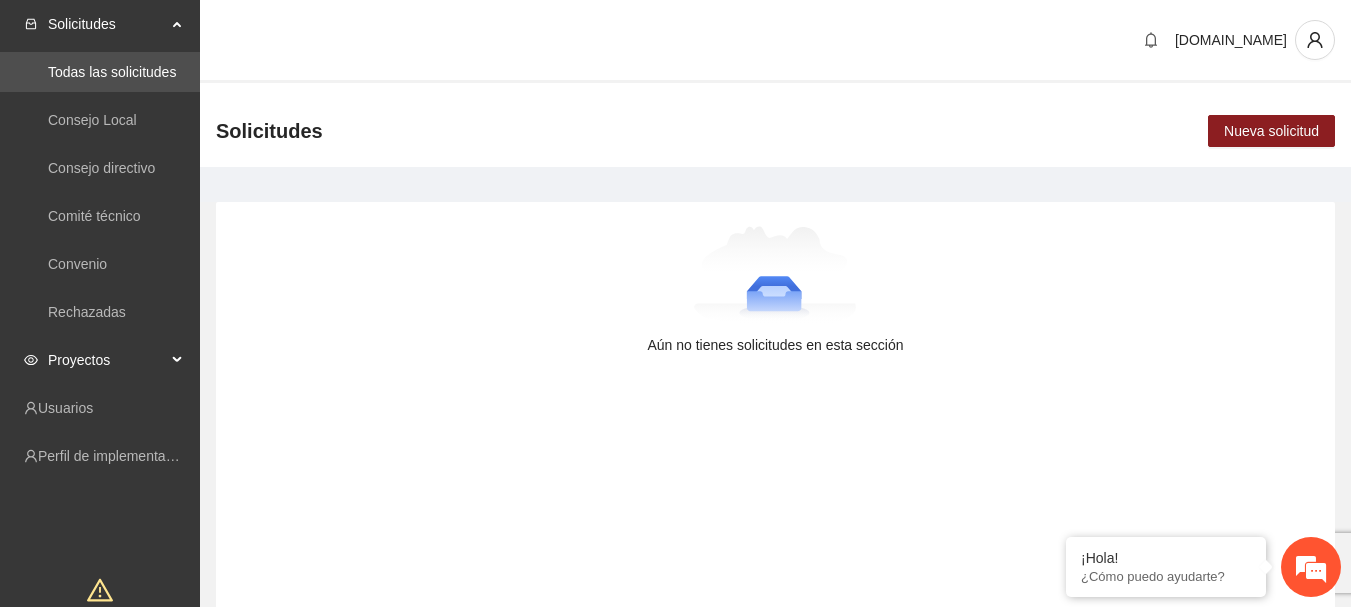 click on "Proyectos" at bounding box center [107, 360] 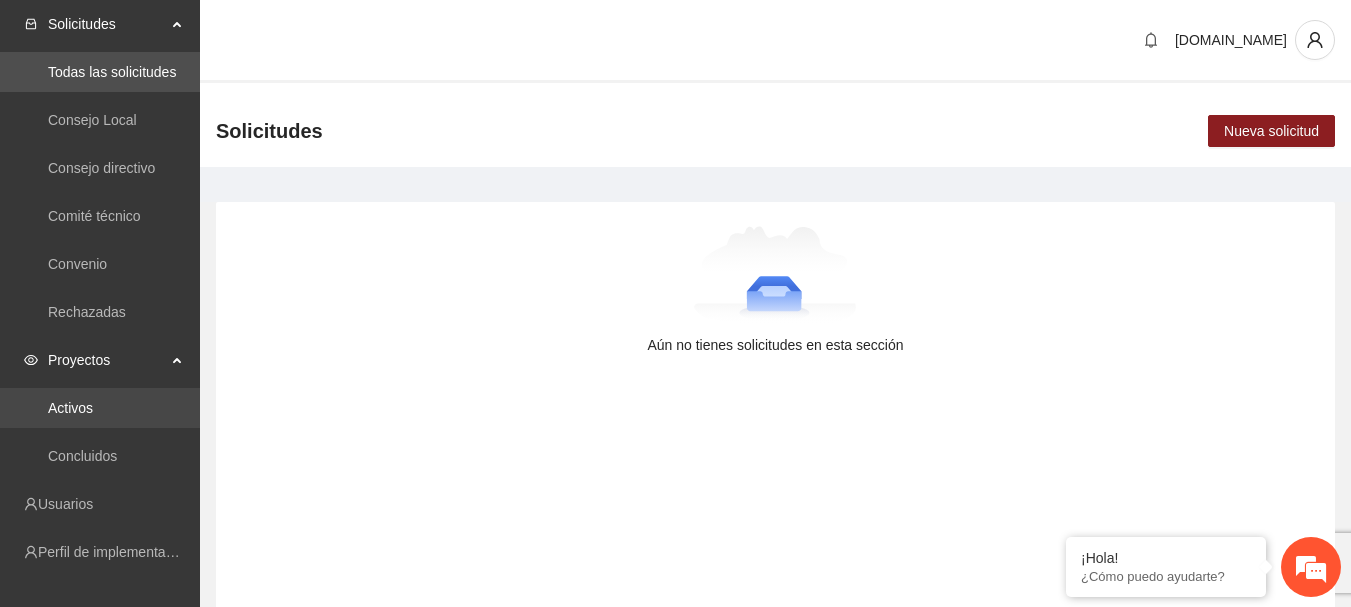 click on "Activos" at bounding box center [70, 408] 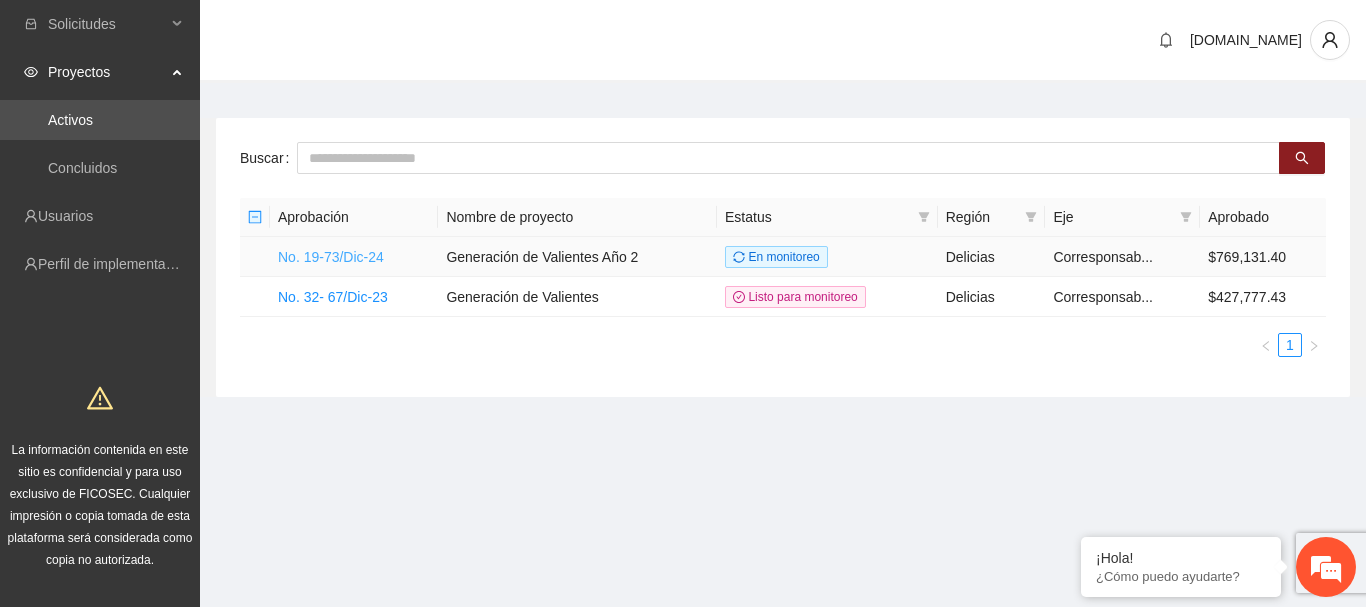 click on "No. 19-73/Dic-24" at bounding box center [331, 257] 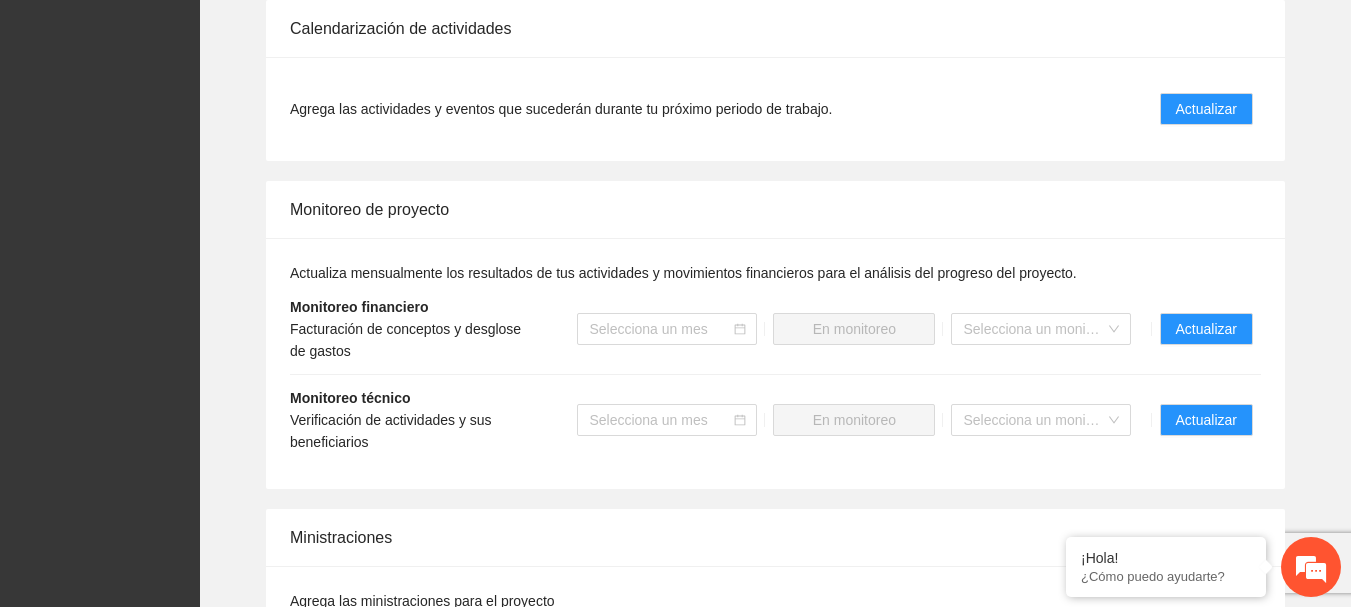 scroll, scrollTop: 1900, scrollLeft: 0, axis: vertical 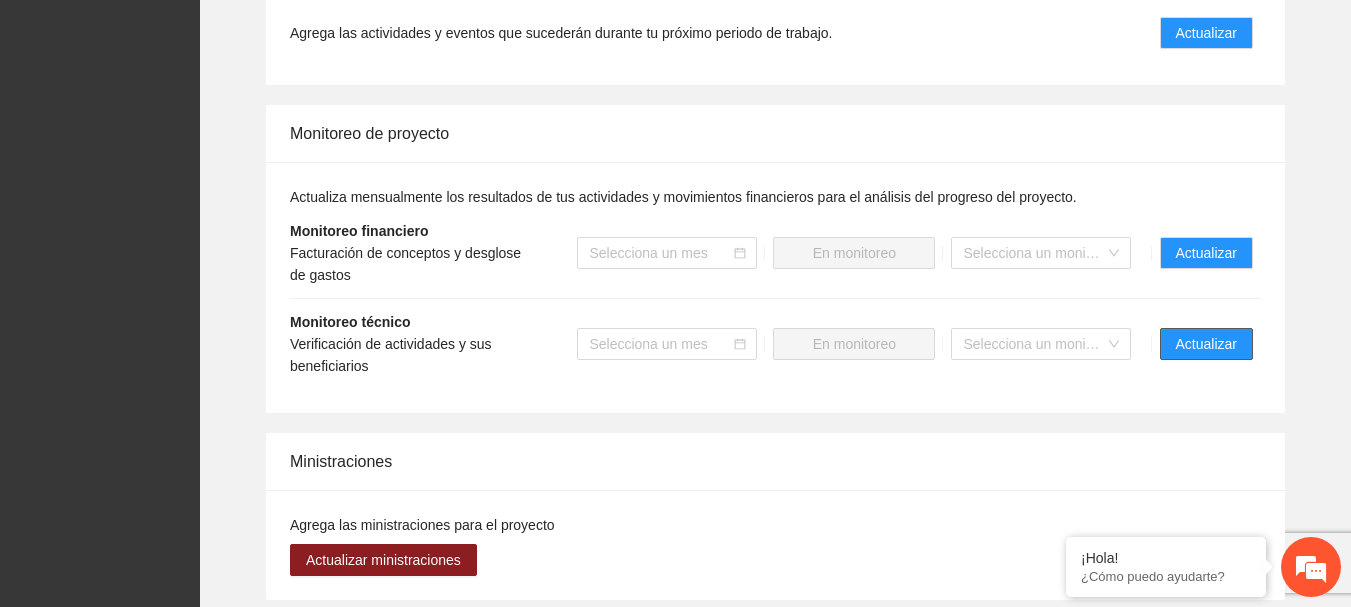 click on "Actualizar" at bounding box center [1206, 344] 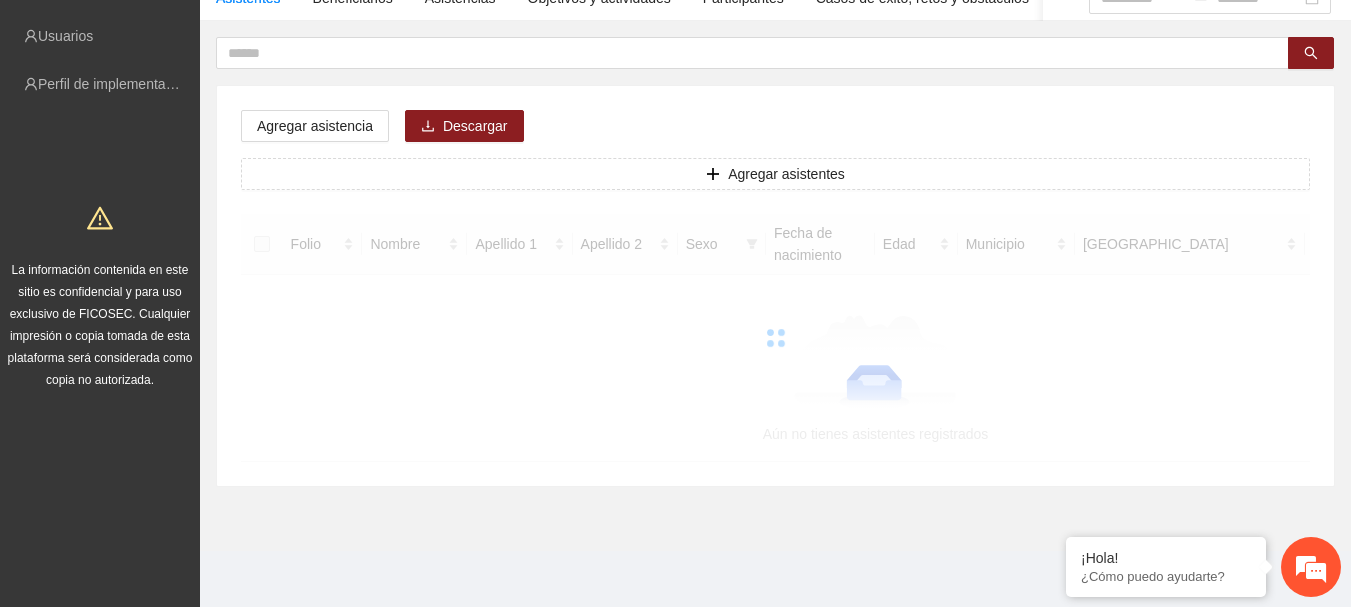 scroll, scrollTop: 0, scrollLeft: 0, axis: both 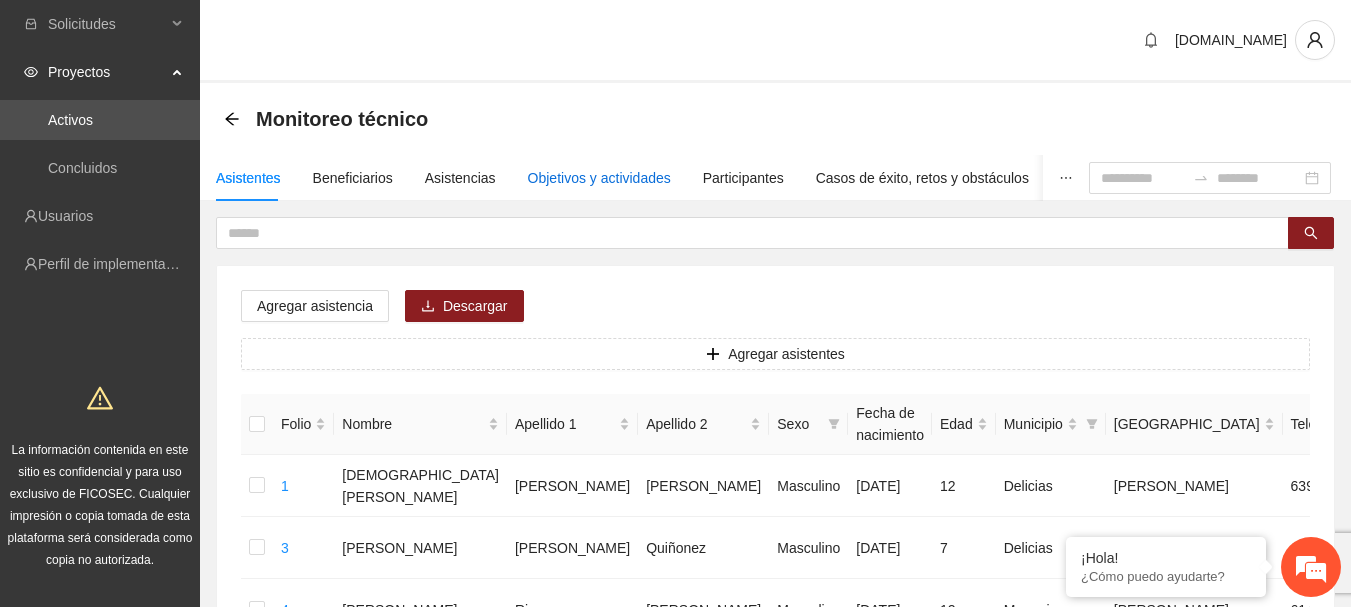 click on "Objetivos y actividades" at bounding box center [599, 178] 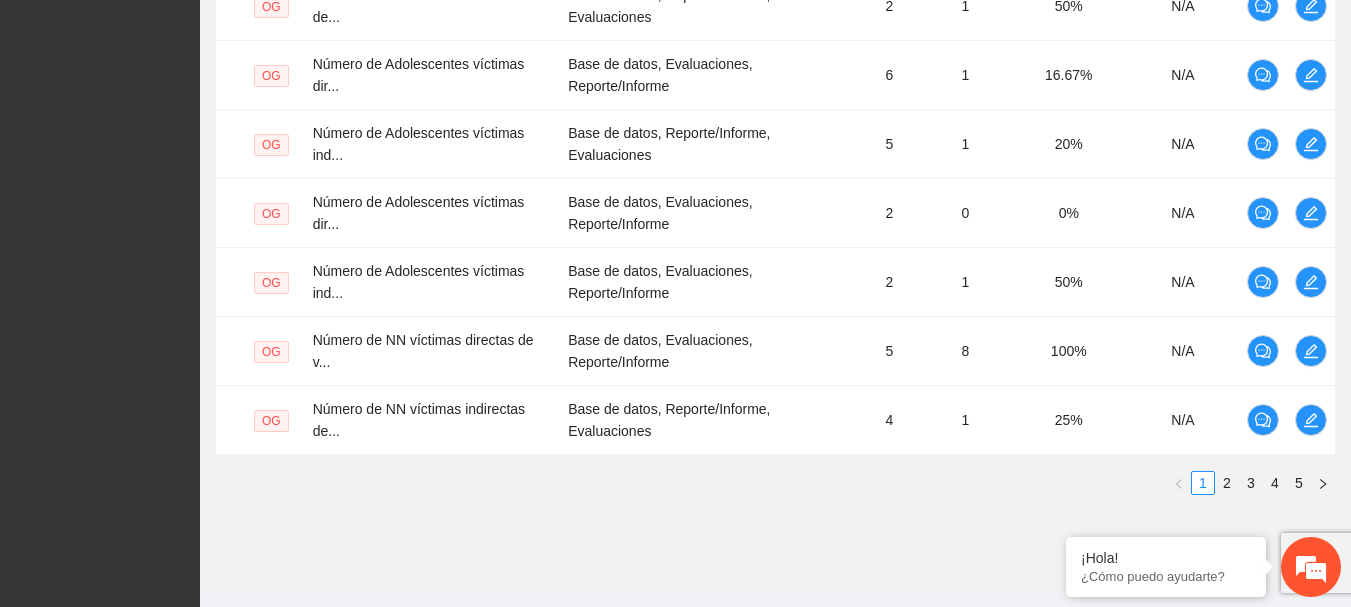scroll, scrollTop: 822, scrollLeft: 0, axis: vertical 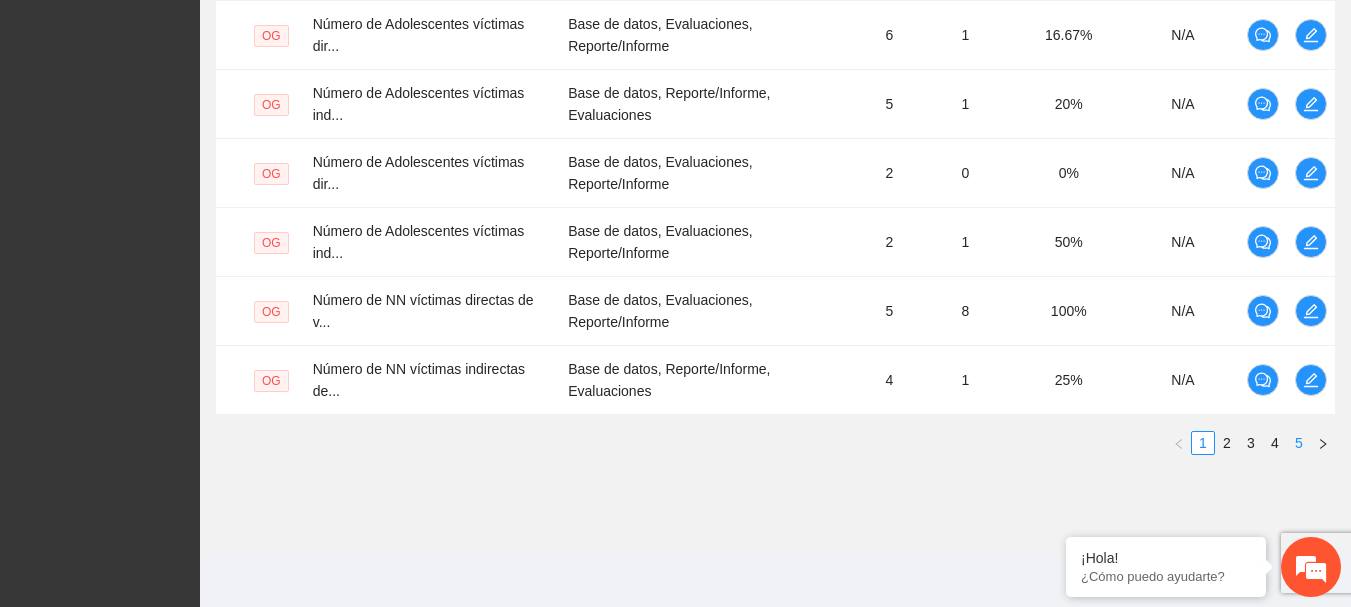 click on "5" at bounding box center (1299, 443) 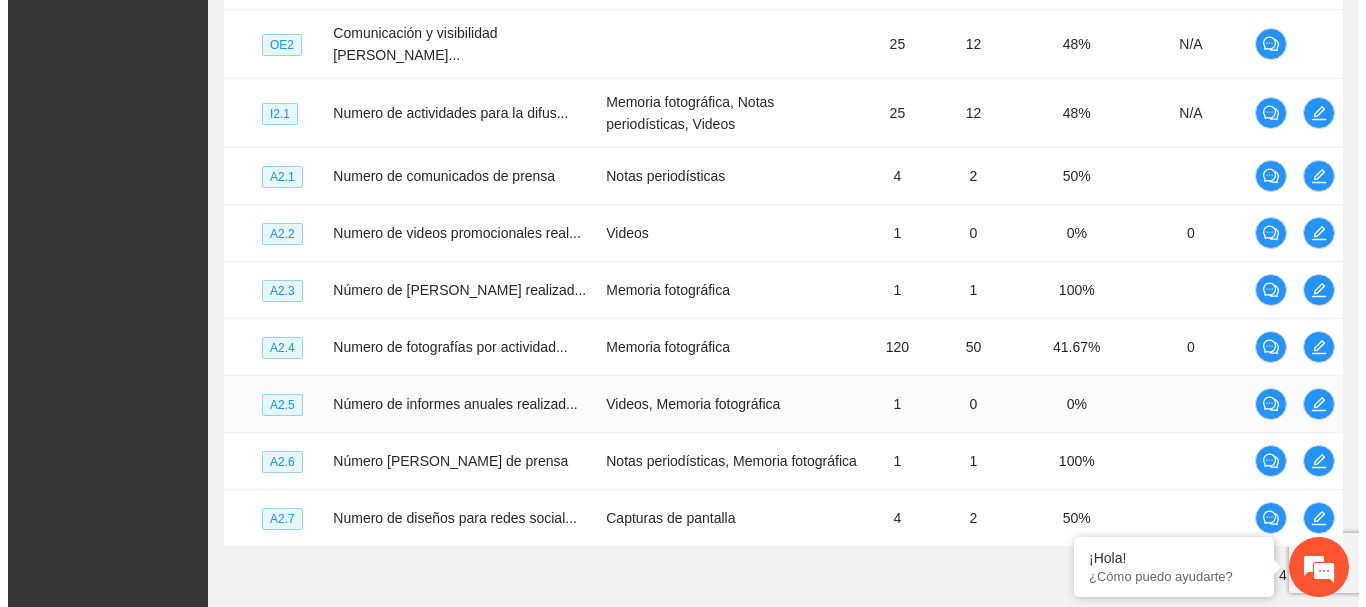 scroll, scrollTop: 586, scrollLeft: 0, axis: vertical 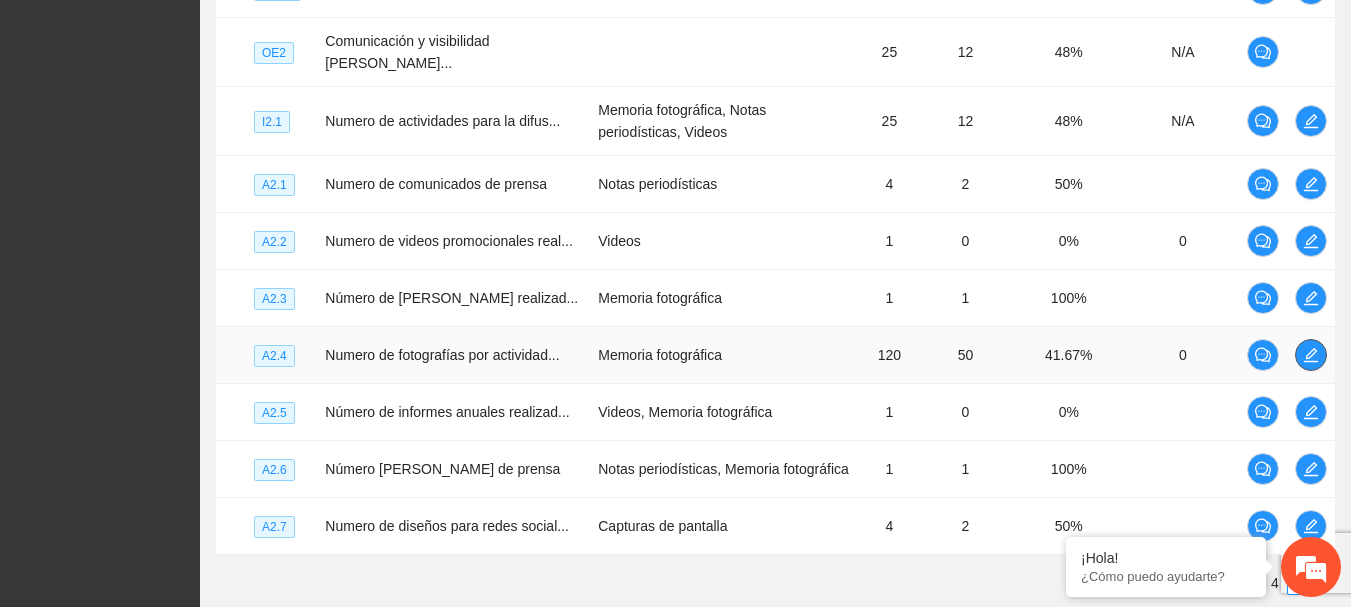 click at bounding box center [1311, 355] 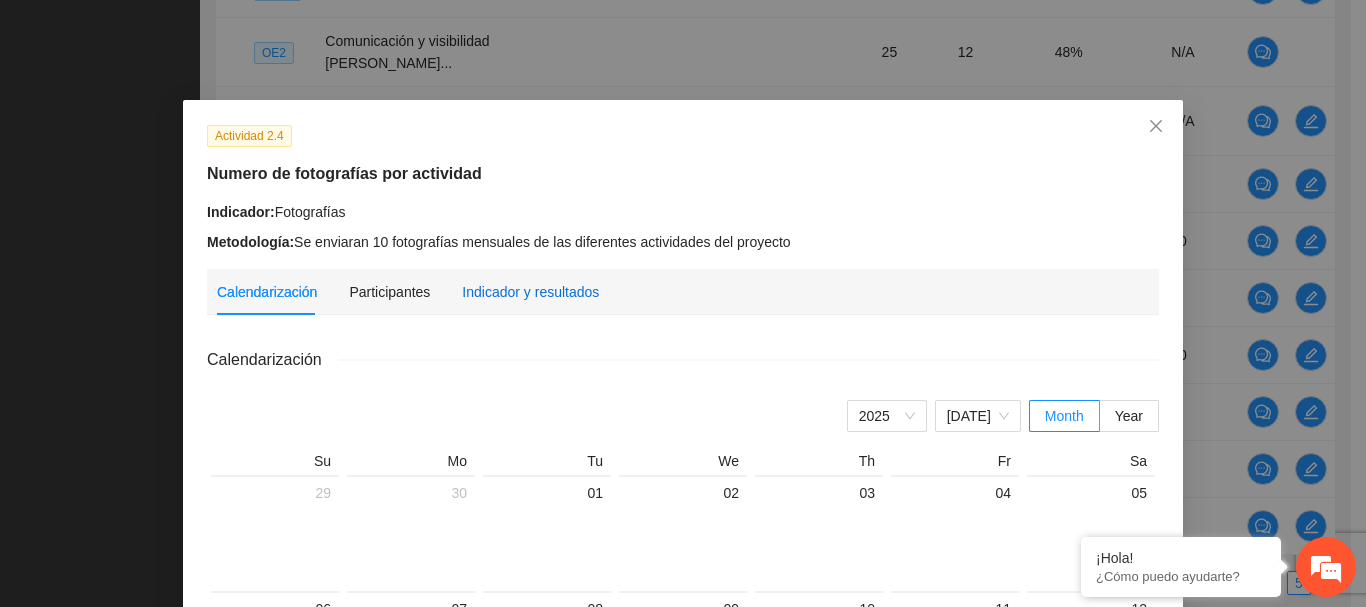 click on "Indicador y resultados" at bounding box center [530, 292] 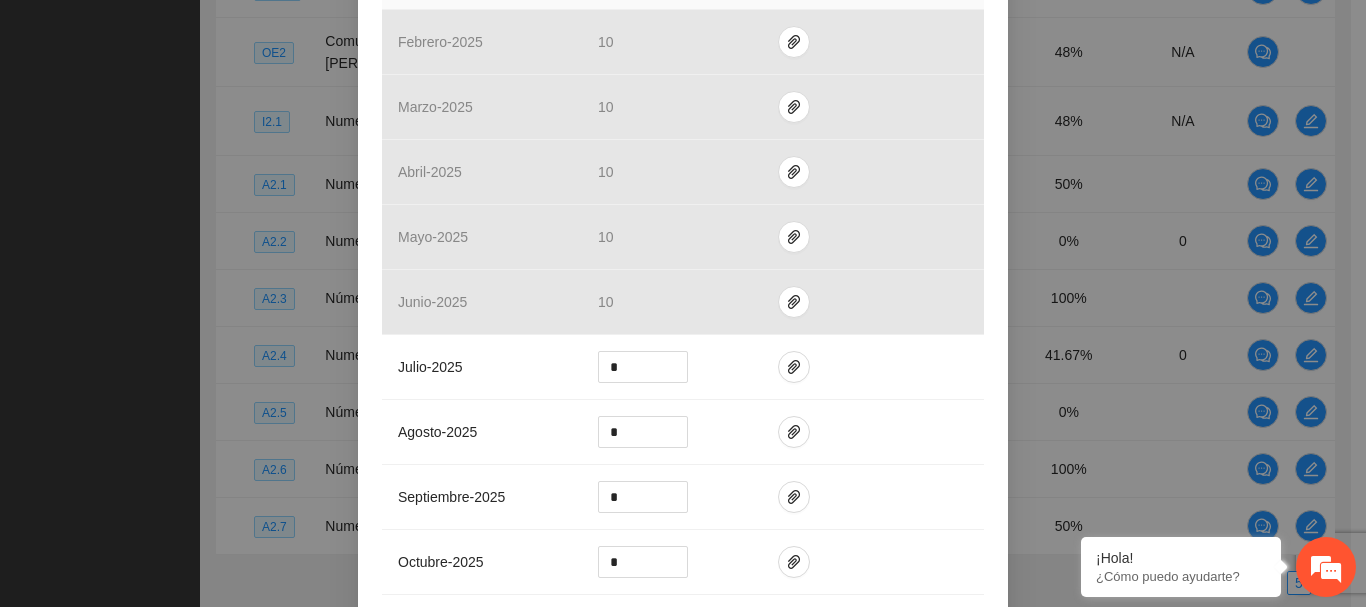 scroll, scrollTop: 600, scrollLeft: 0, axis: vertical 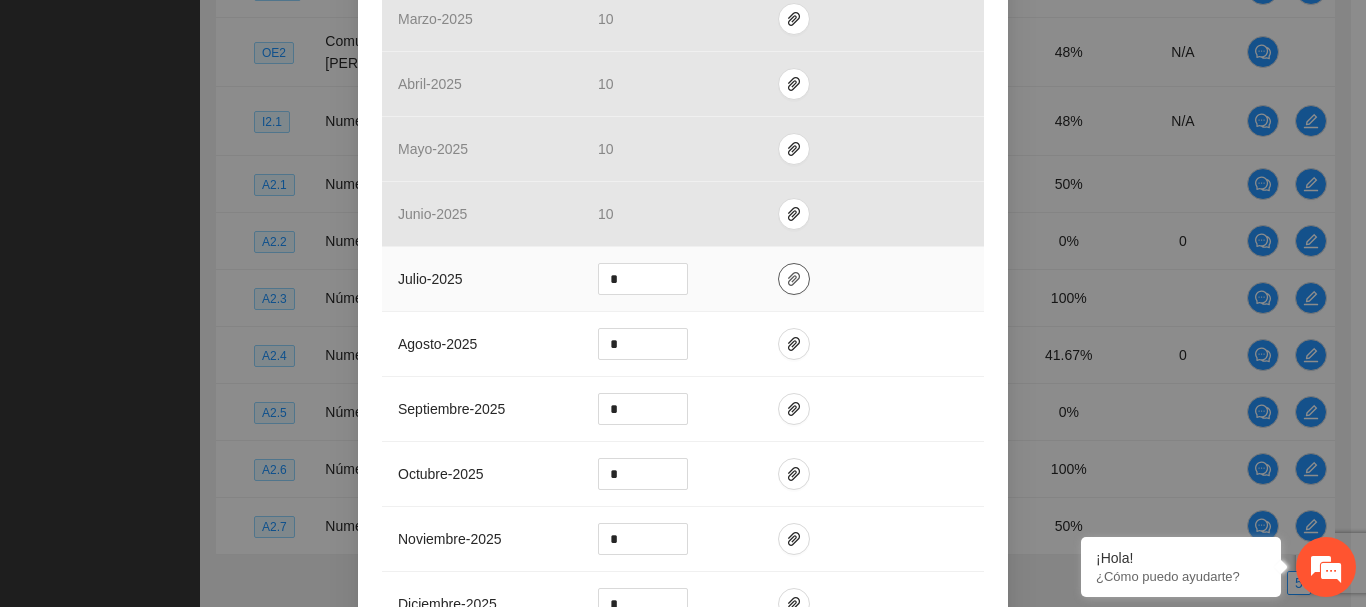 click 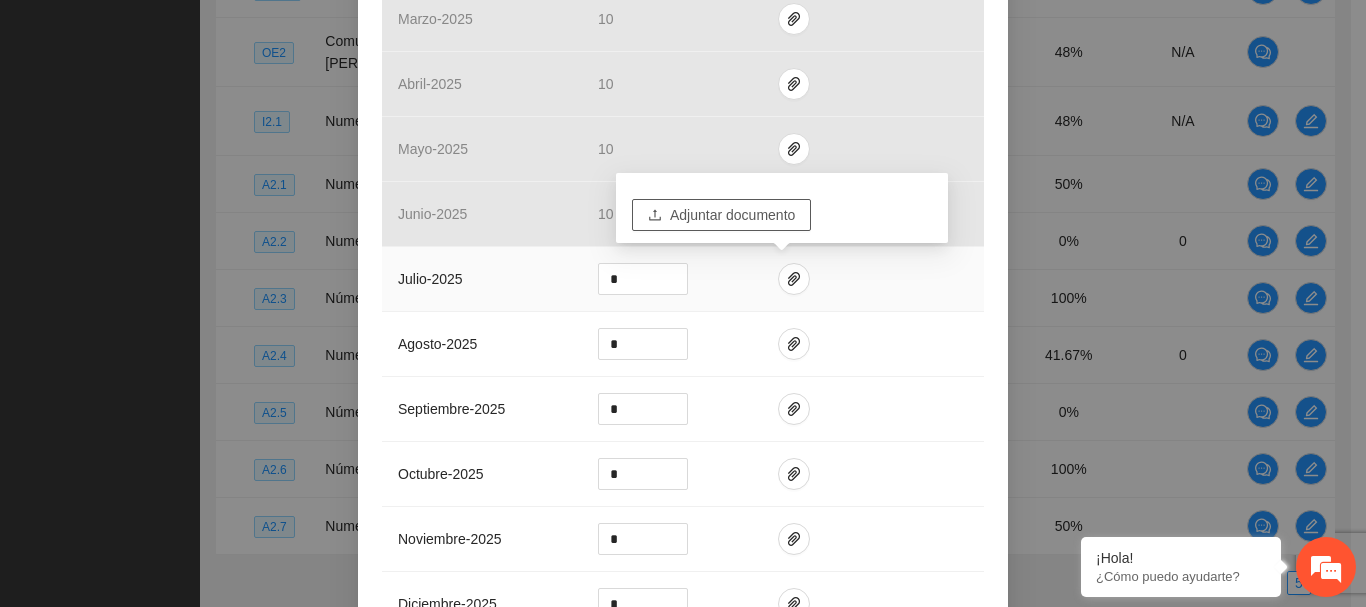 click on "Adjuntar documento" at bounding box center (732, 215) 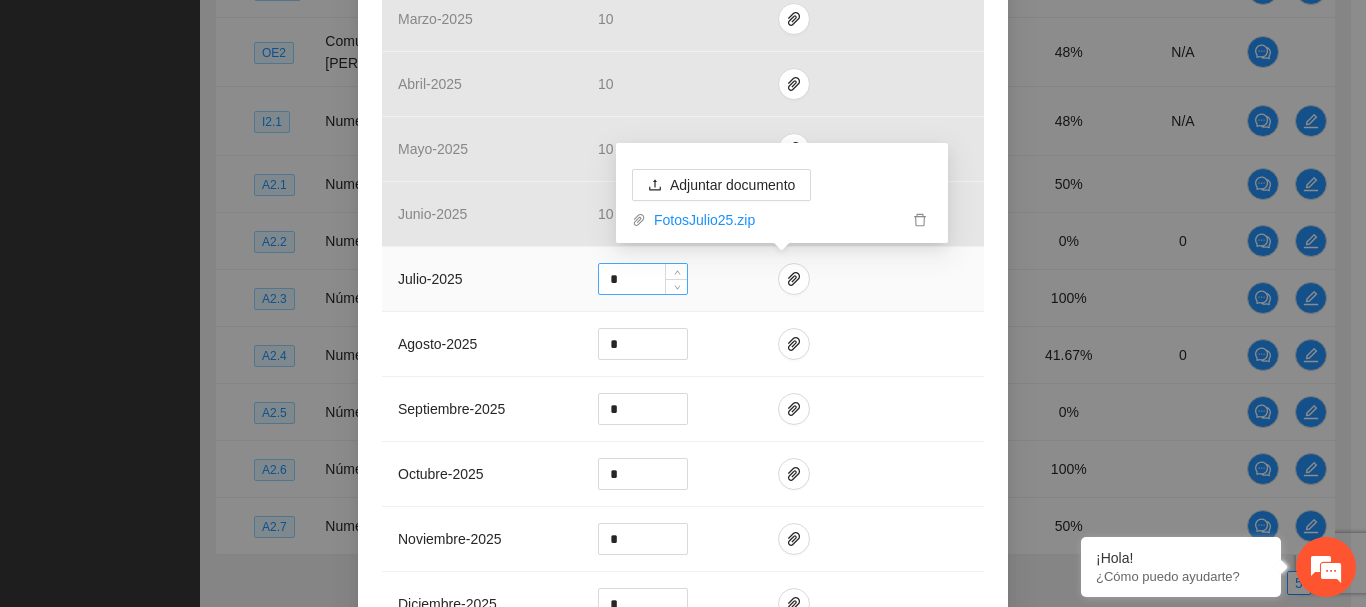 click on "*" at bounding box center [643, 279] 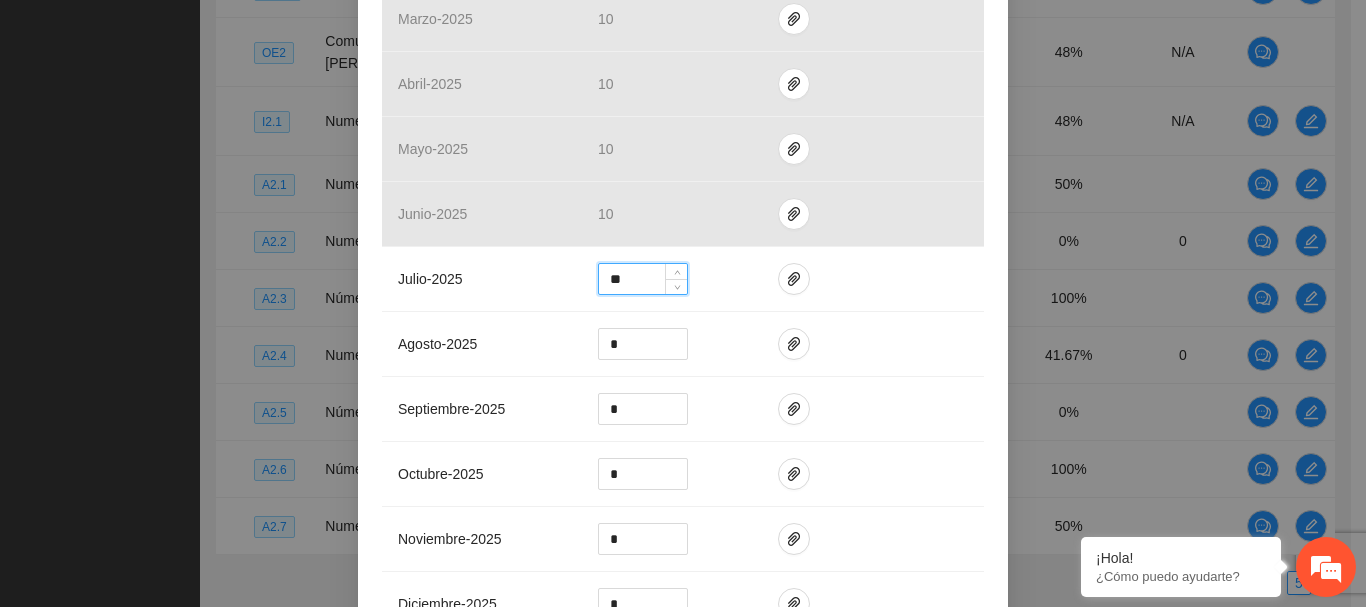 type on "**" 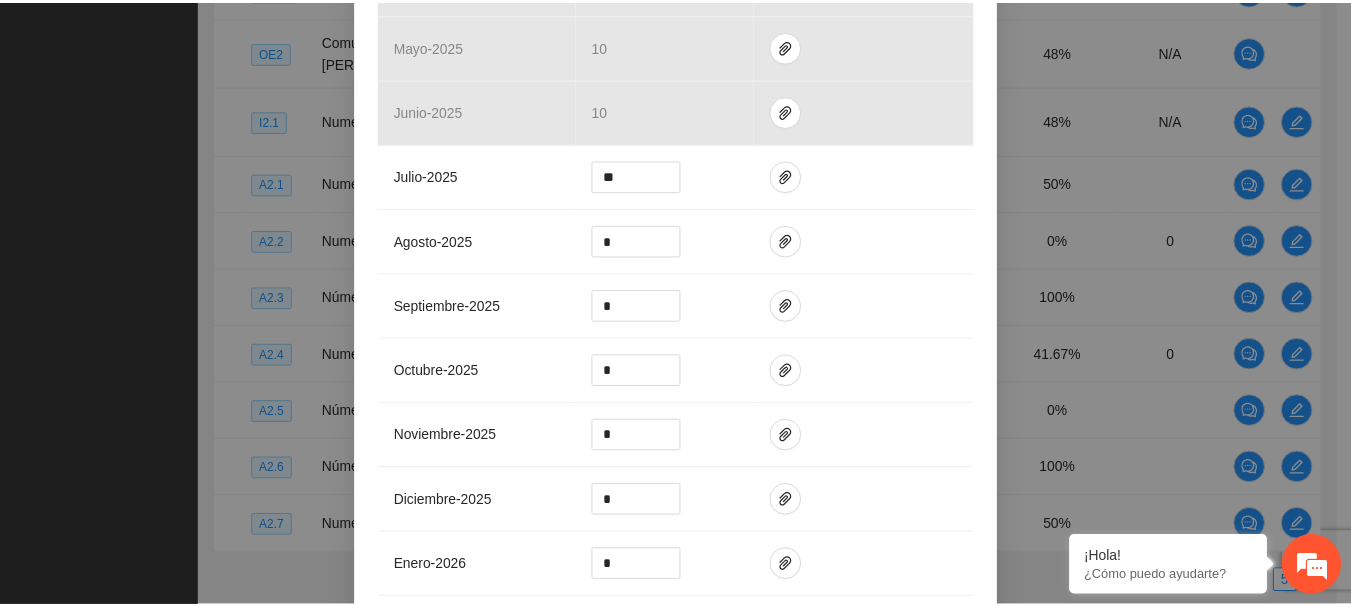 scroll, scrollTop: 888, scrollLeft: 0, axis: vertical 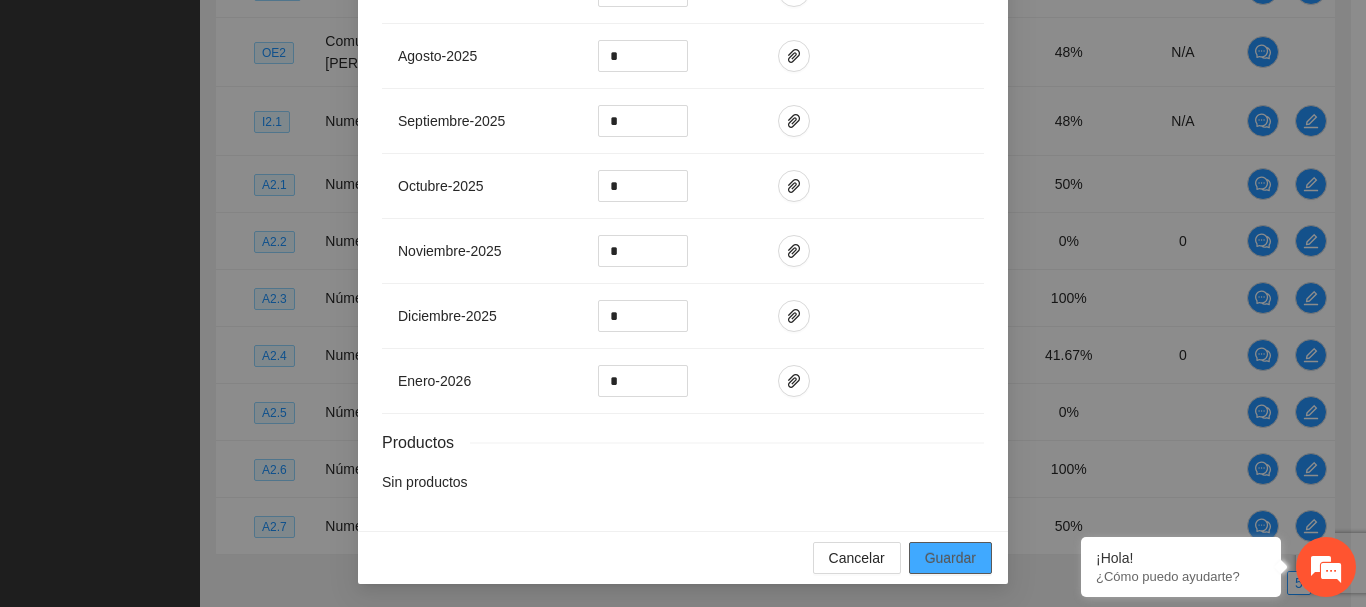 click on "Guardar" at bounding box center [950, 558] 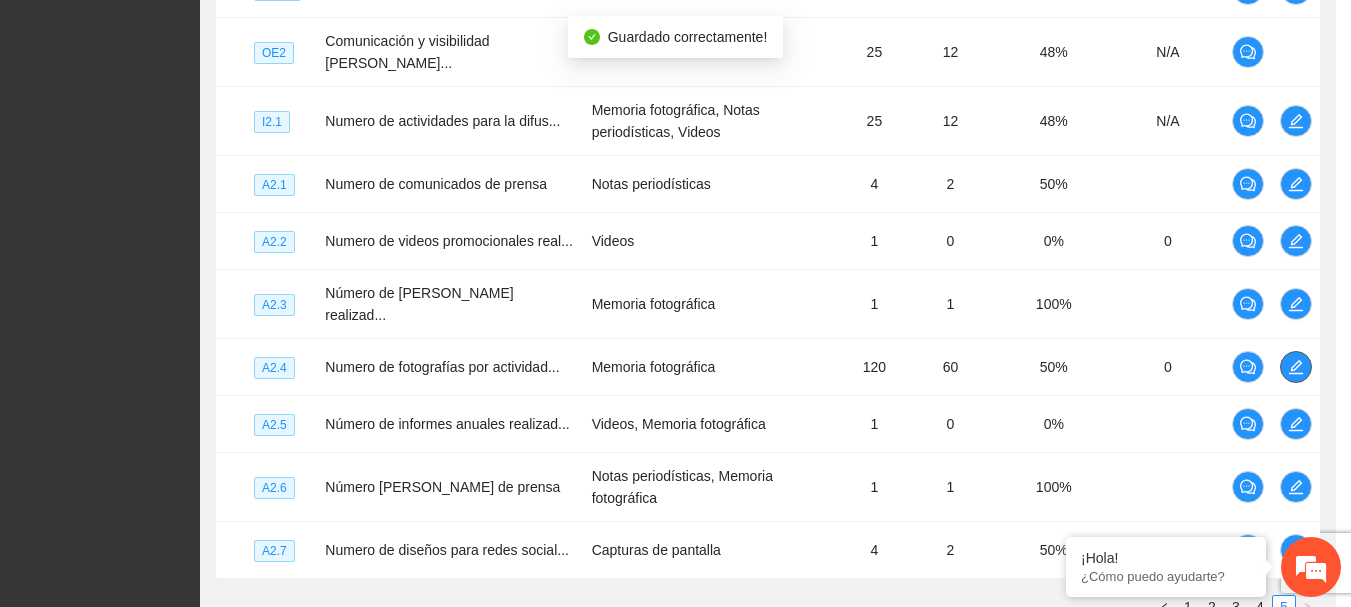 scroll, scrollTop: 0, scrollLeft: 0, axis: both 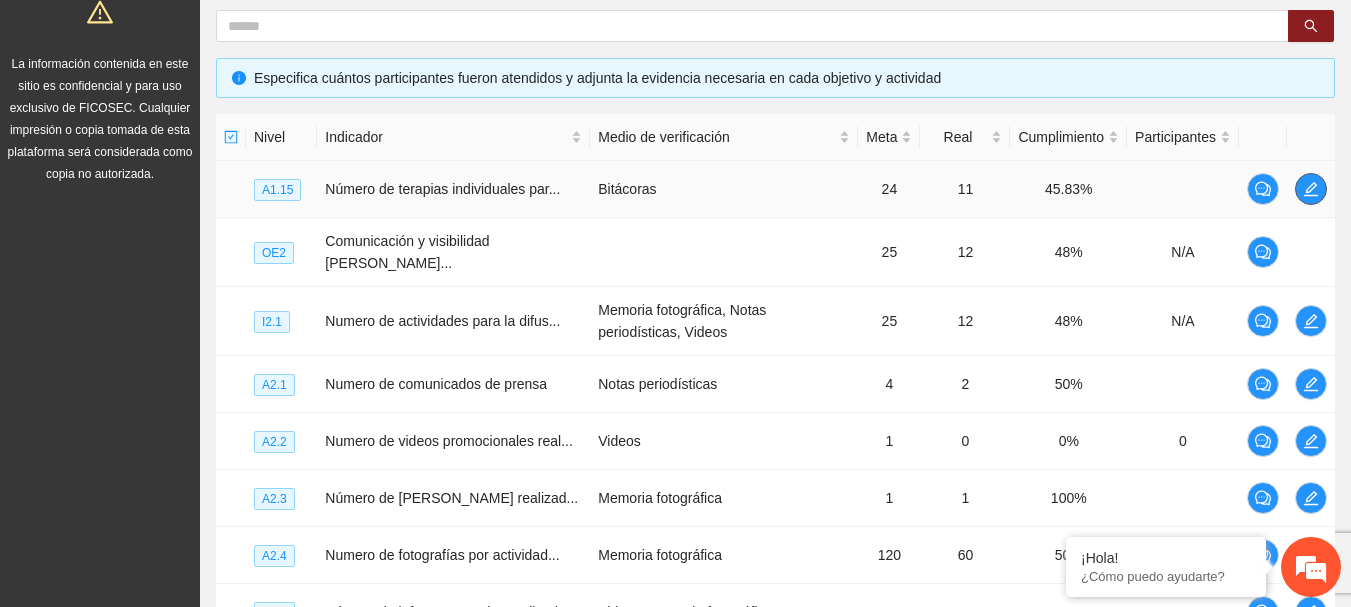 click 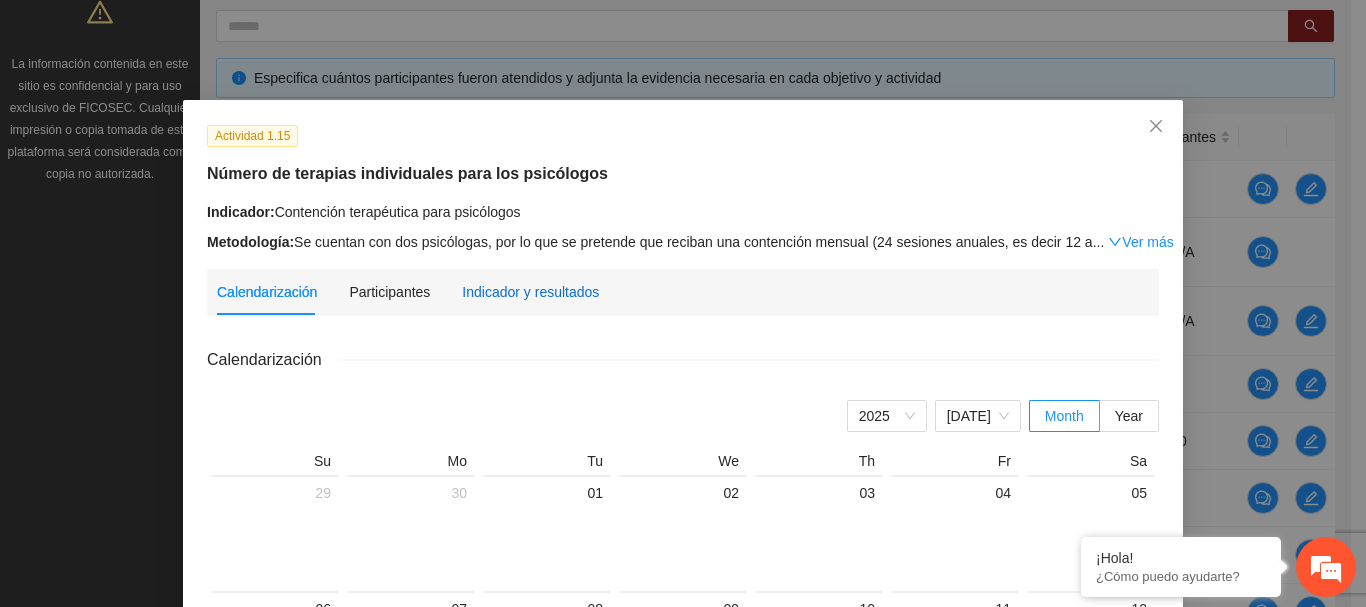 click on "Indicador y resultados" at bounding box center [530, 292] 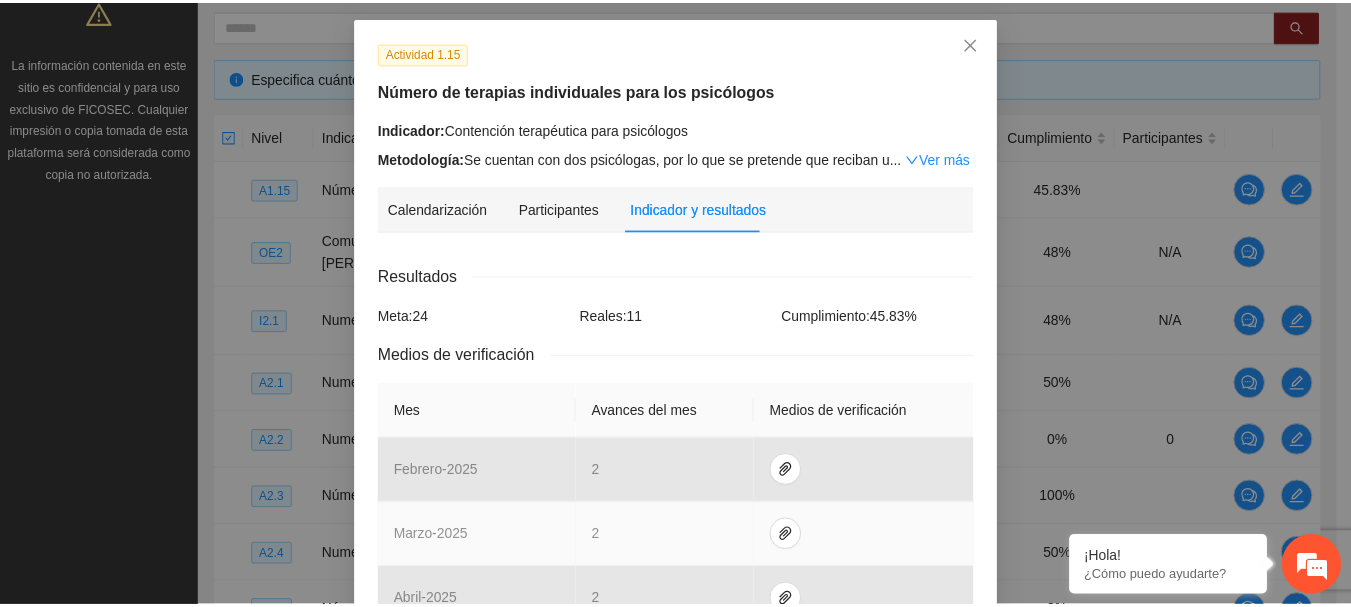 scroll, scrollTop: 0, scrollLeft: 0, axis: both 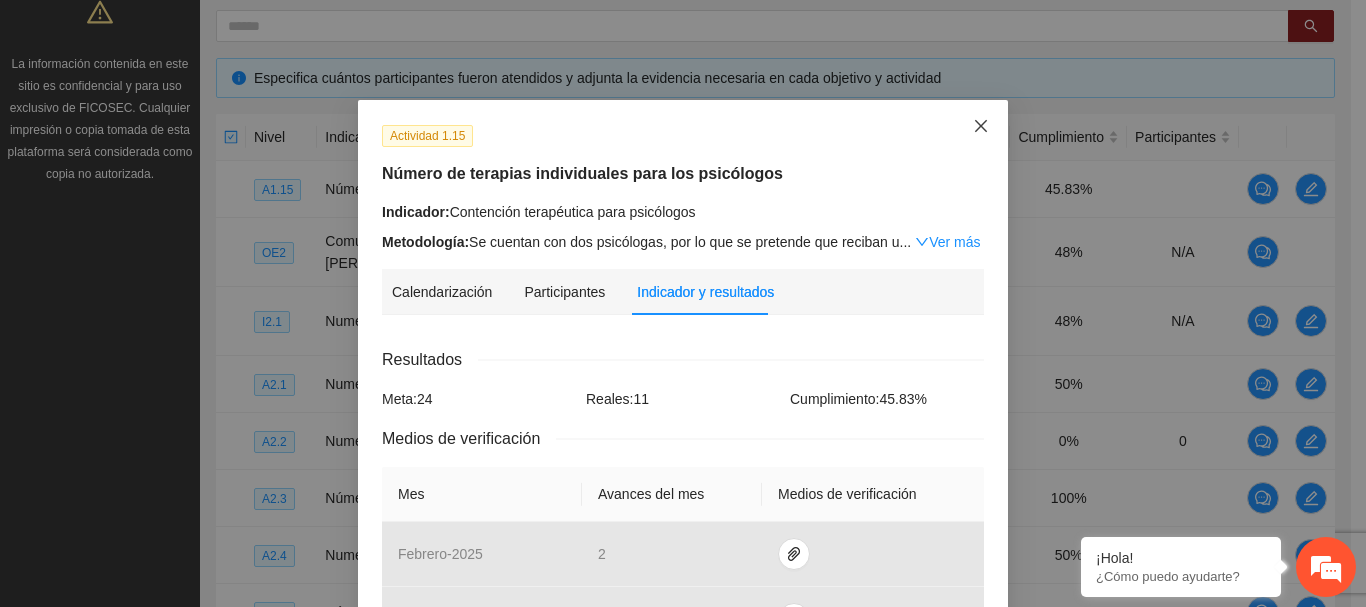 click 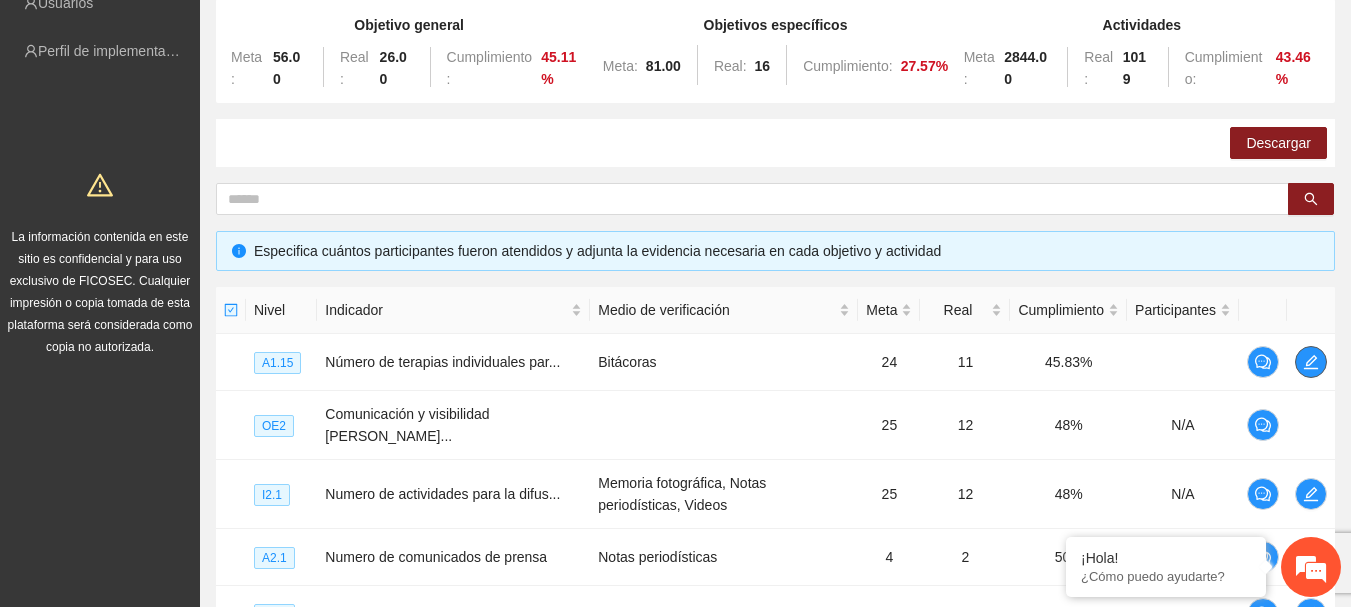 scroll, scrollTop: 342, scrollLeft: 0, axis: vertical 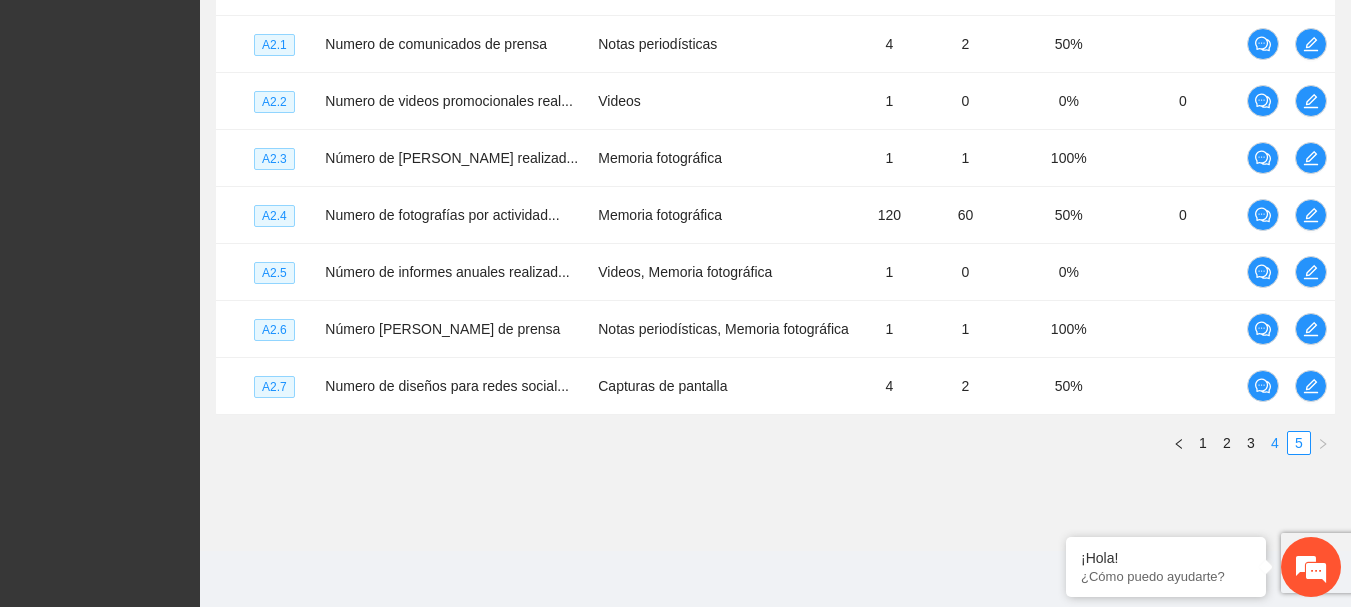 click on "4" at bounding box center [1275, 443] 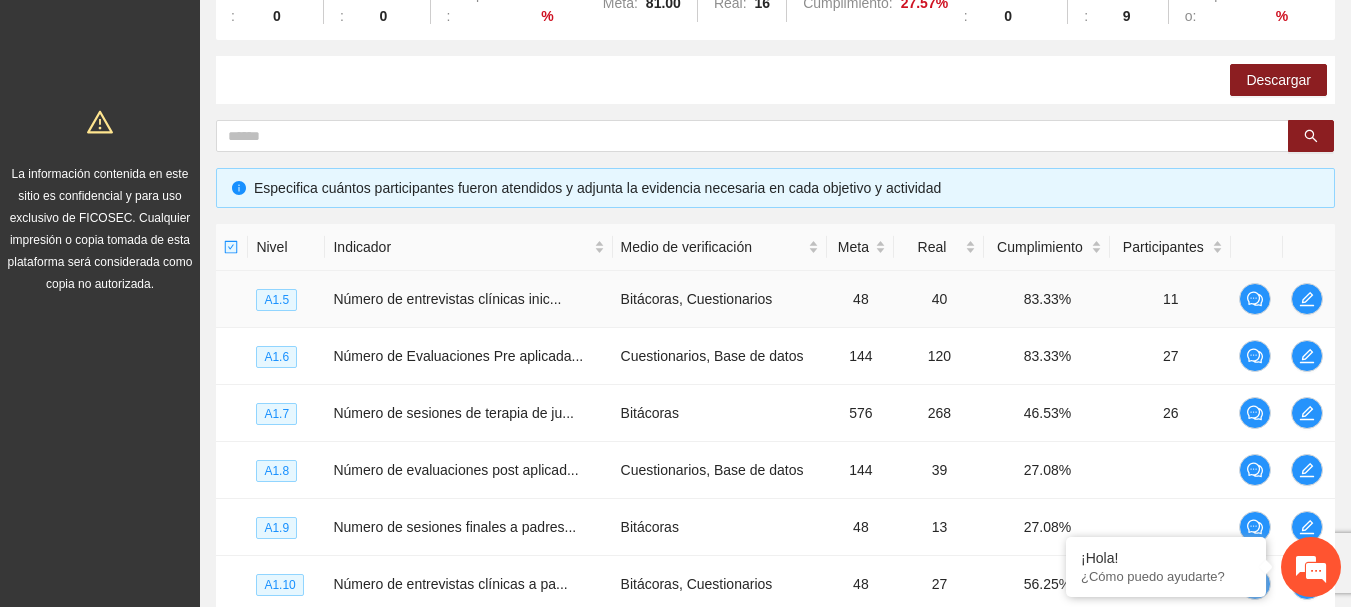 scroll, scrollTop: 302, scrollLeft: 0, axis: vertical 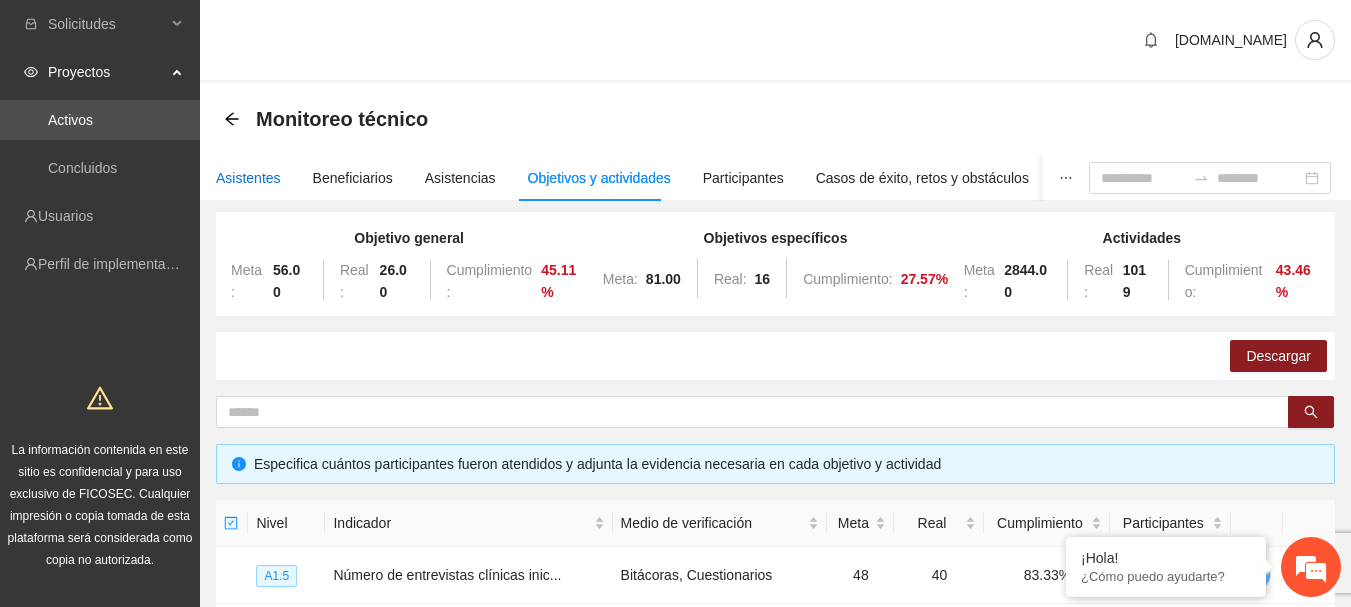 click on "Asistentes" at bounding box center [248, 178] 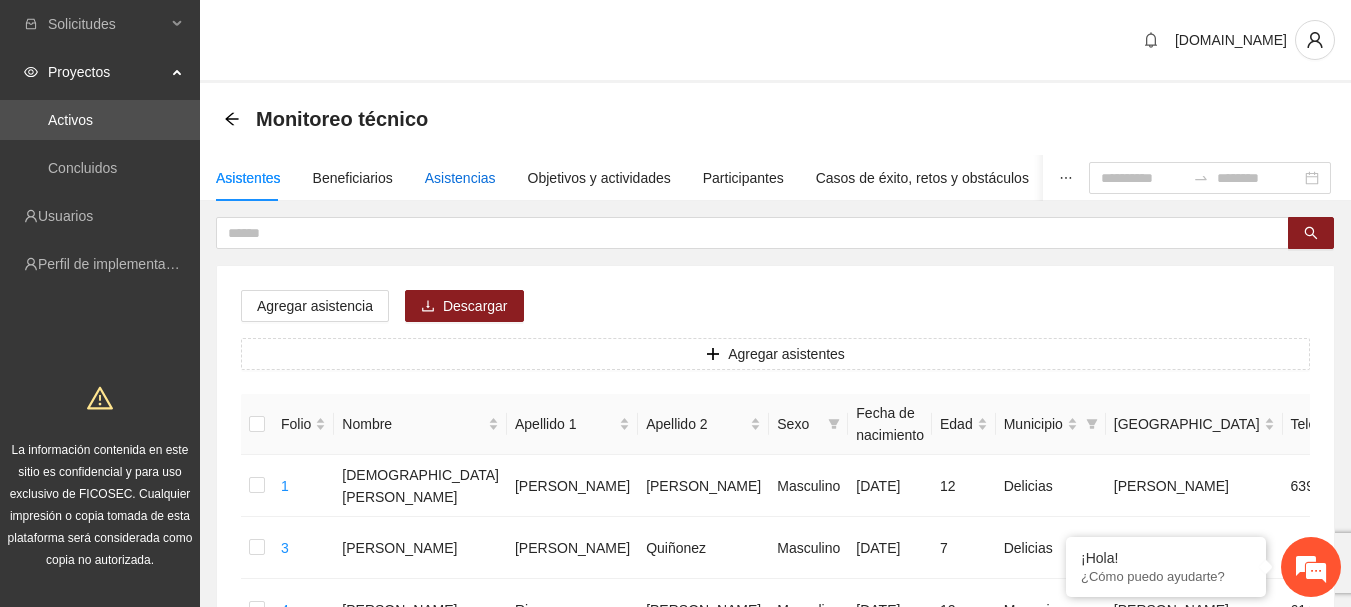click on "Asistencias" at bounding box center (460, 178) 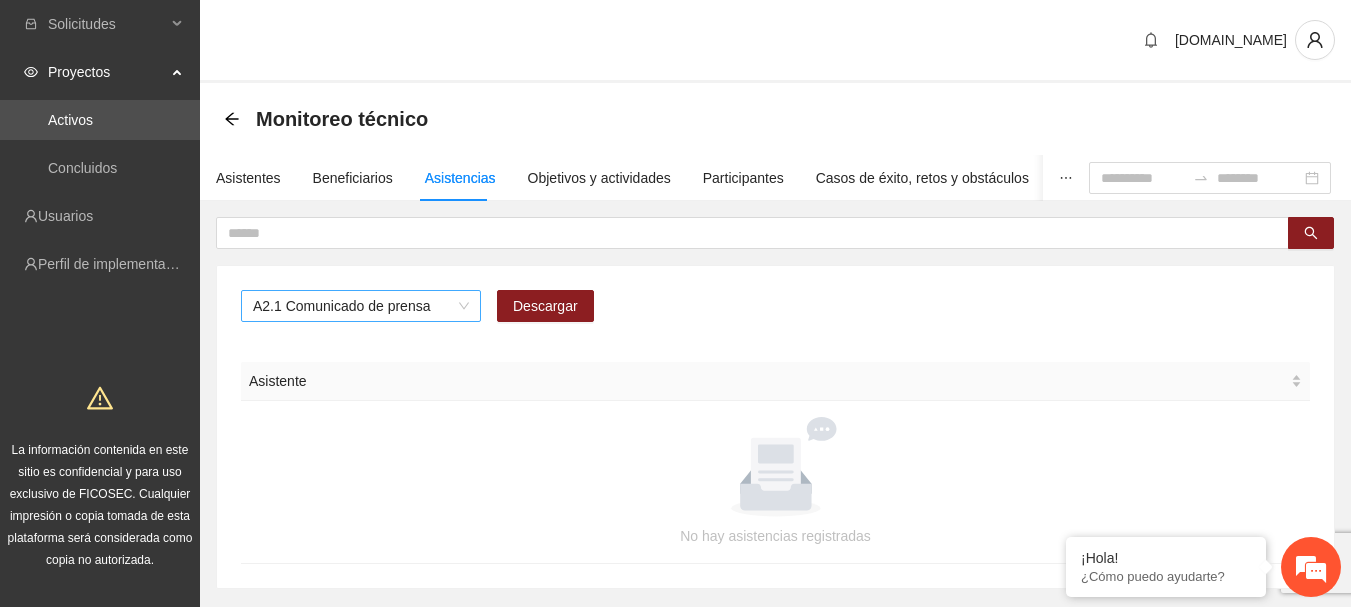 click on "A2.1 Comunicado de prensa" at bounding box center (361, 306) 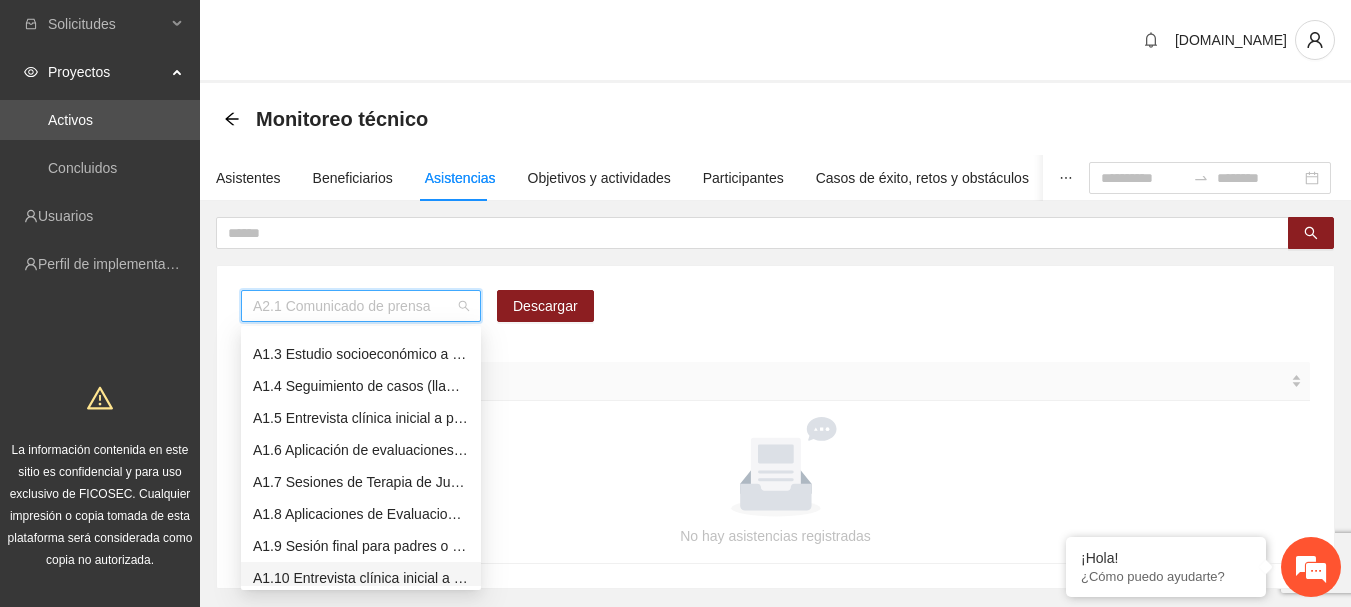 scroll, scrollTop: 0, scrollLeft: 0, axis: both 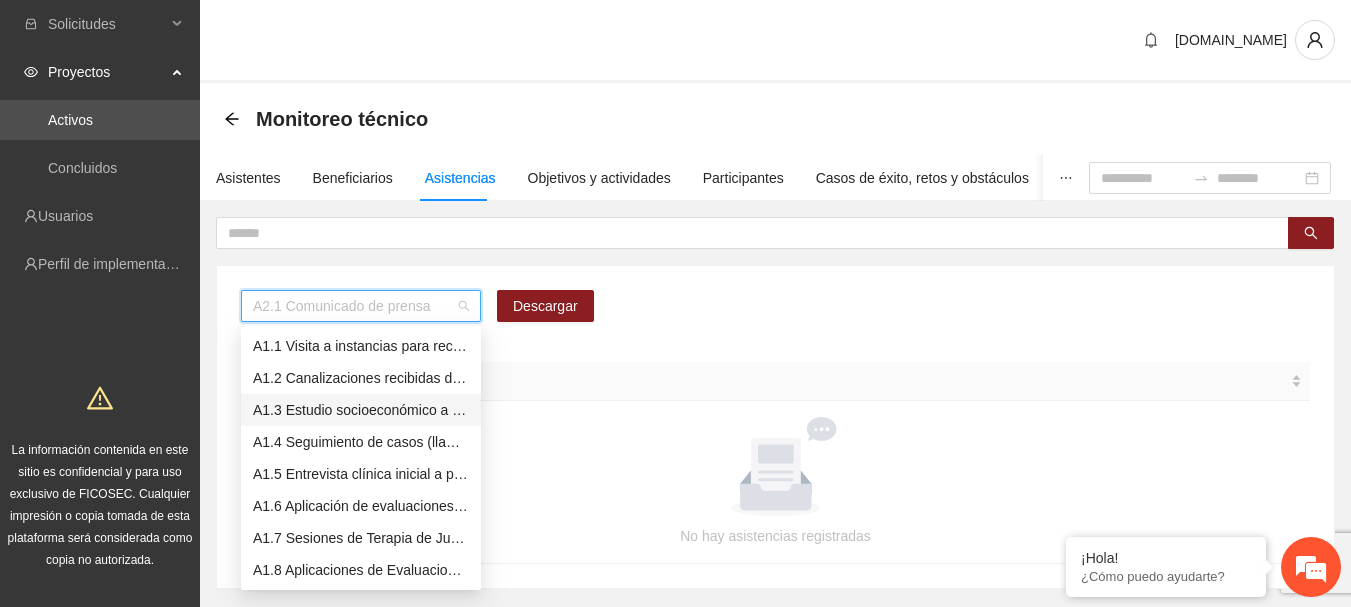click on "A1.3 Estudio socioeconómico a padres o tutores" at bounding box center [361, 410] 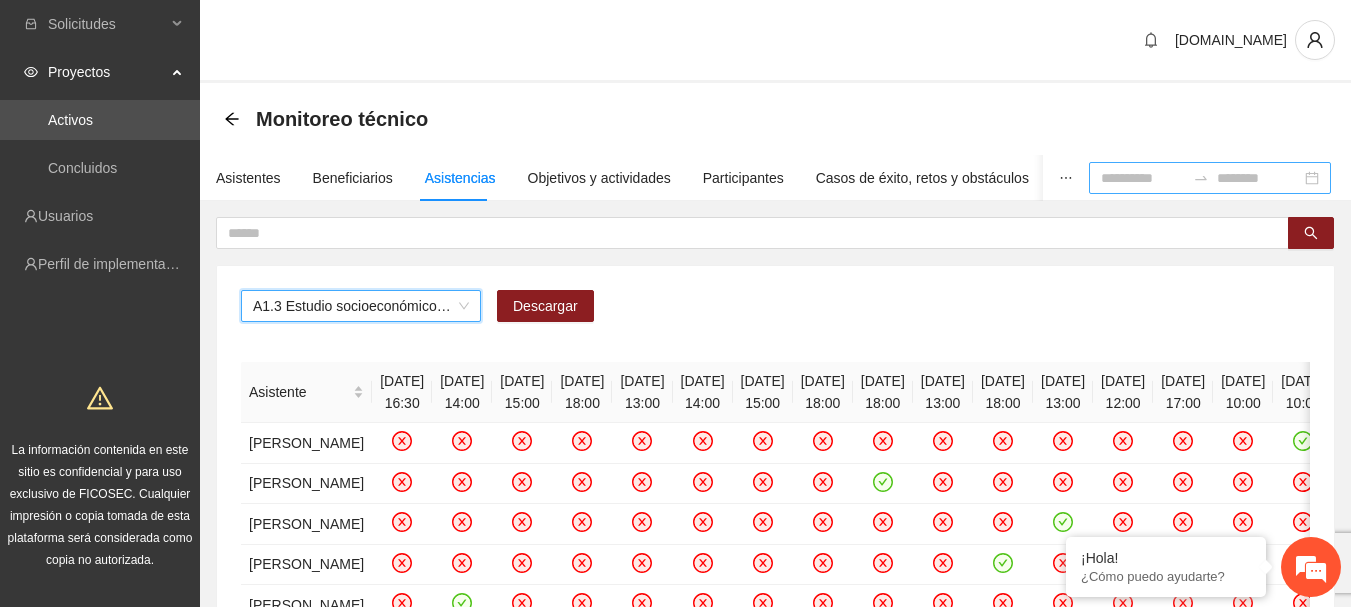click at bounding box center (1143, 178) 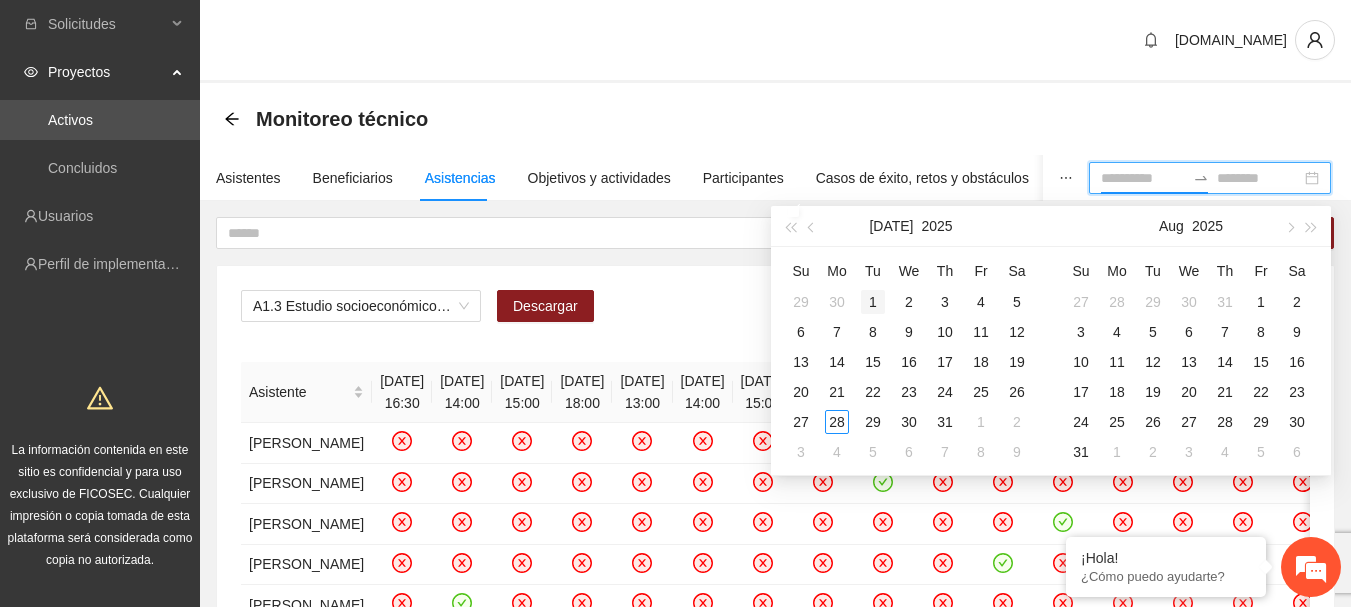type on "**********" 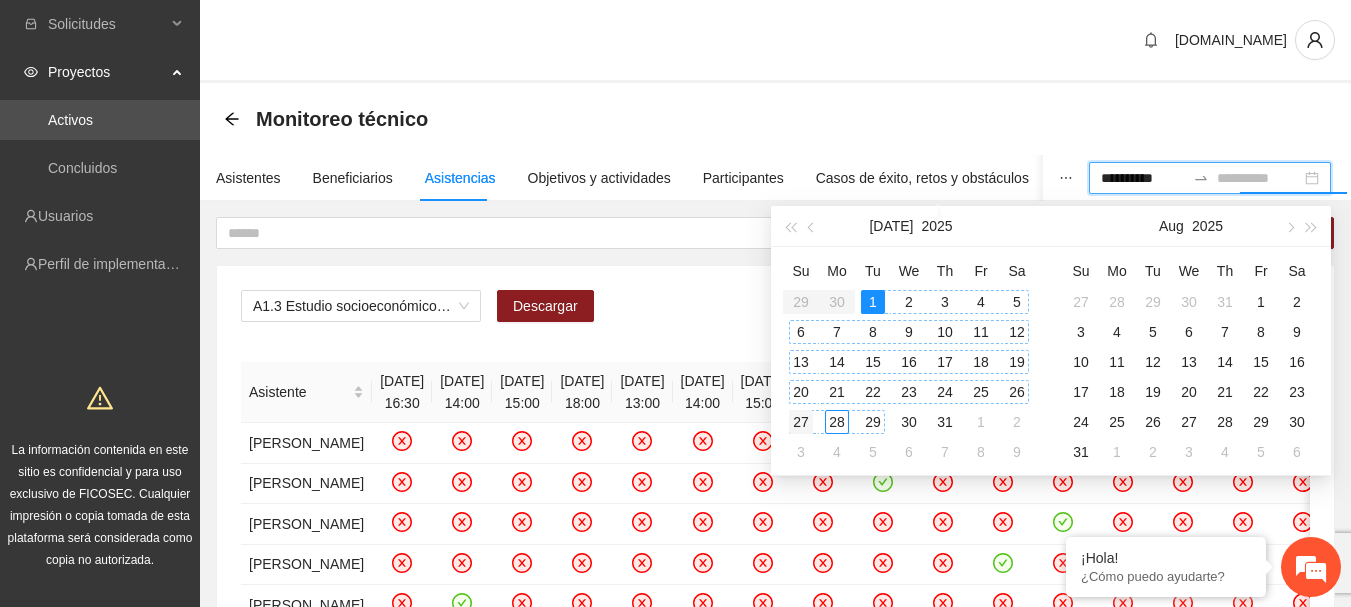 type on "**********" 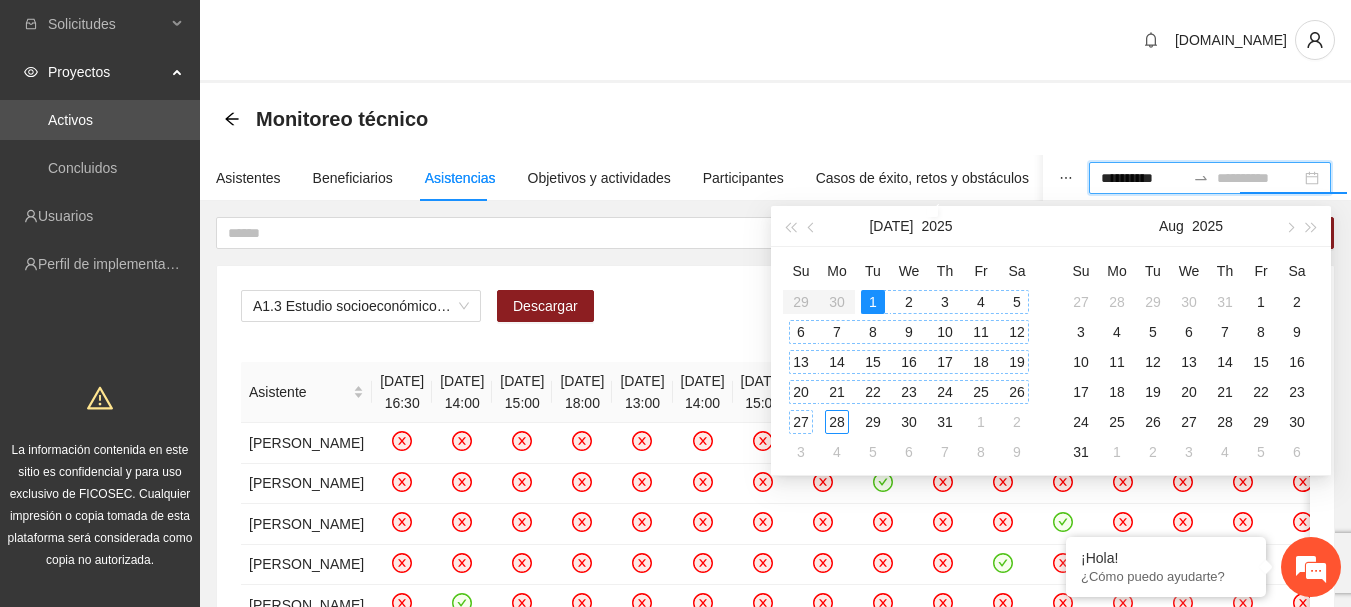 click on "27" at bounding box center [801, 422] 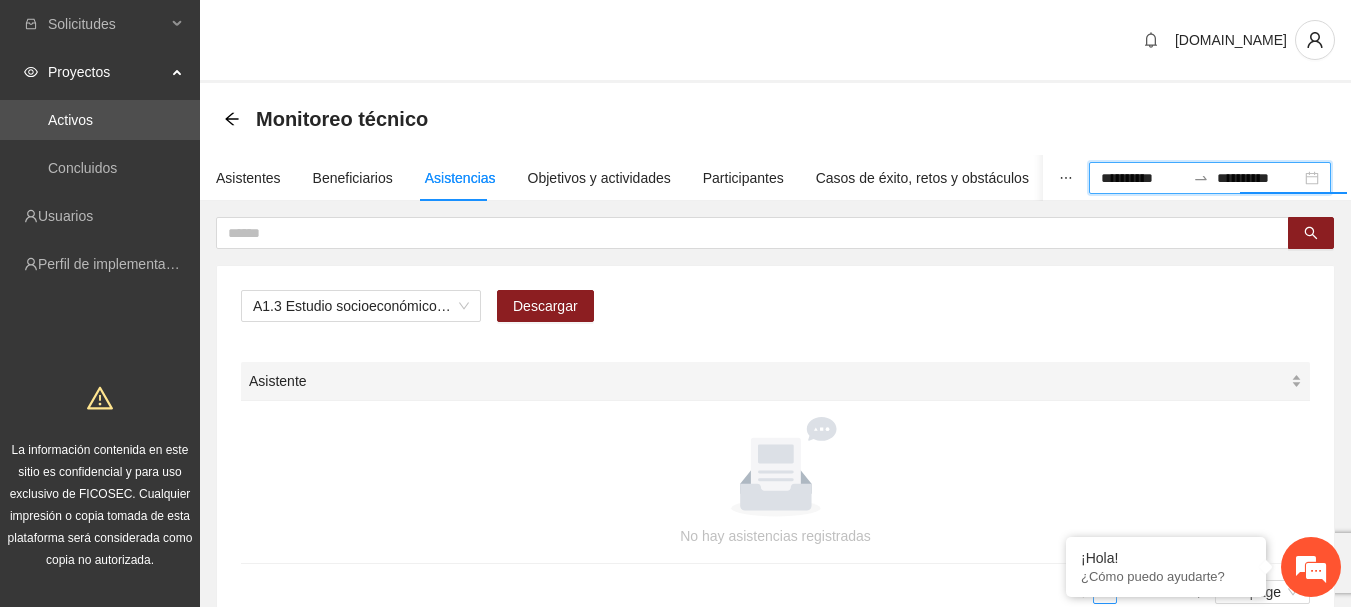 scroll, scrollTop: 158, scrollLeft: 0, axis: vertical 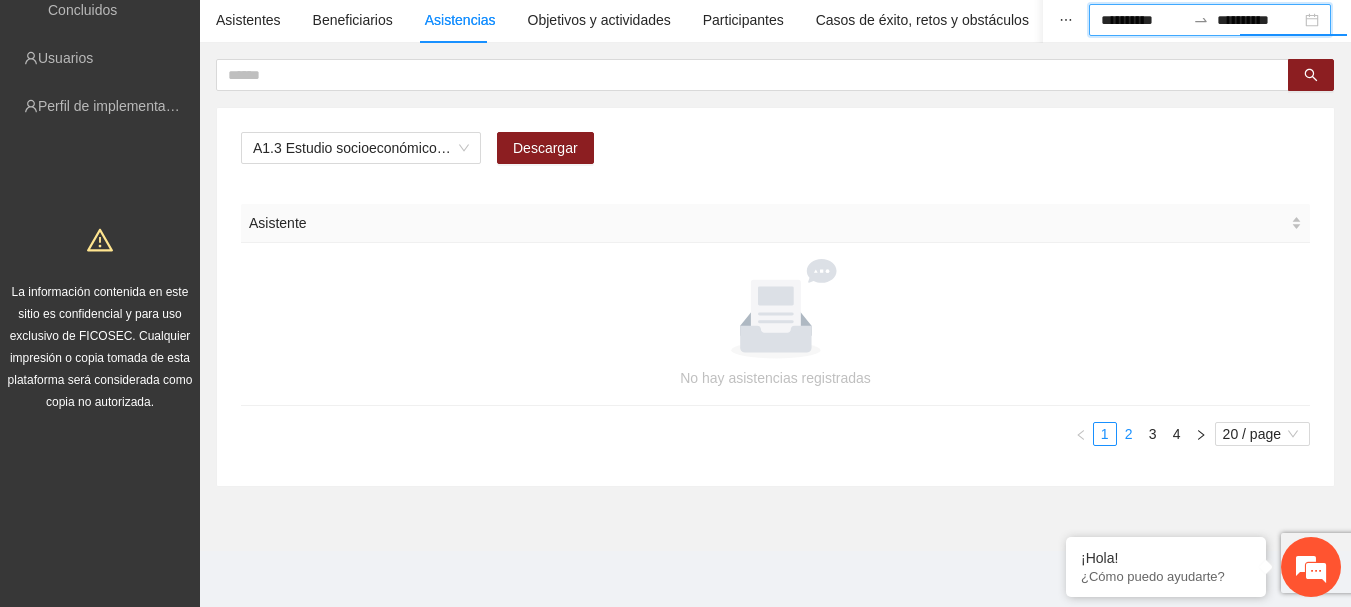 click on "2" at bounding box center [1129, 434] 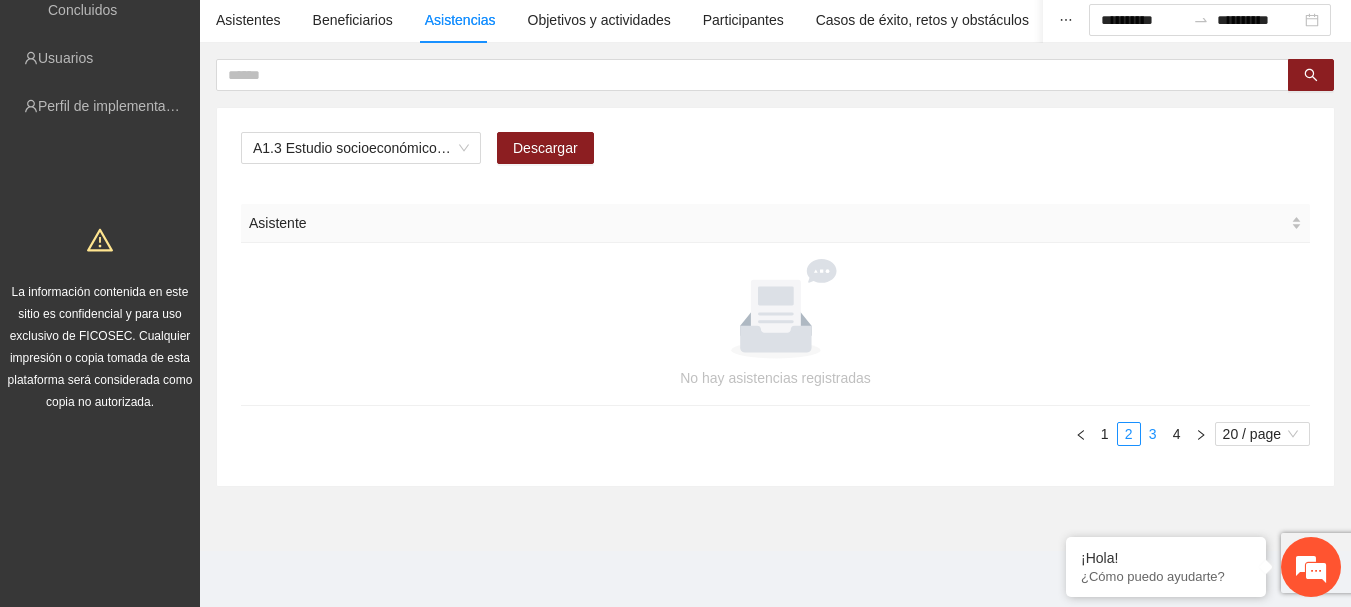 click on "3" at bounding box center (1153, 434) 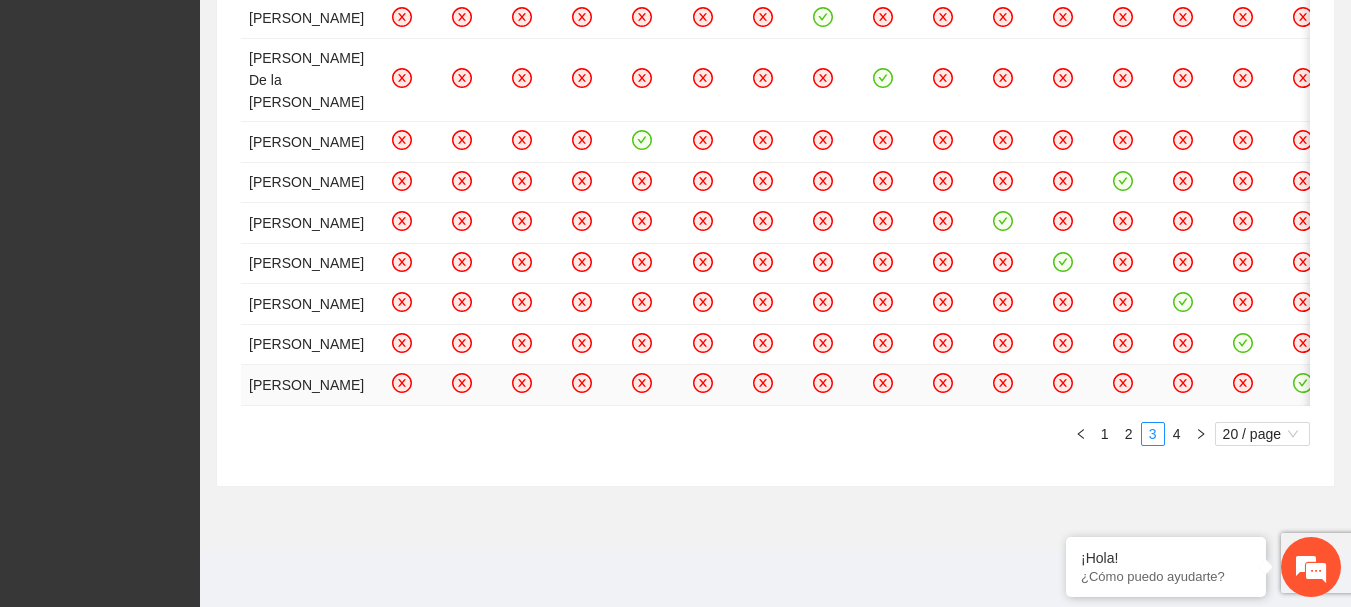 scroll, scrollTop: 1409, scrollLeft: 0, axis: vertical 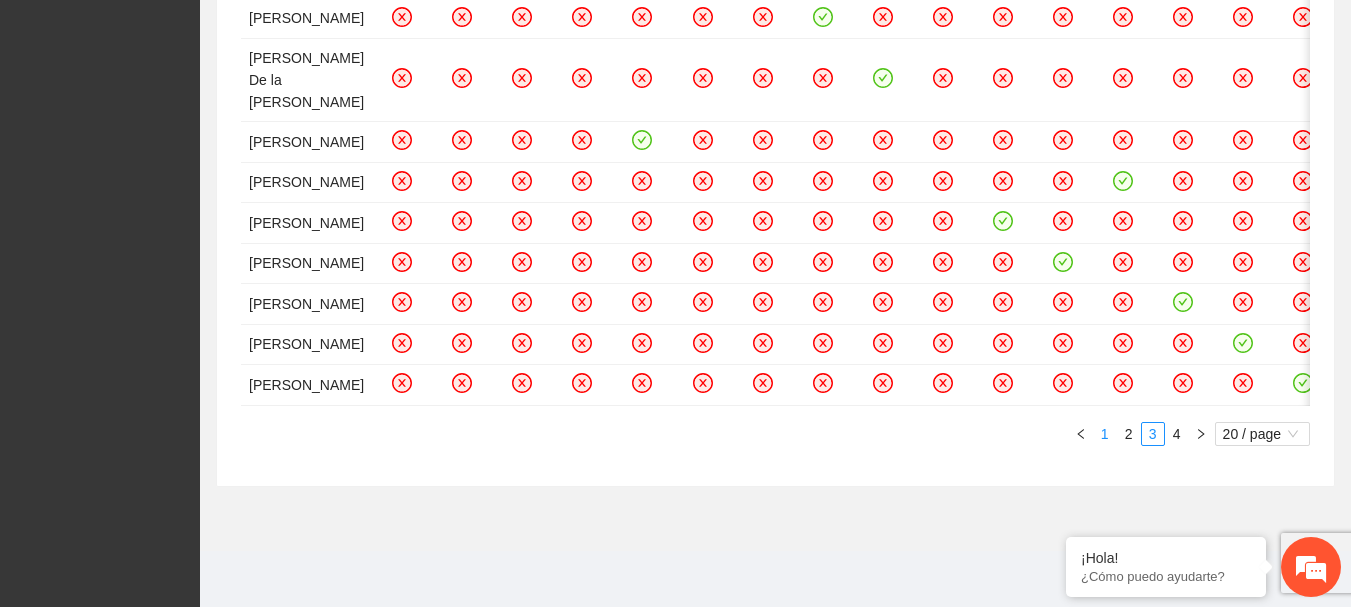 click on "1" at bounding box center (1105, 434) 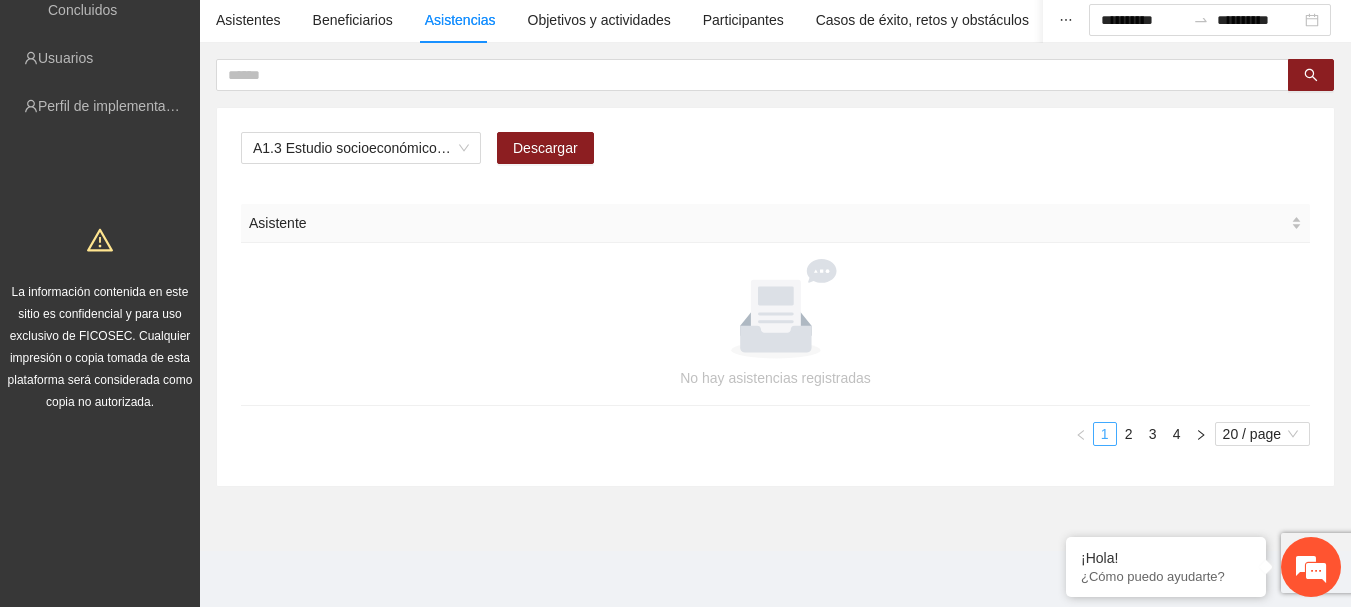 scroll, scrollTop: 158, scrollLeft: 0, axis: vertical 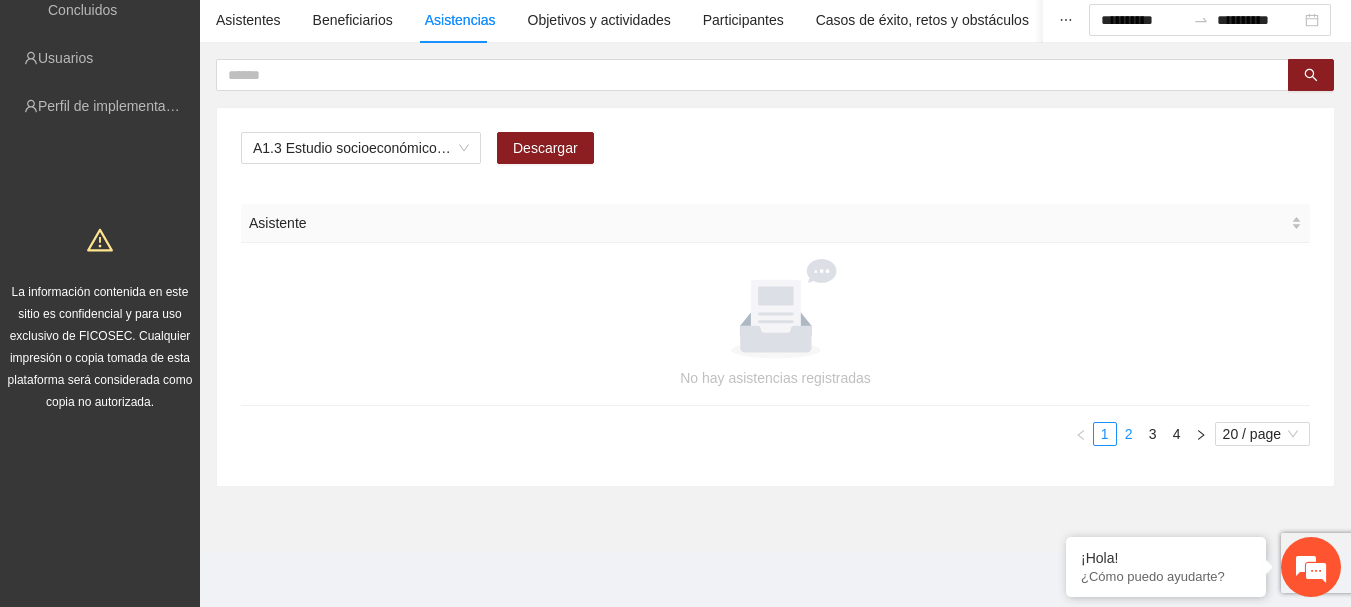 click on "2" at bounding box center (1129, 434) 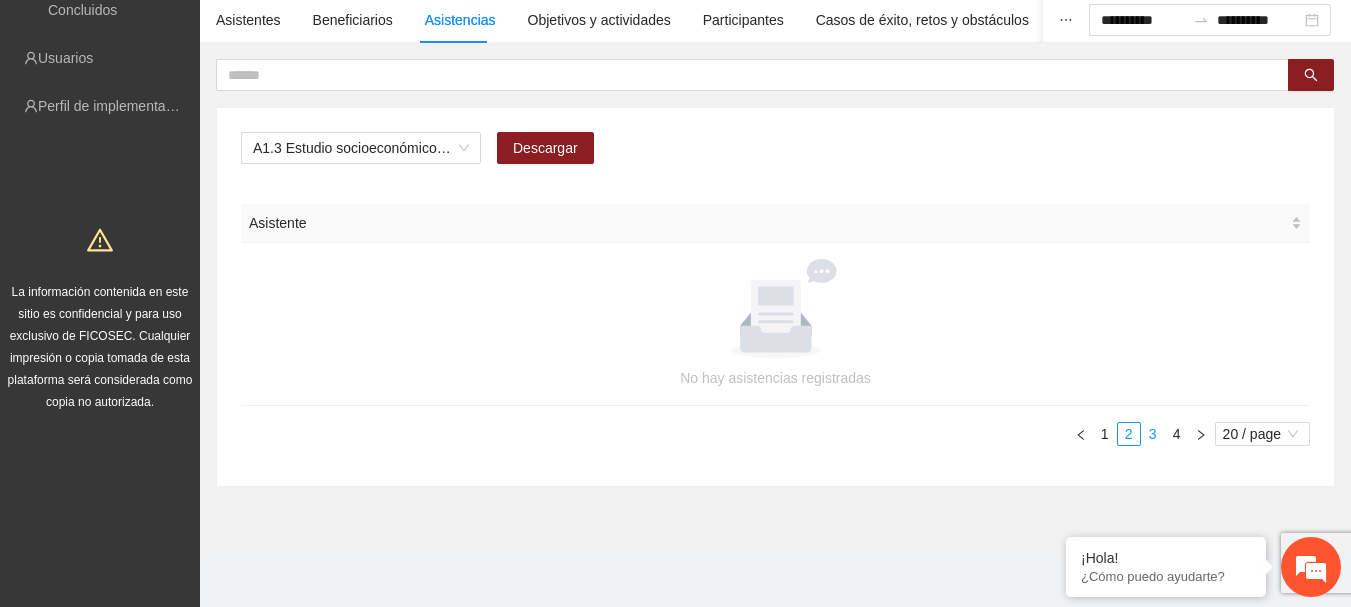 click on "3" at bounding box center (1153, 434) 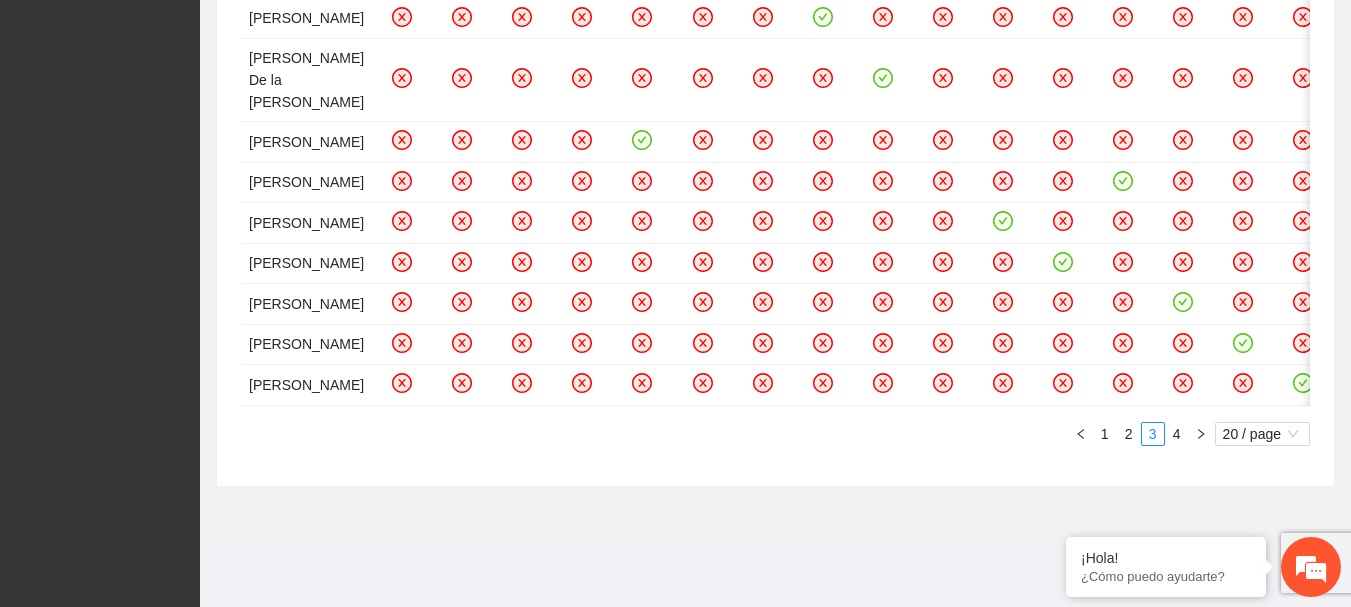 scroll, scrollTop: 1409, scrollLeft: 0, axis: vertical 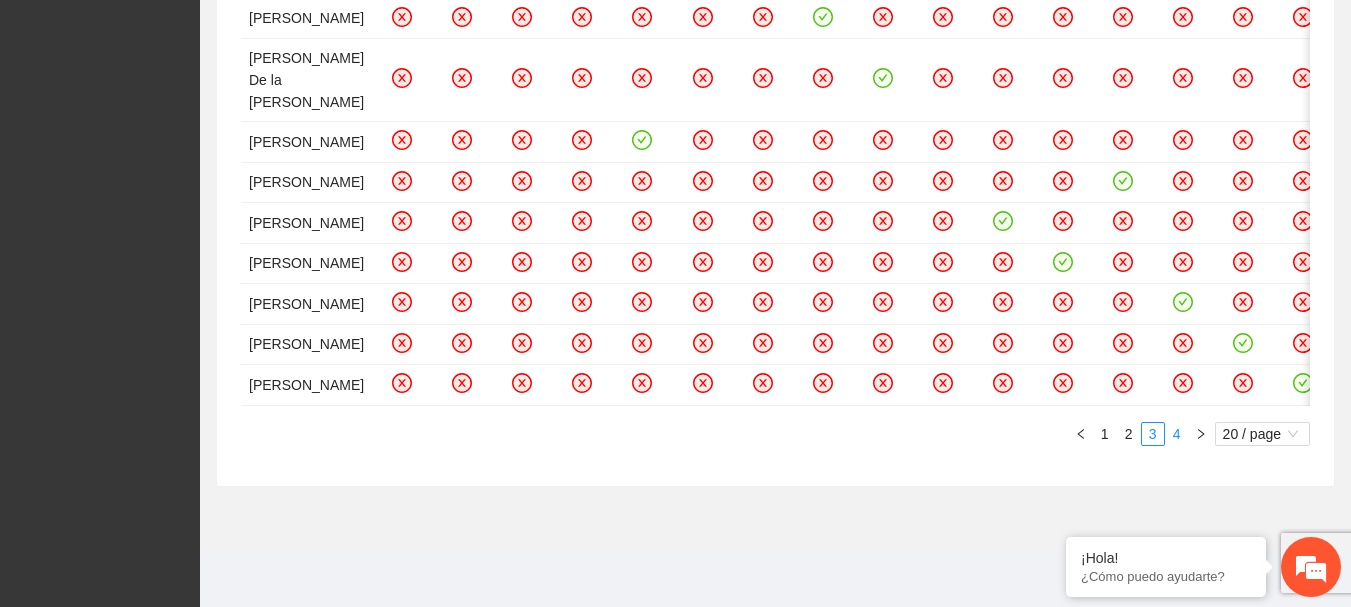 click on "4" at bounding box center [1177, 434] 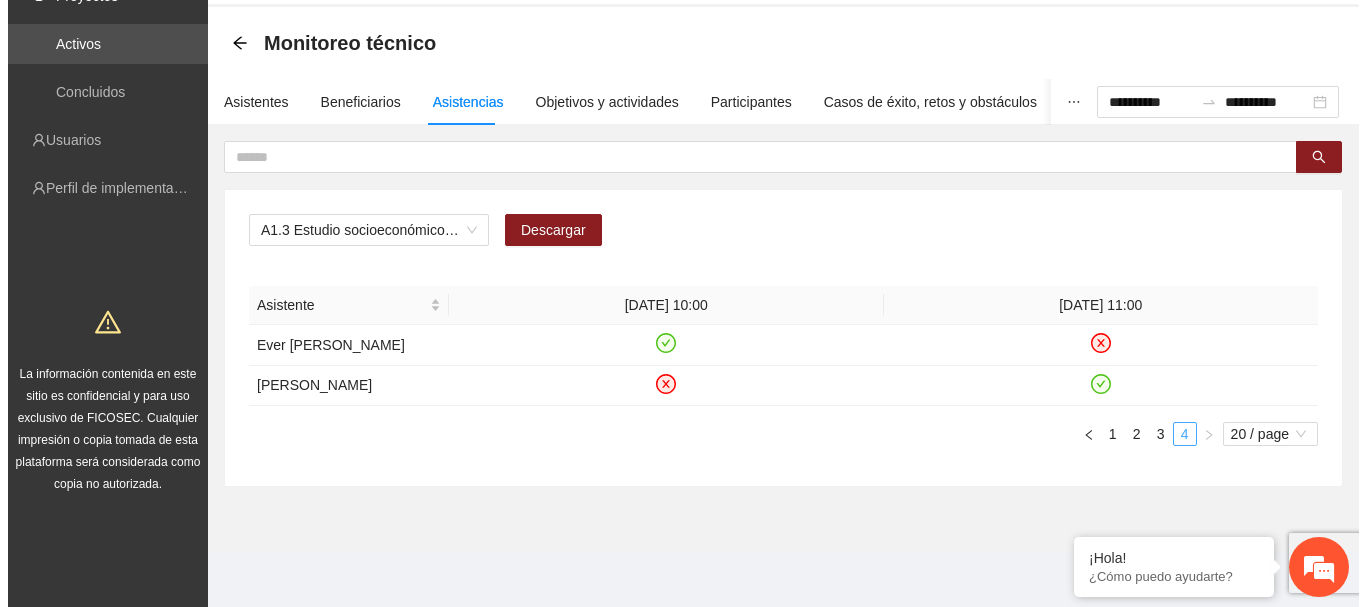 scroll, scrollTop: 76, scrollLeft: 0, axis: vertical 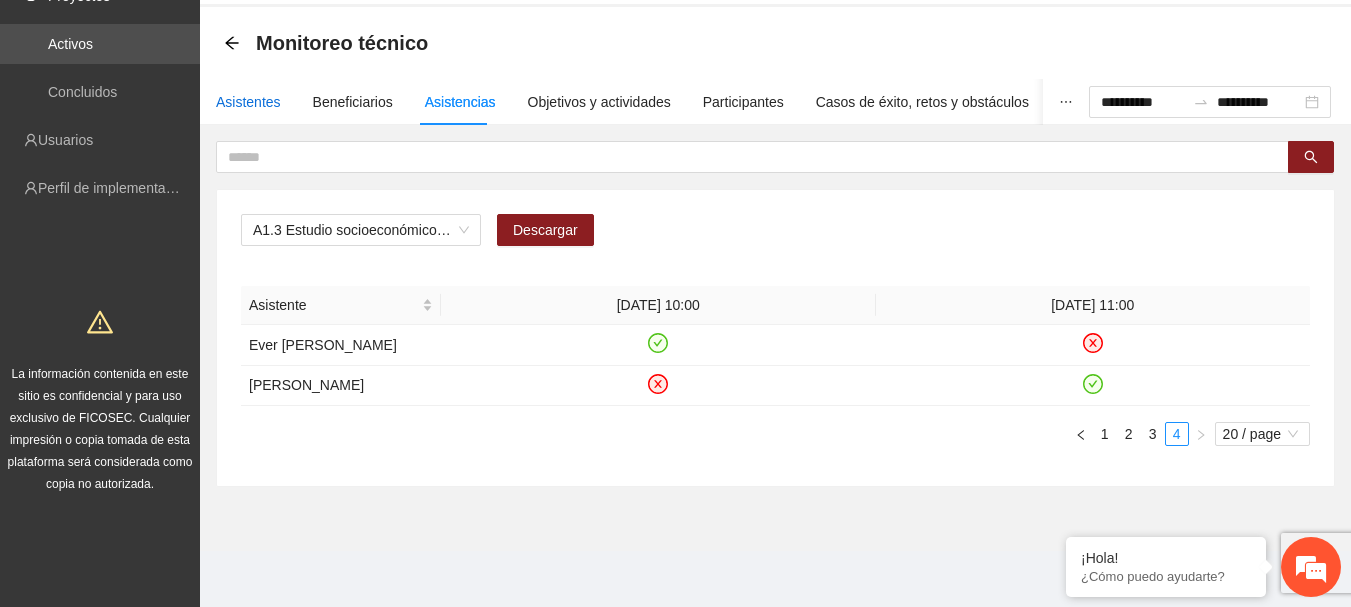 click on "Asistentes" at bounding box center [248, 102] 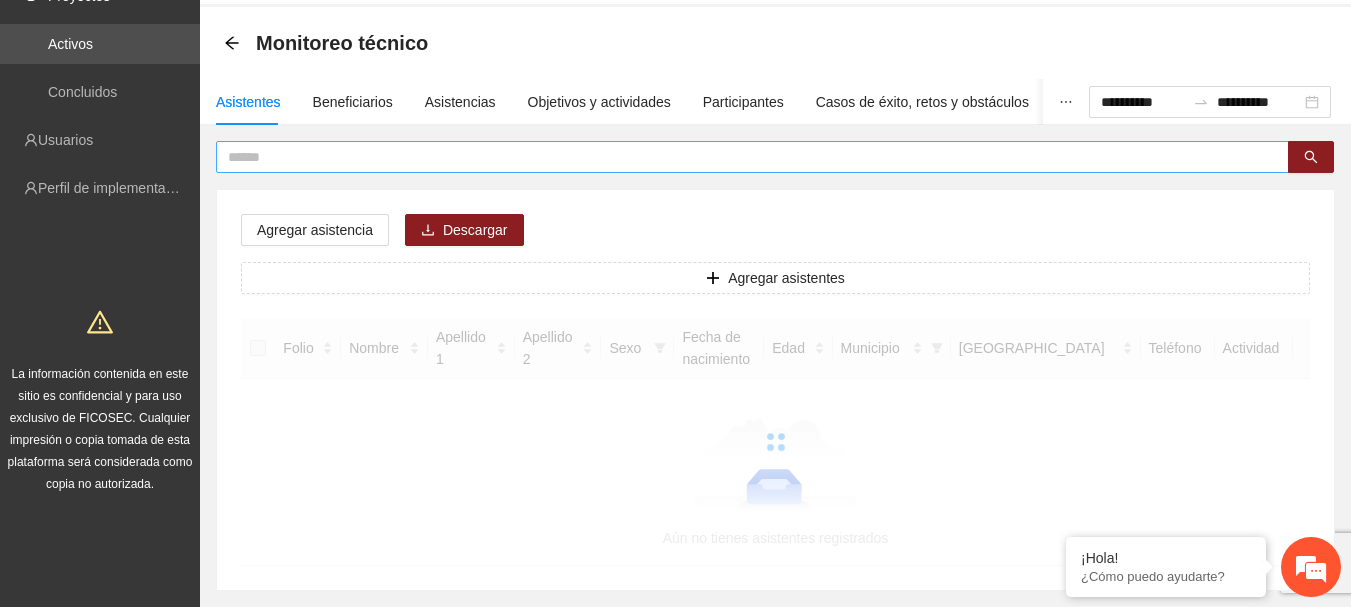 click at bounding box center [744, 157] 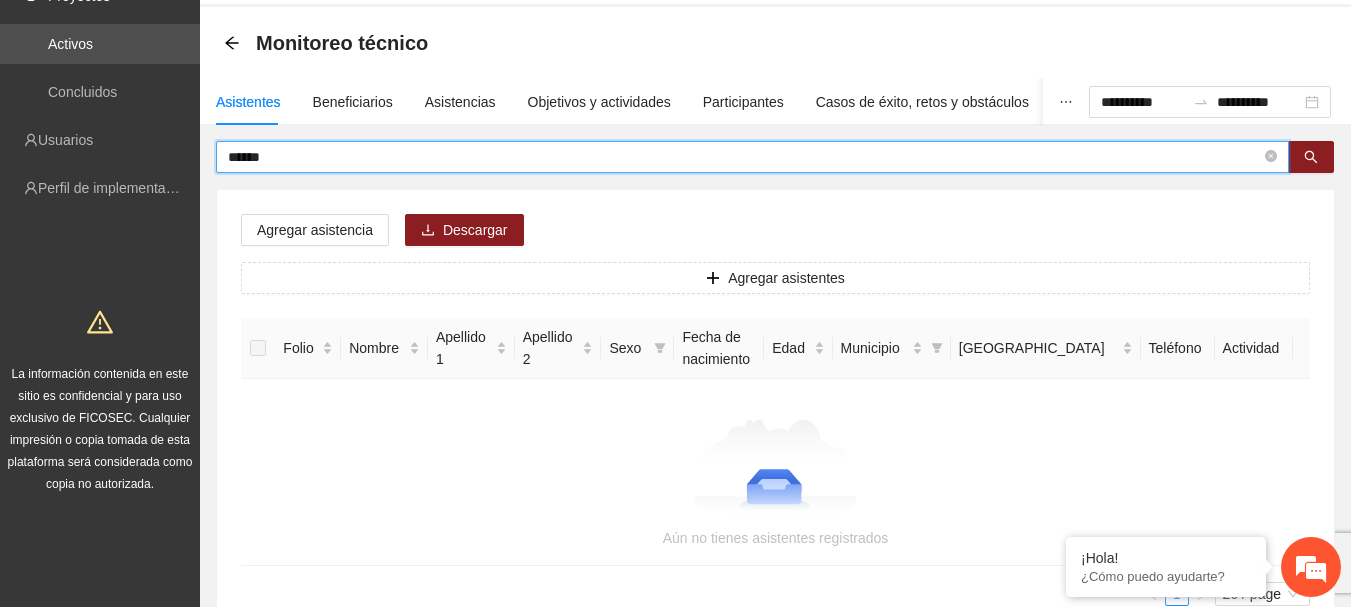 drag, startPoint x: 292, startPoint y: 156, endPoint x: 236, endPoint y: 139, distance: 58.5235 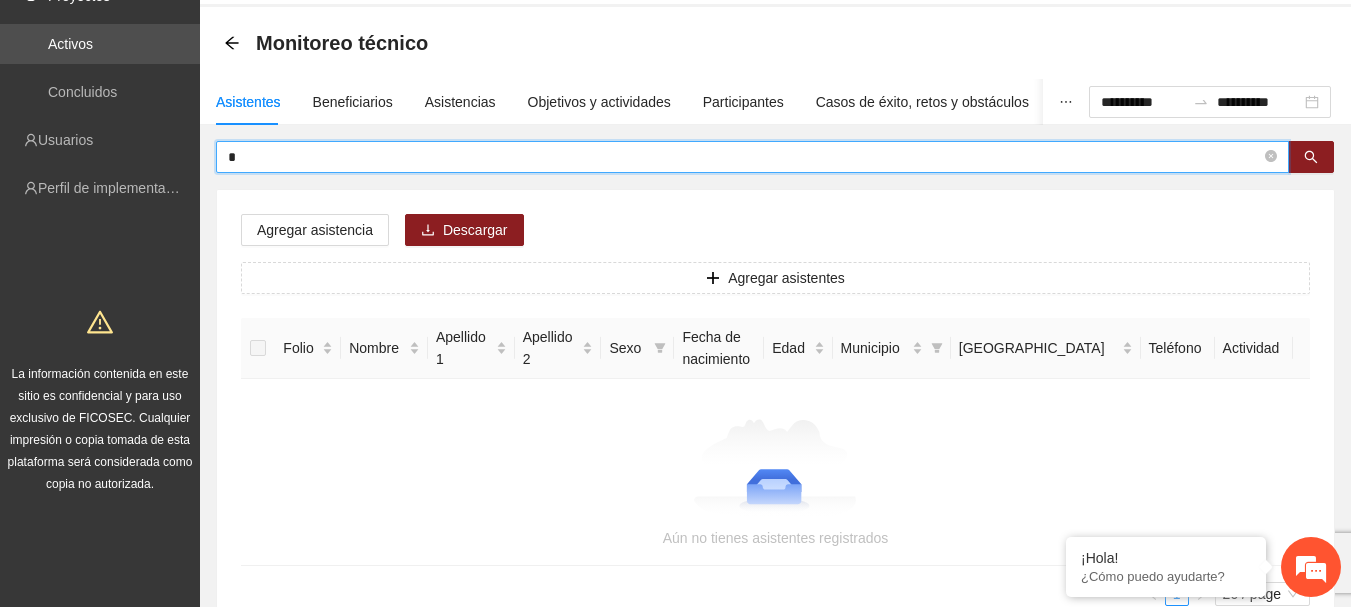type 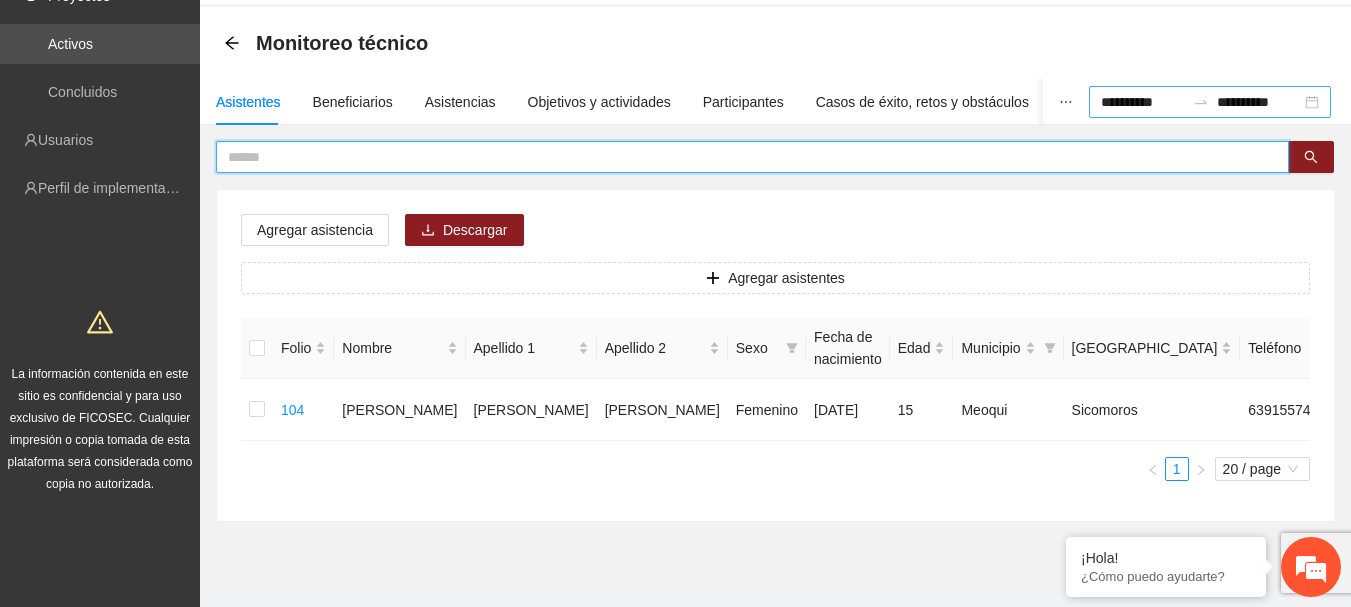 type 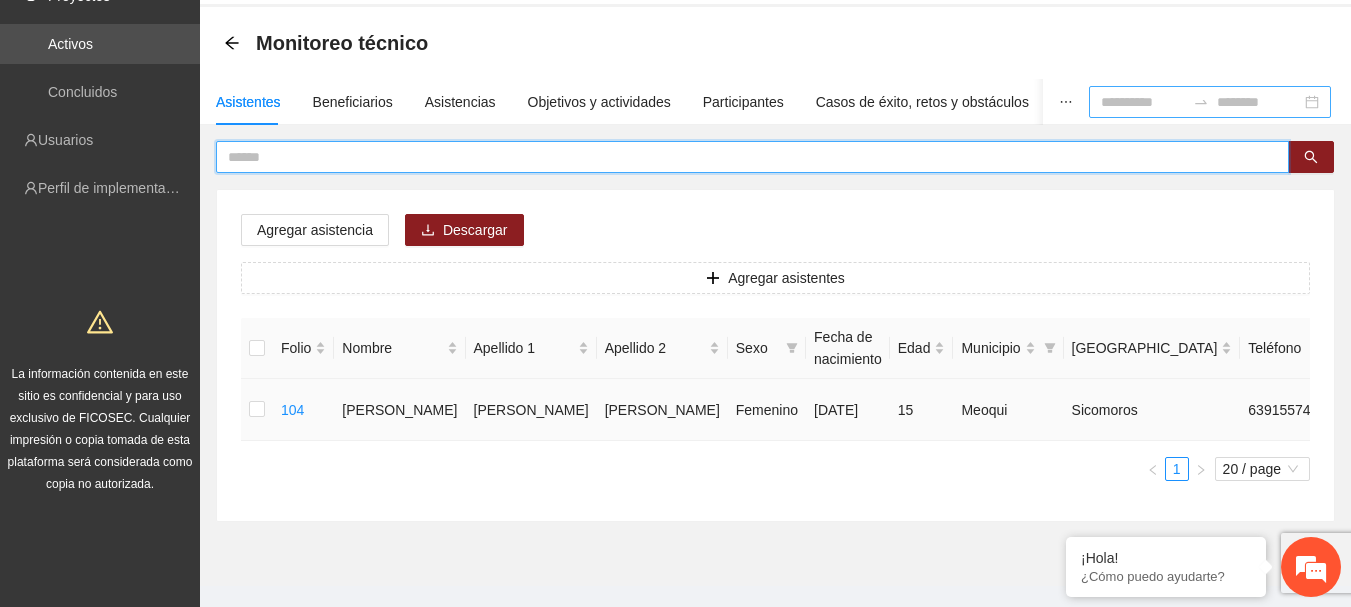type 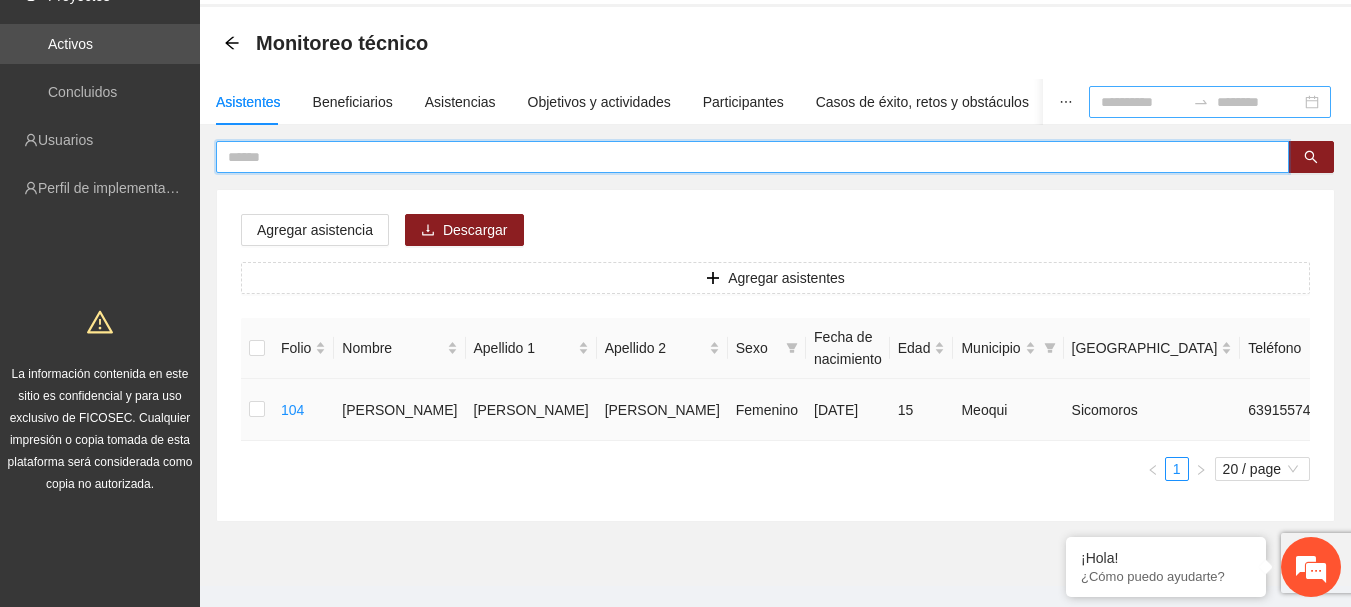 click 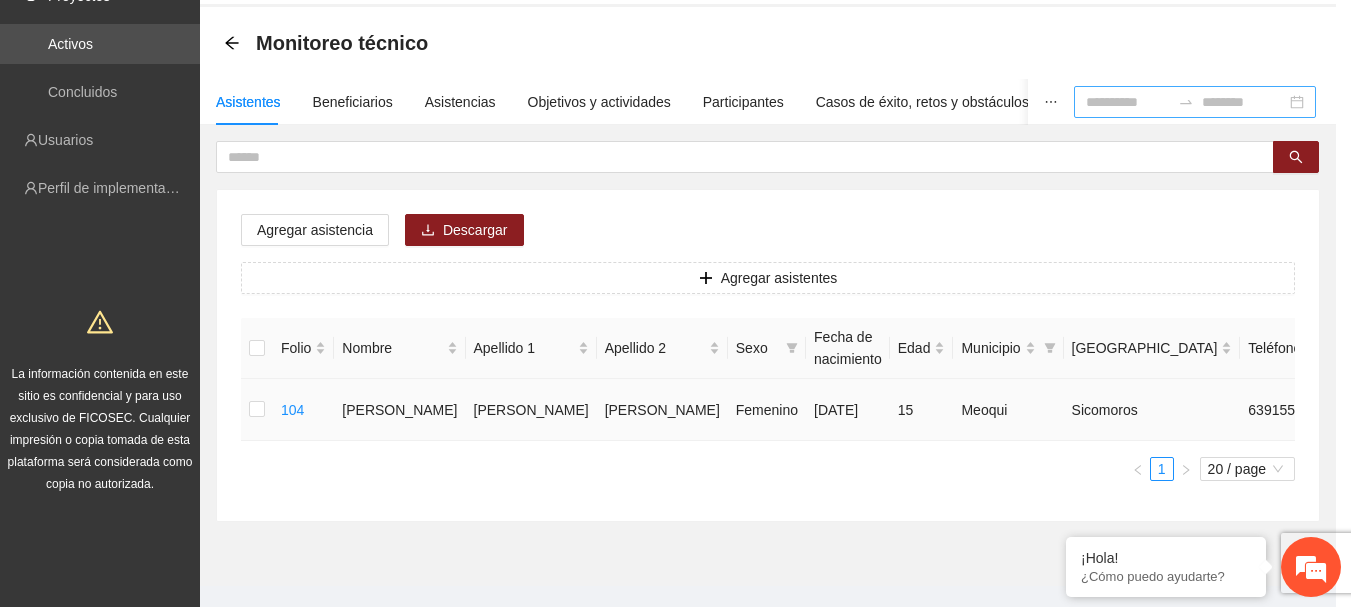 type on "**********" 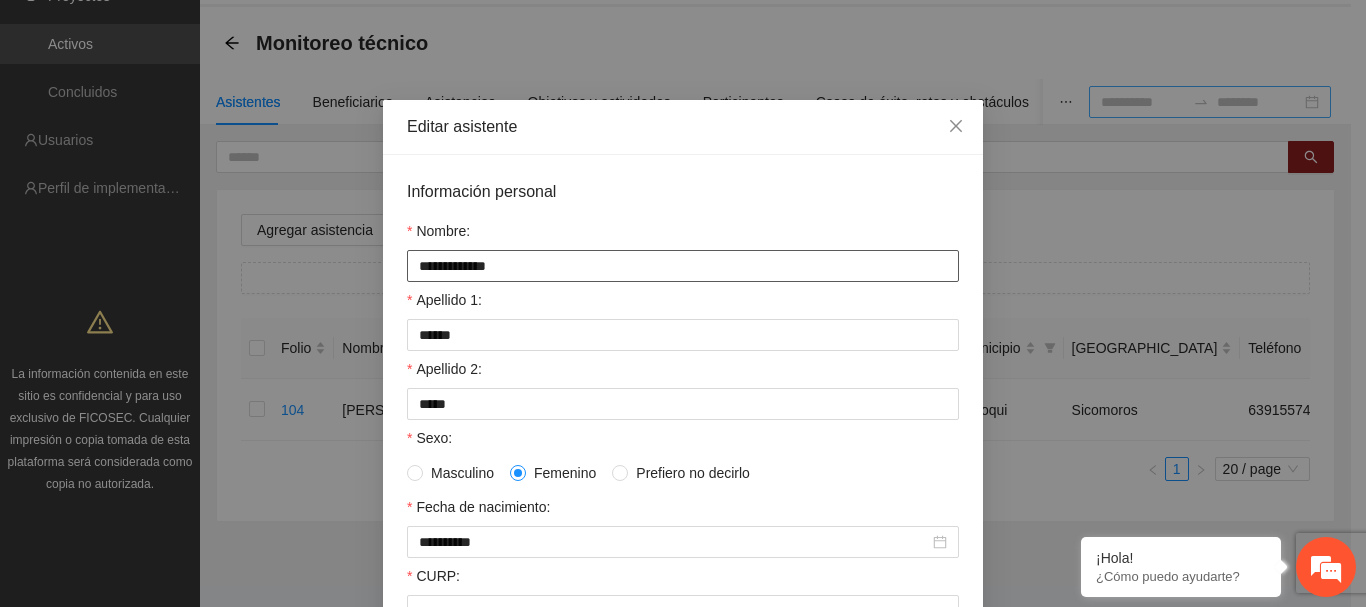 drag, startPoint x: 535, startPoint y: 264, endPoint x: 364, endPoint y: 283, distance: 172.05232 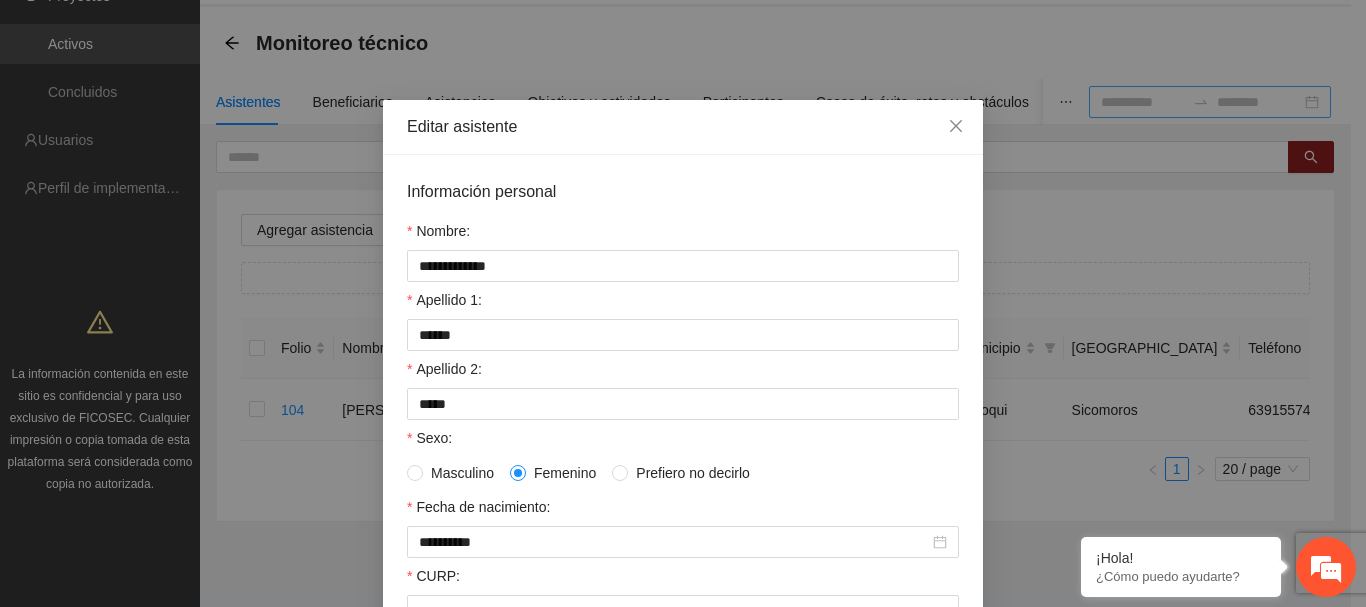 click on "Apellido 1:" at bounding box center (683, 304) 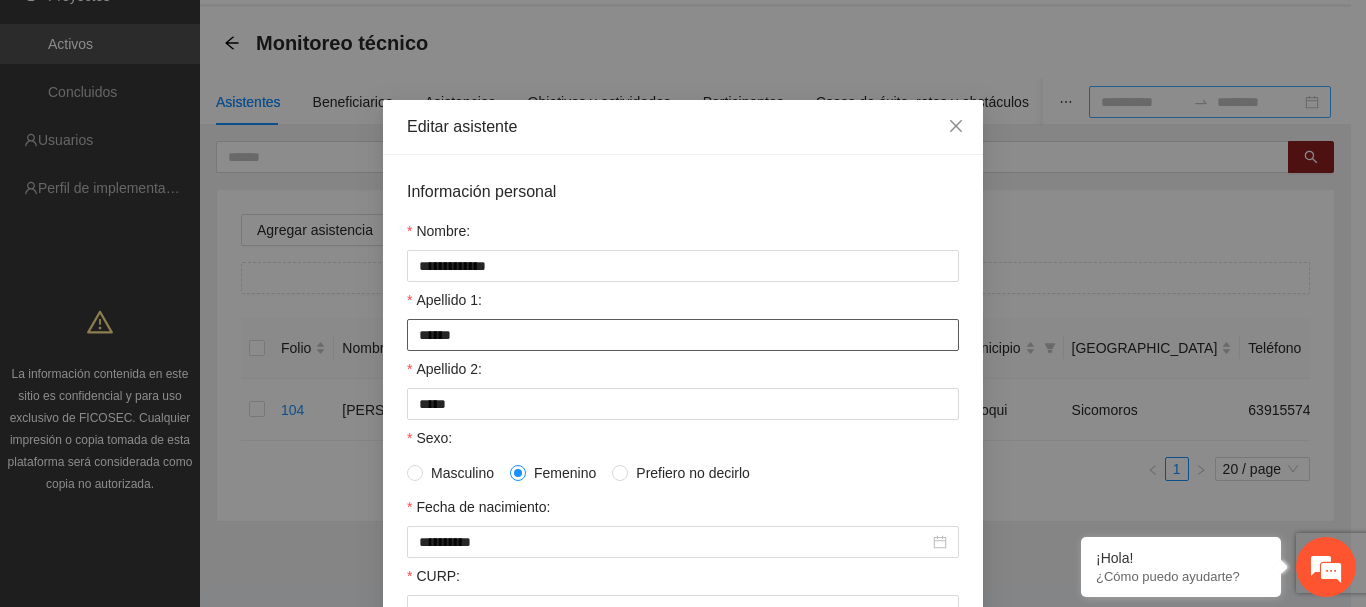 click on "******" at bounding box center [683, 335] 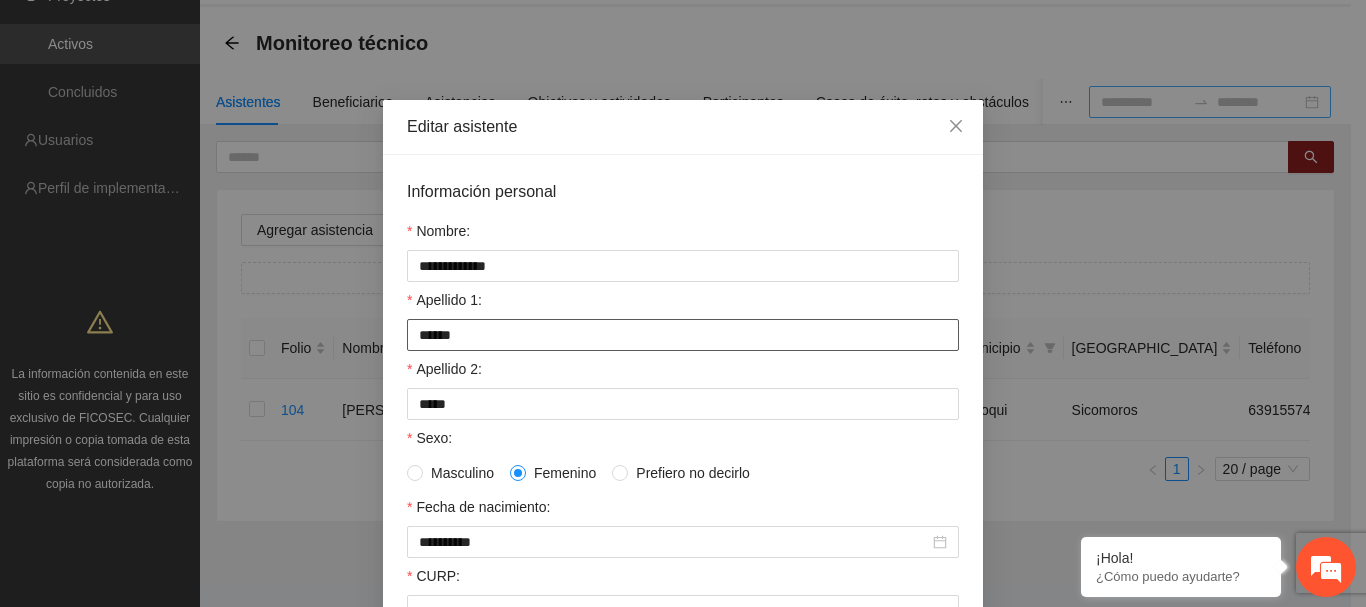 type on "******" 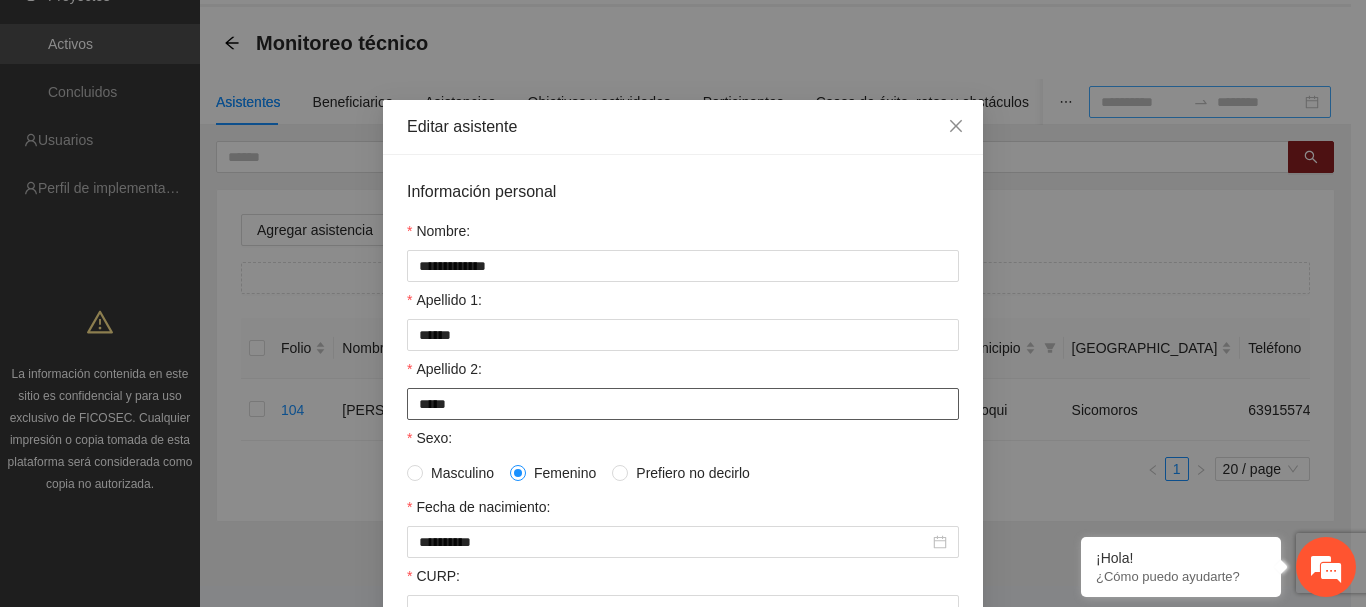 click on "*****" at bounding box center (683, 404) 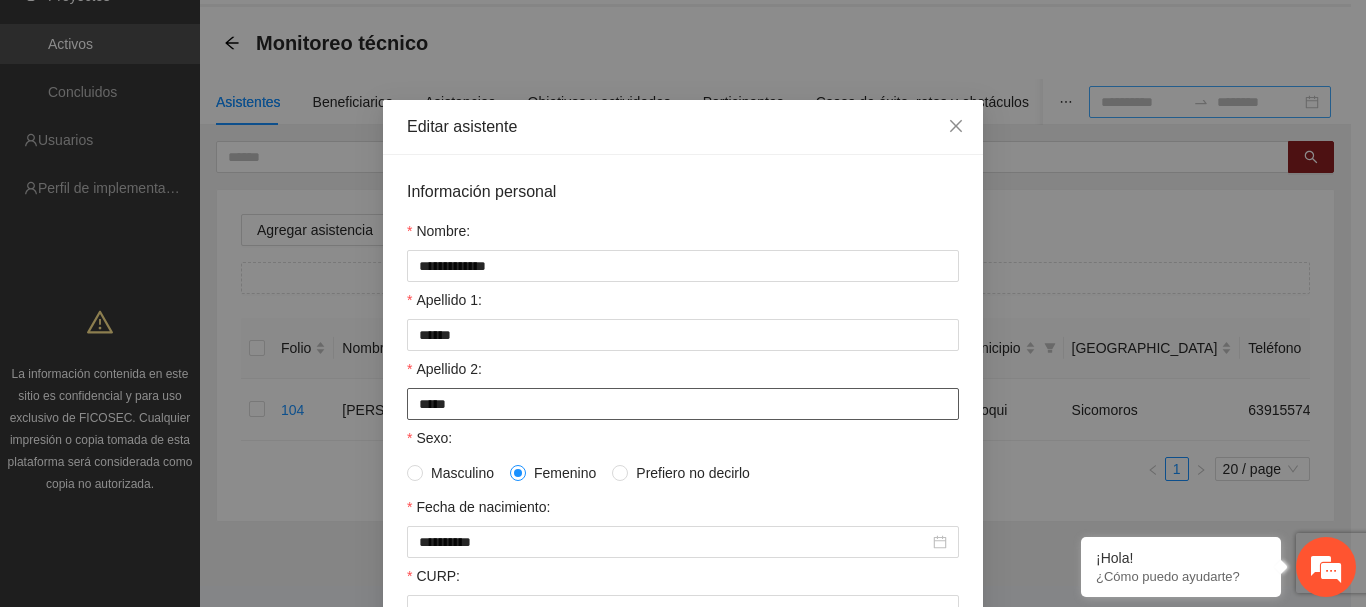 type on "*****" 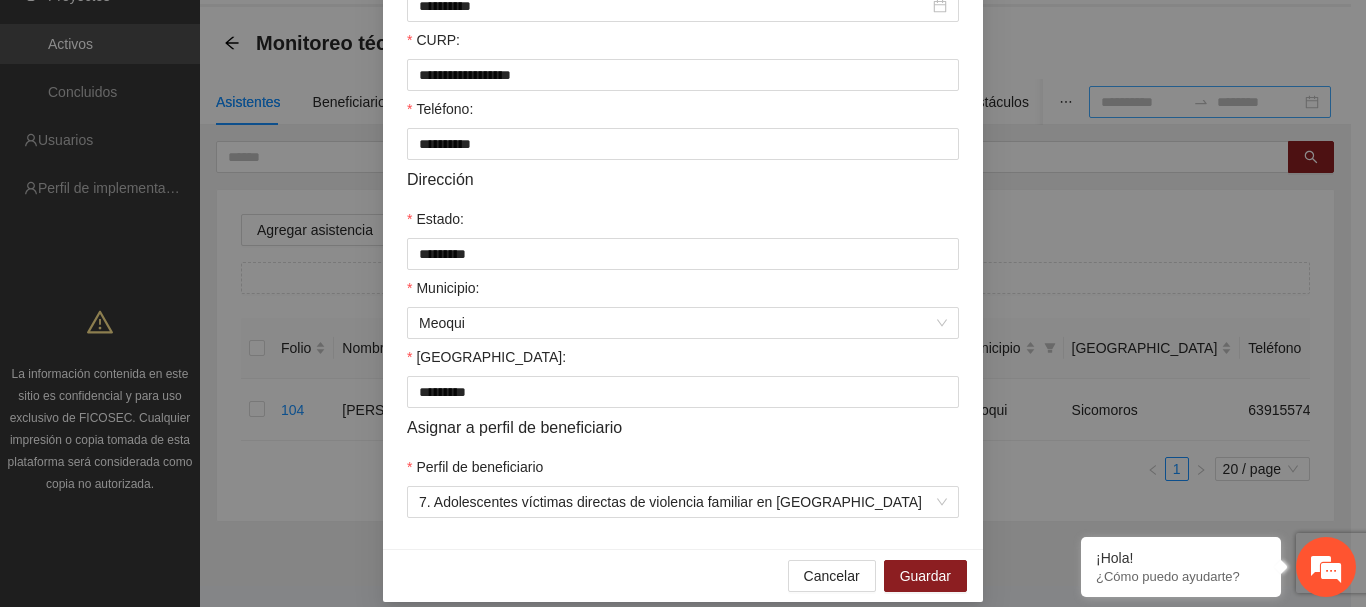 scroll, scrollTop: 555, scrollLeft: 0, axis: vertical 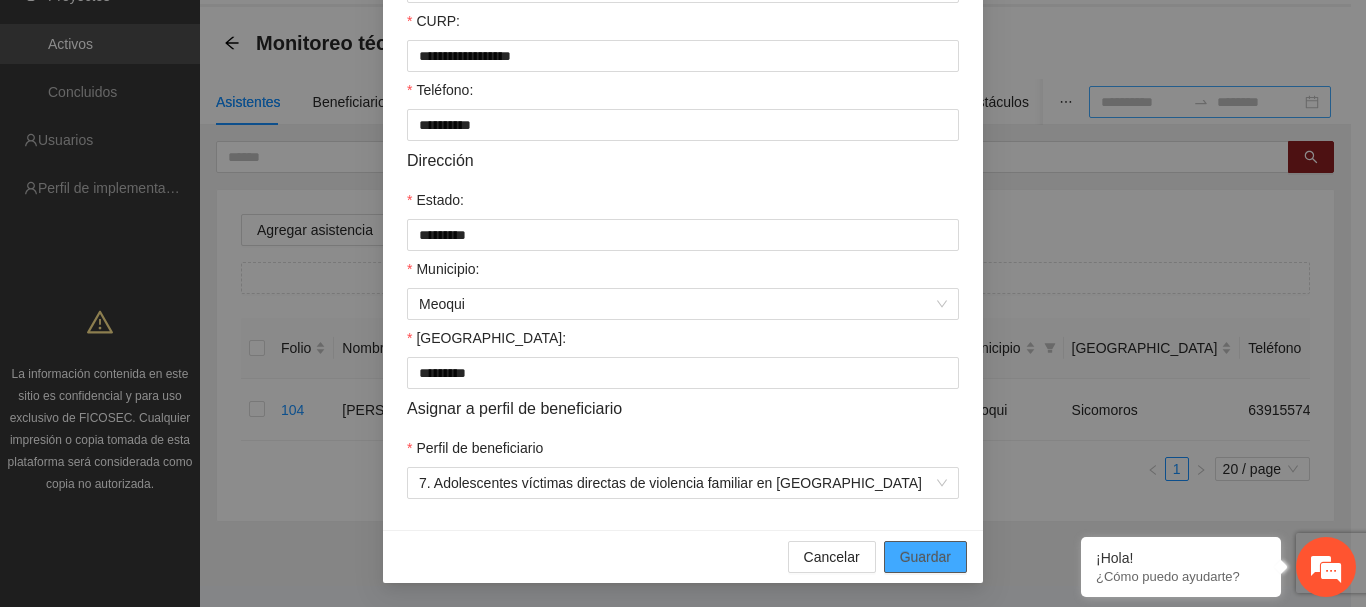 click on "Guardar" at bounding box center [925, 557] 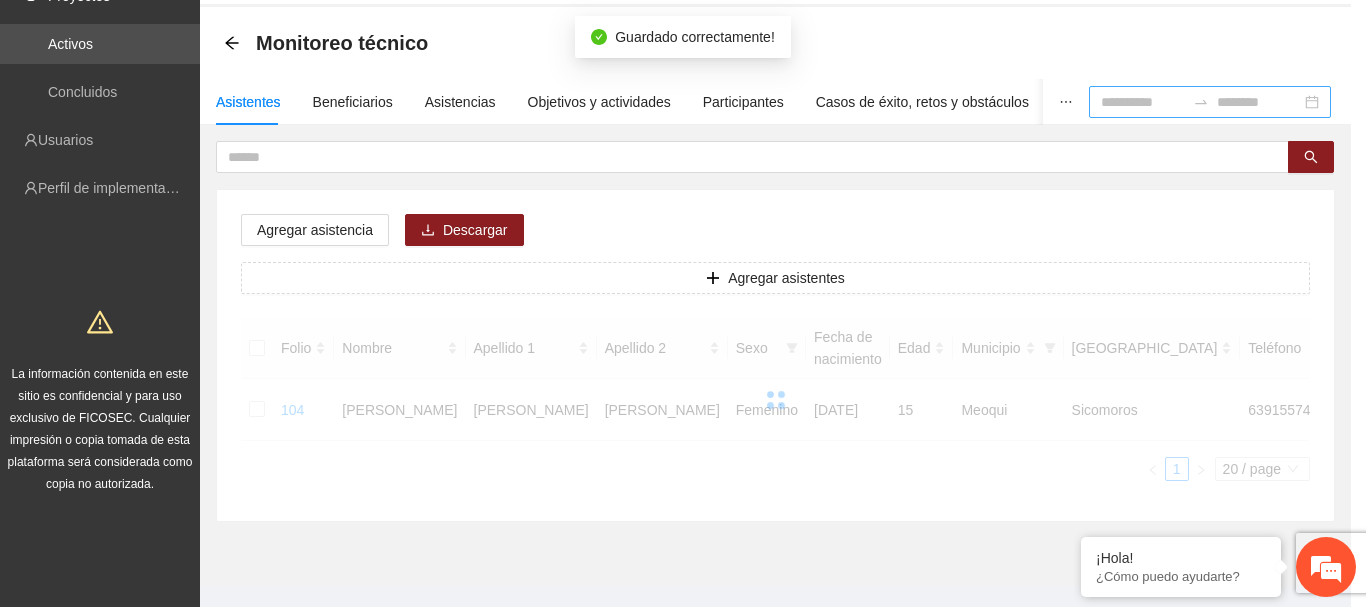 scroll, scrollTop: 455, scrollLeft: 0, axis: vertical 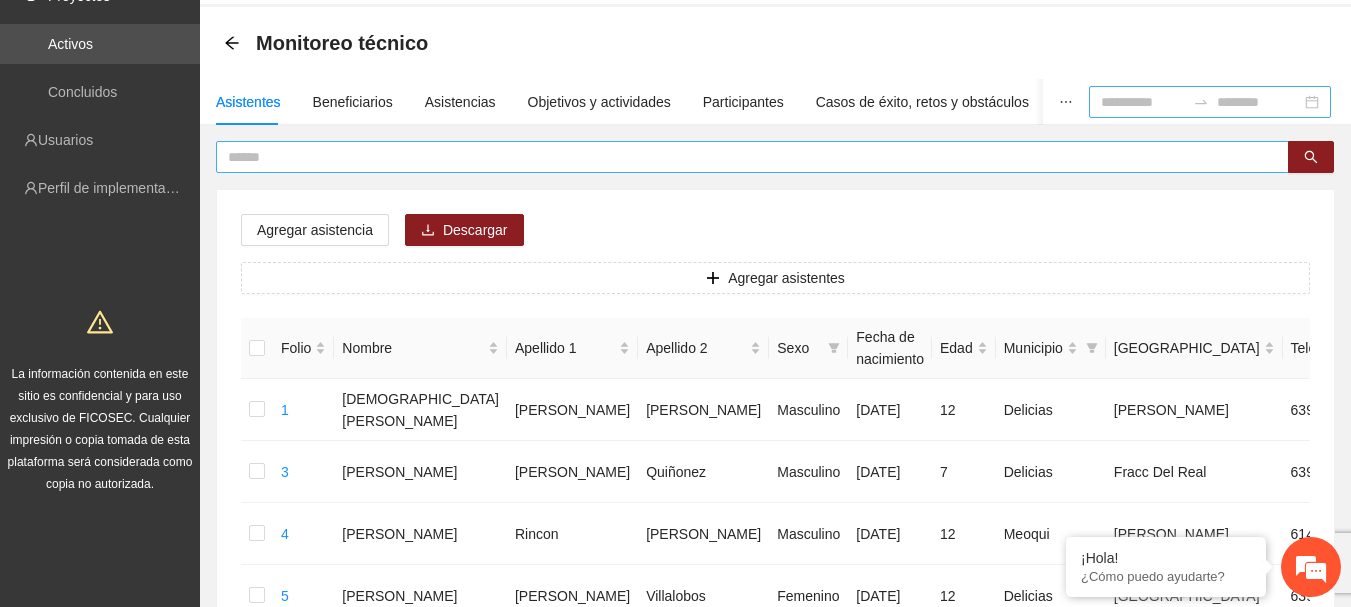 click at bounding box center (744, 157) 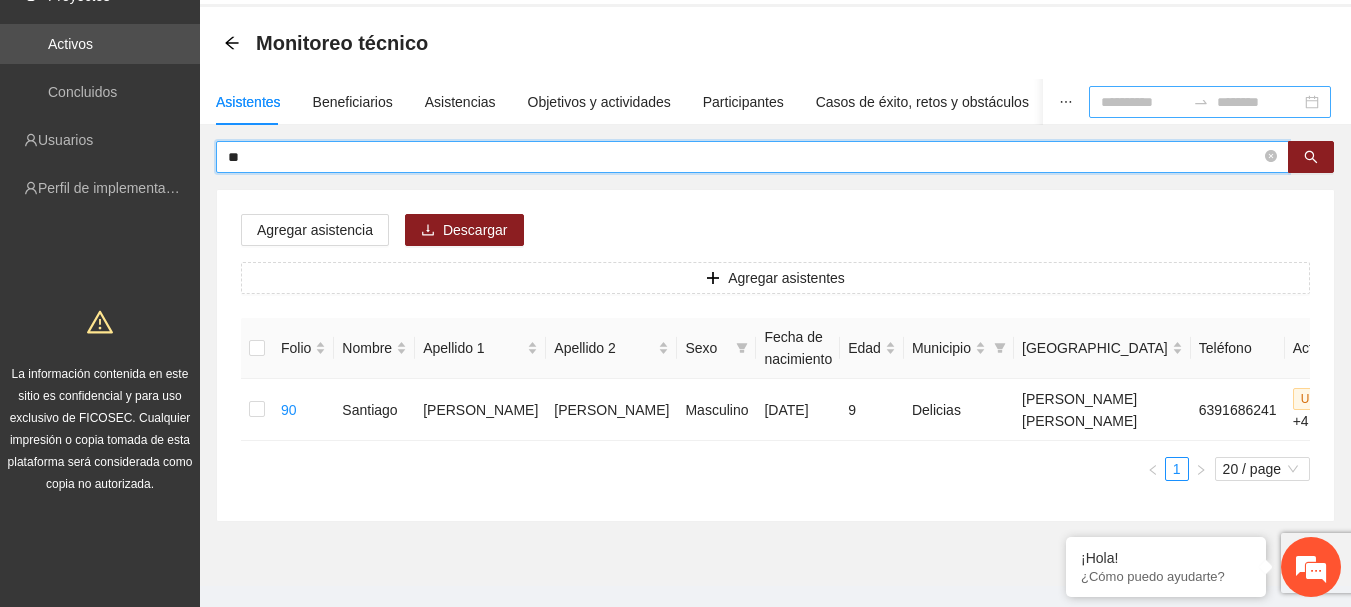 type on "*" 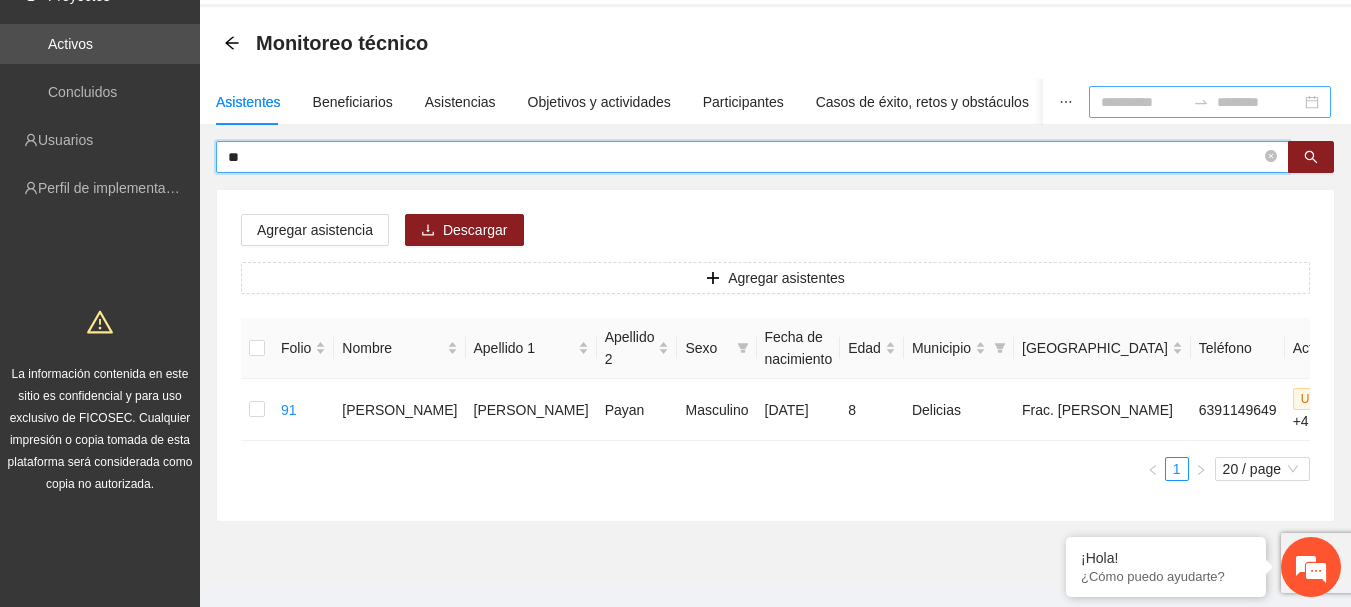 type on "*" 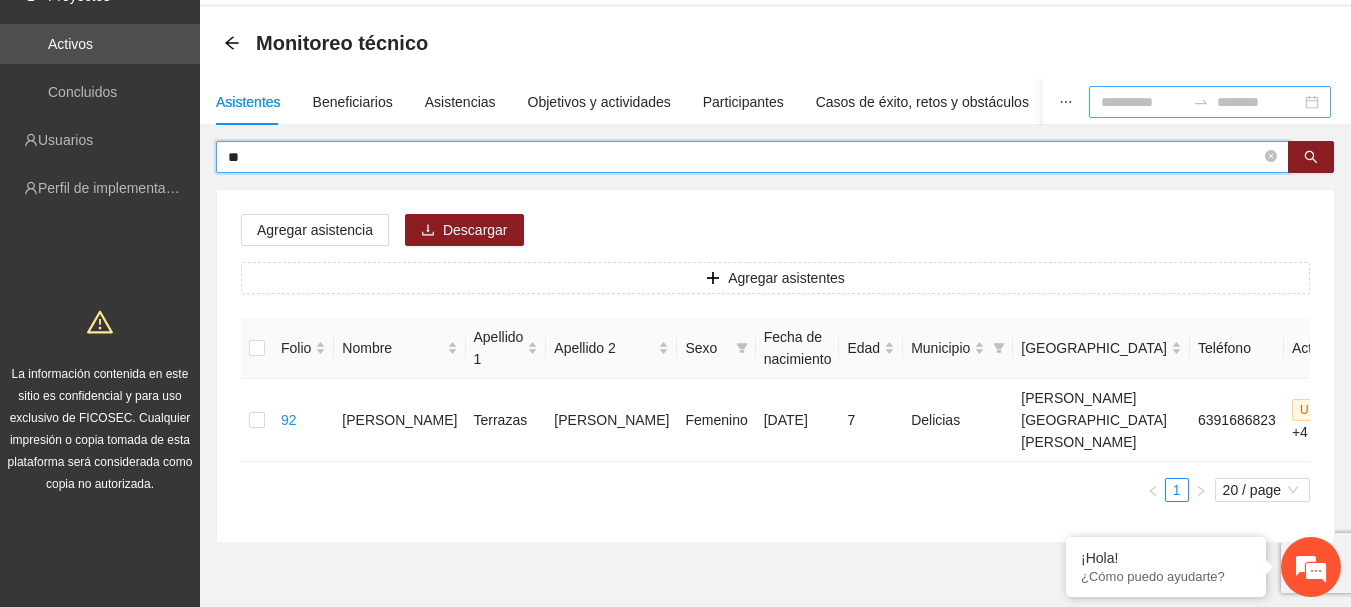 type on "*" 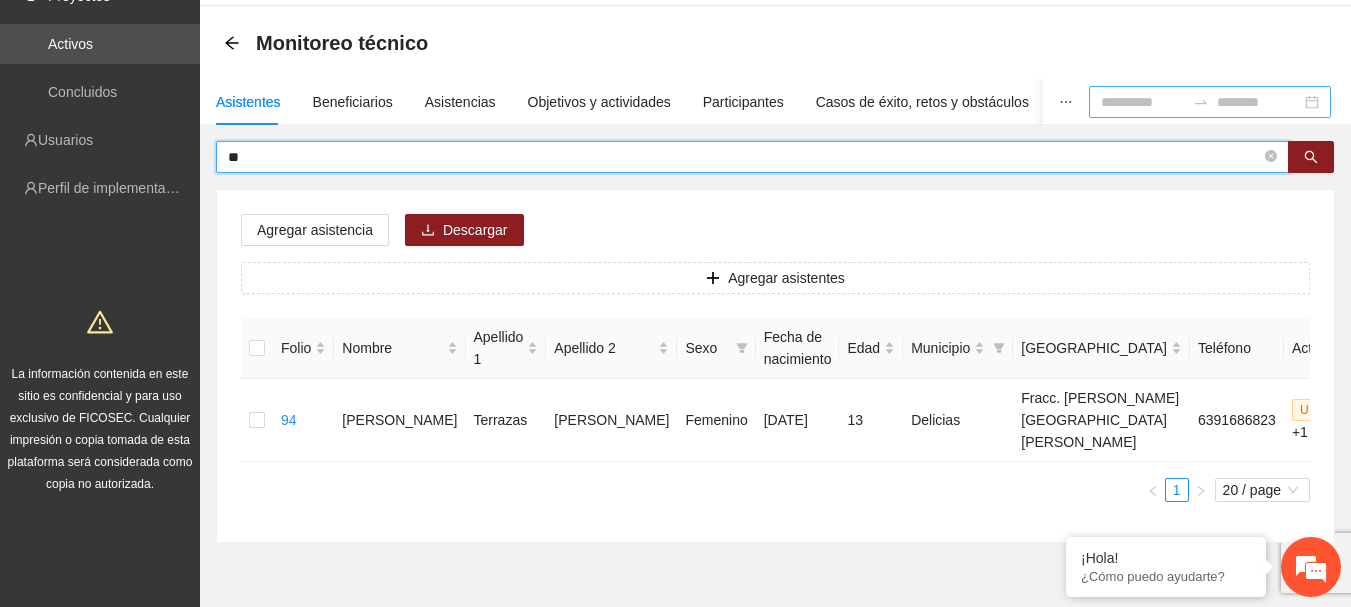 type on "*" 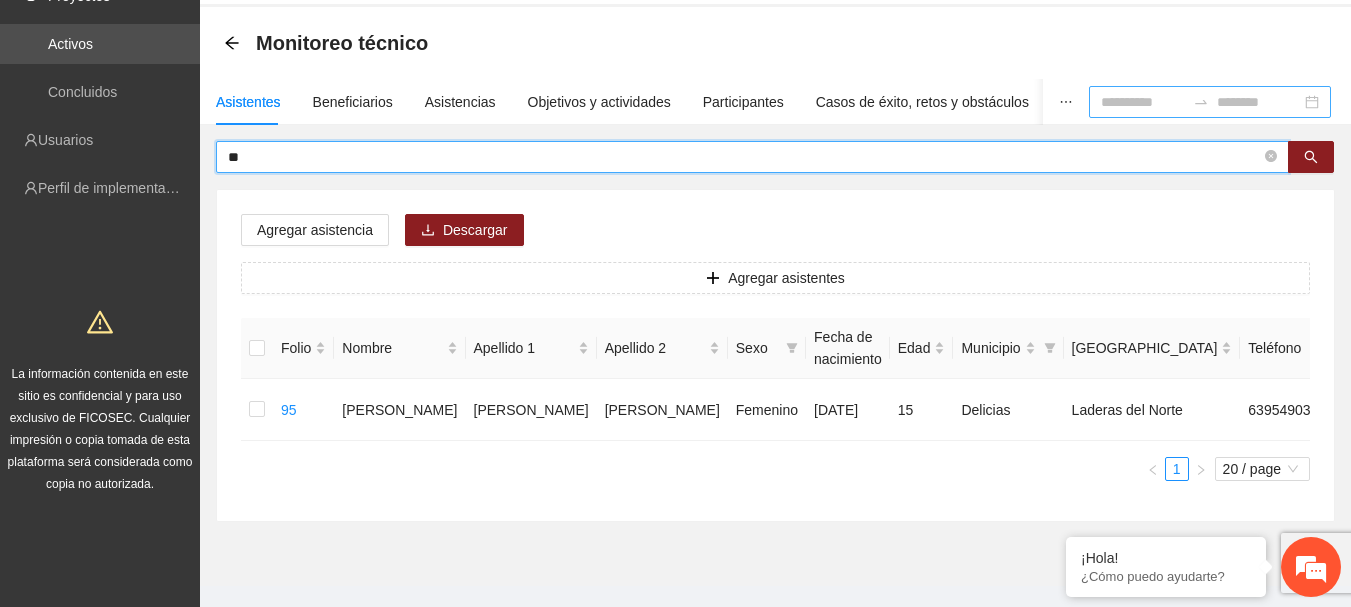 type on "*" 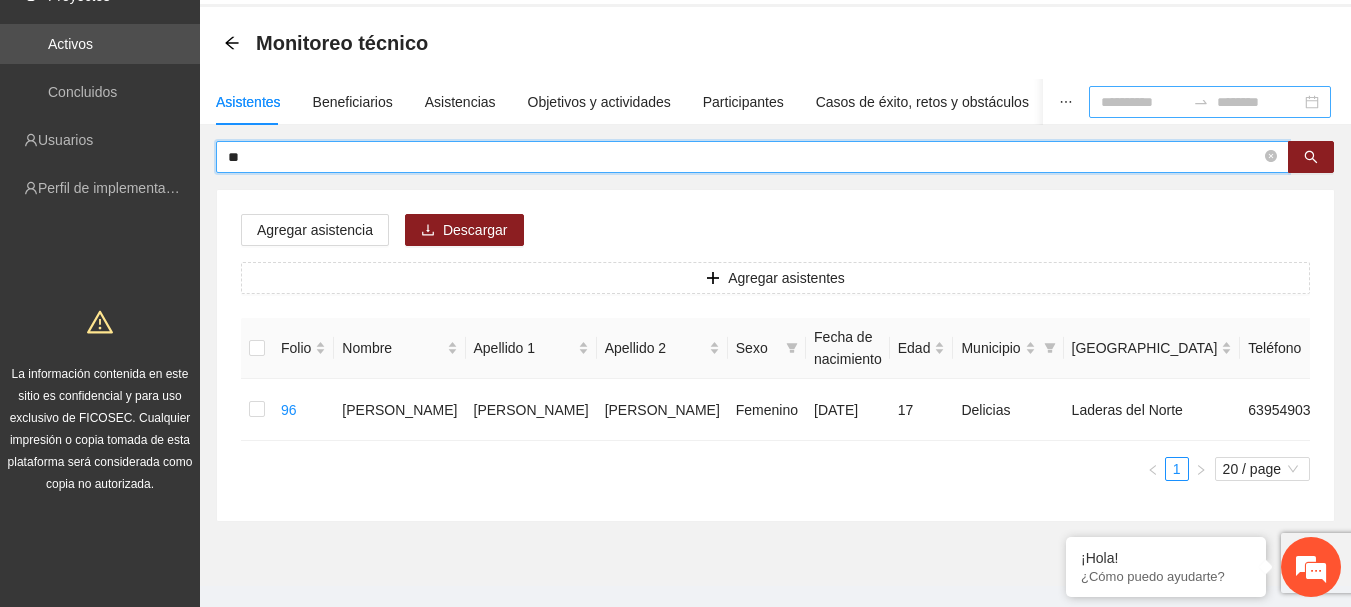 type on "*" 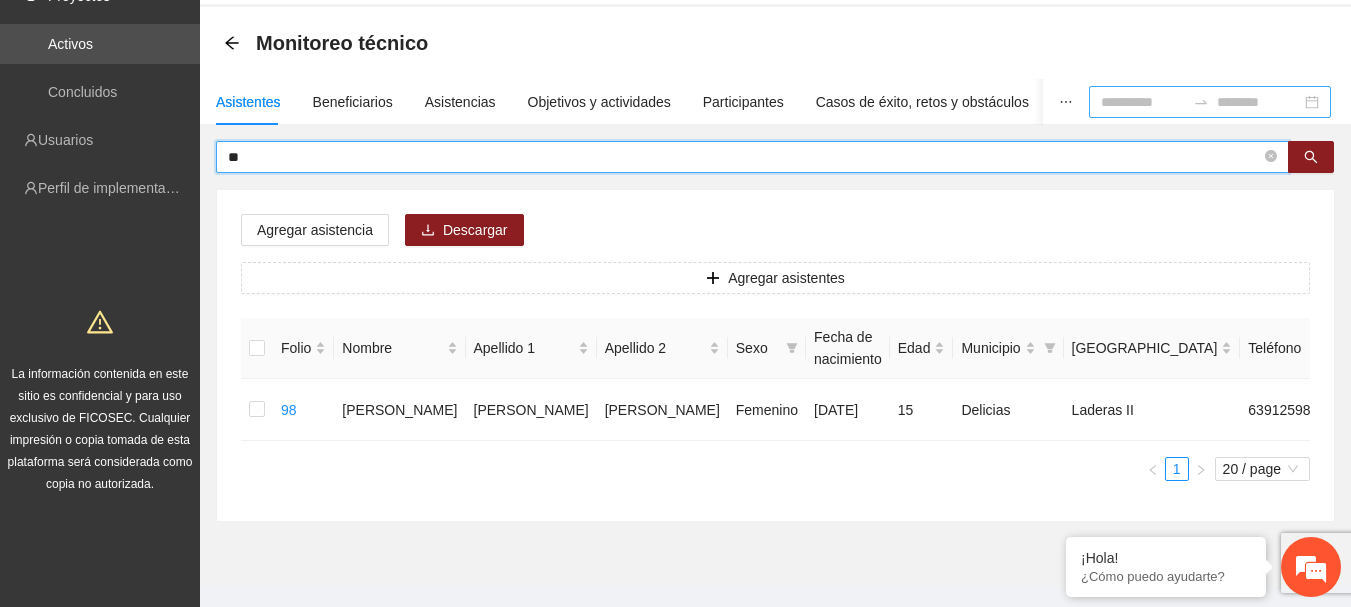 type on "*" 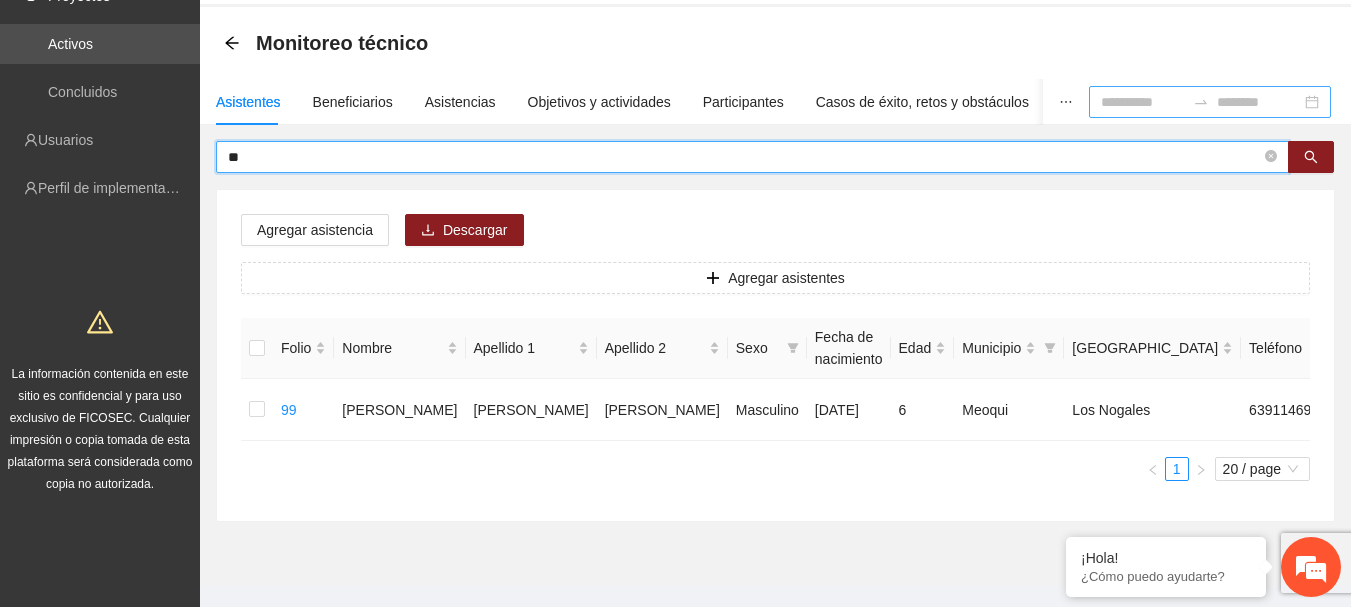 type on "*" 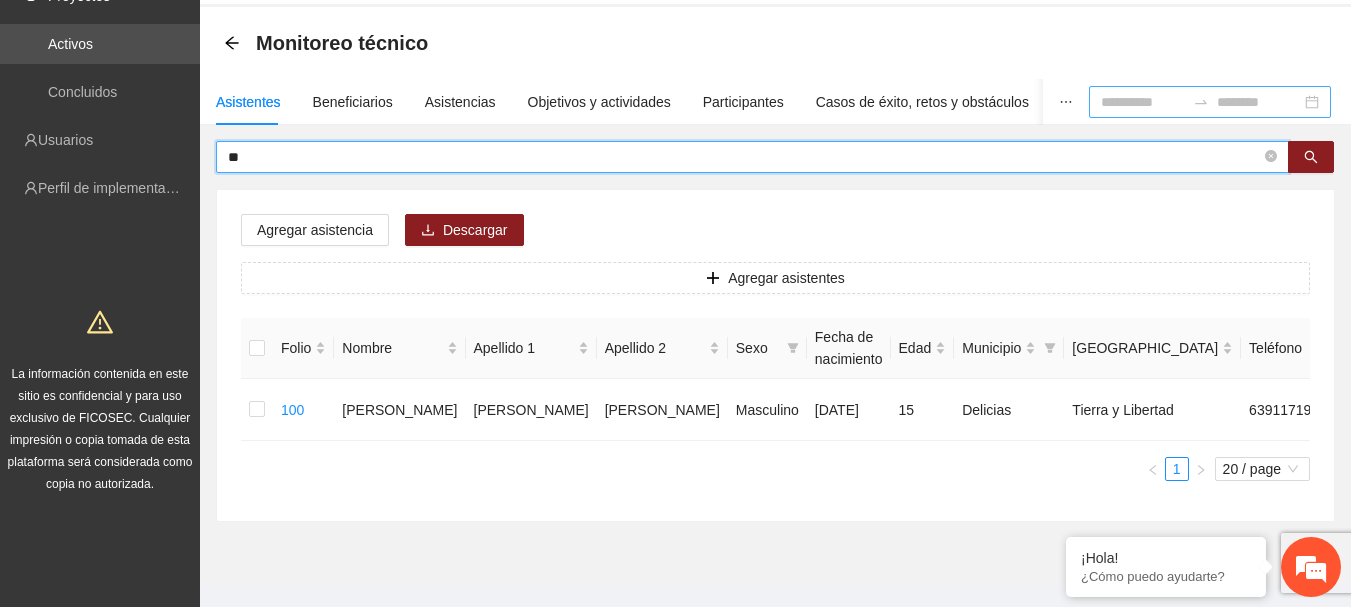 type on "*" 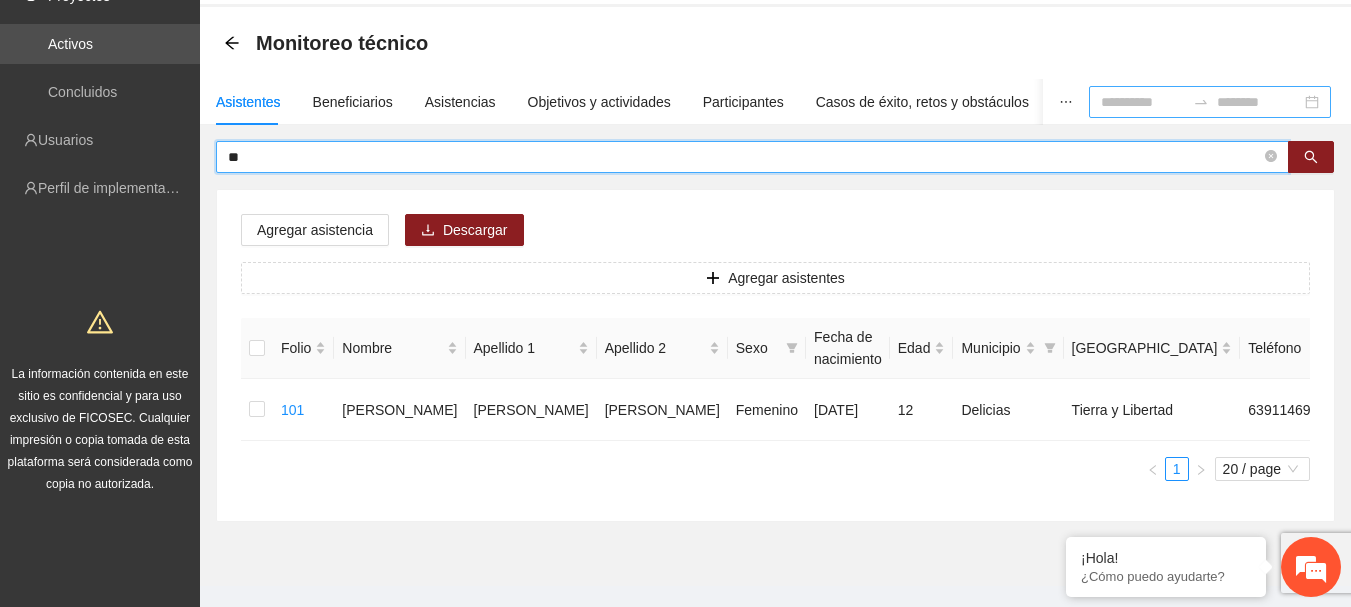 type on "*" 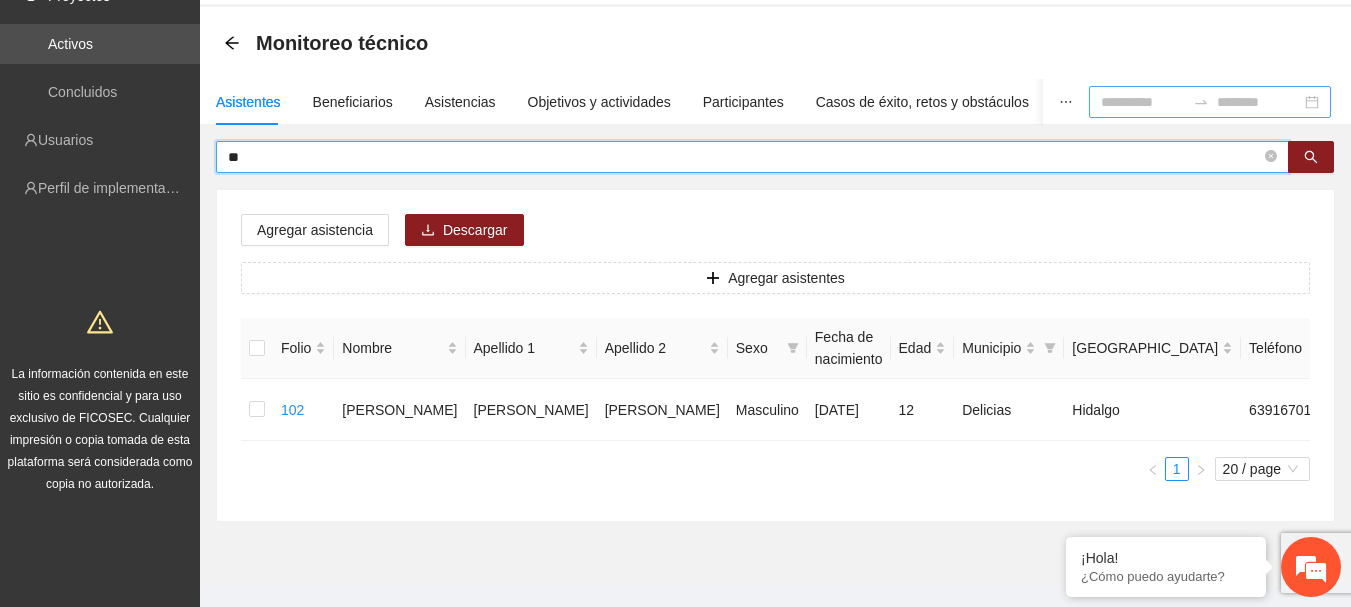 type on "*" 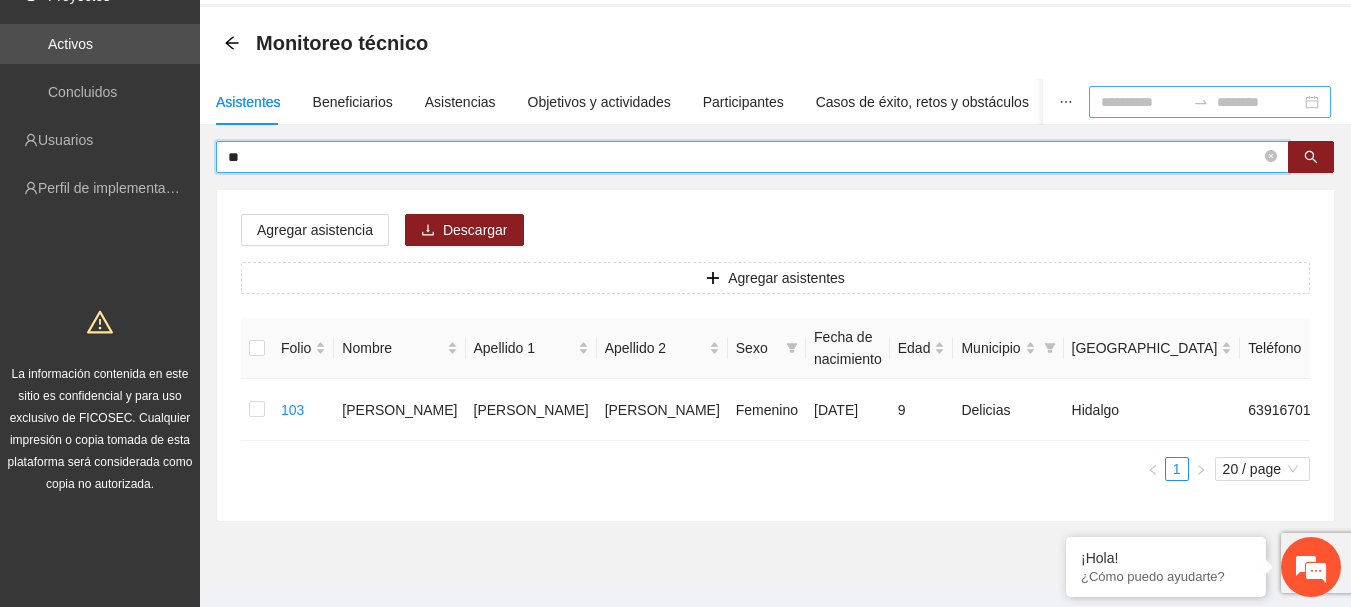 type on "*" 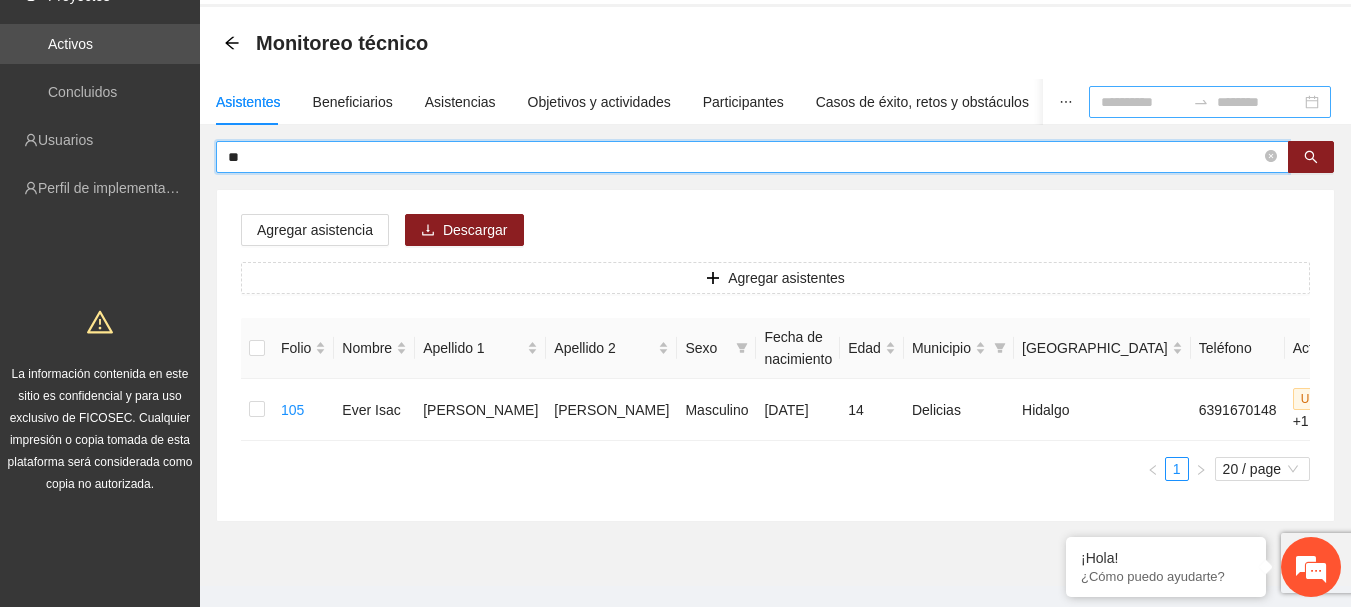 type on "*" 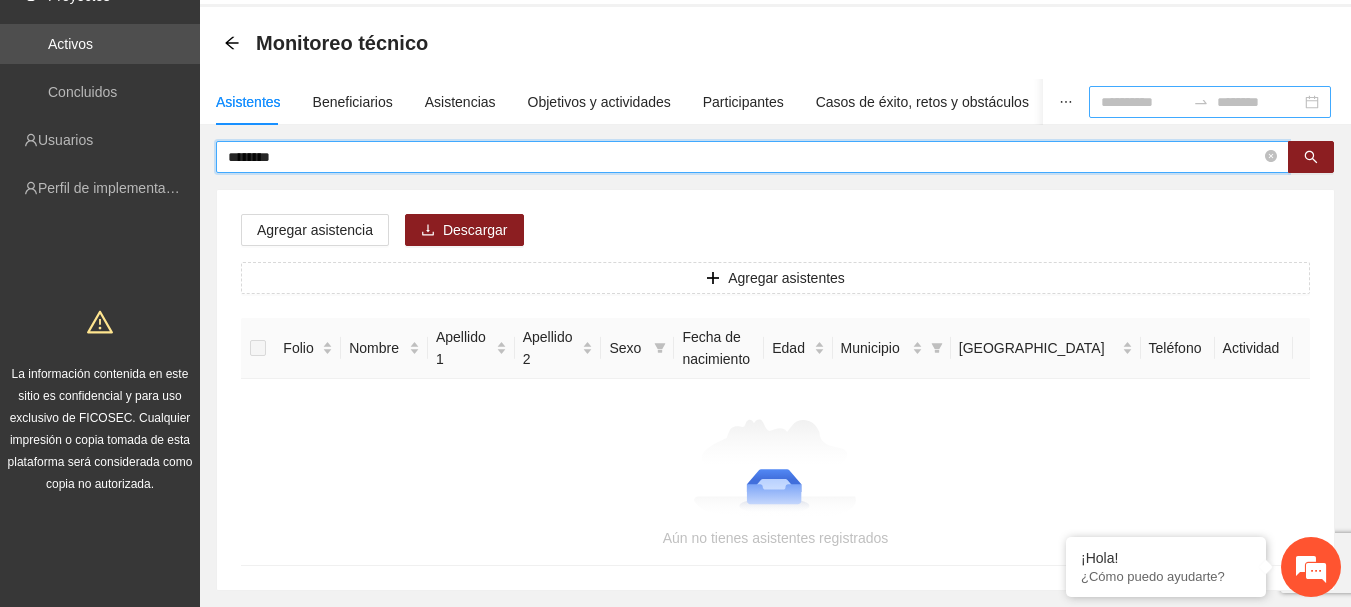 type on "********" 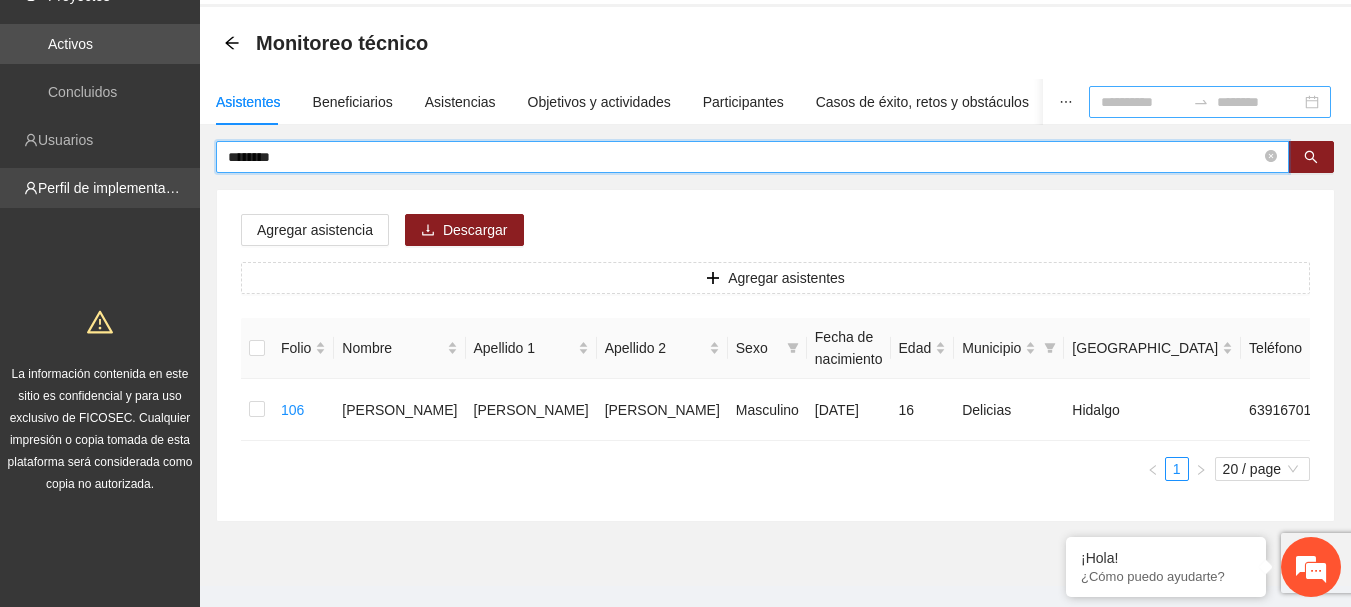 drag, startPoint x: 341, startPoint y: 153, endPoint x: 111, endPoint y: 168, distance: 230.48862 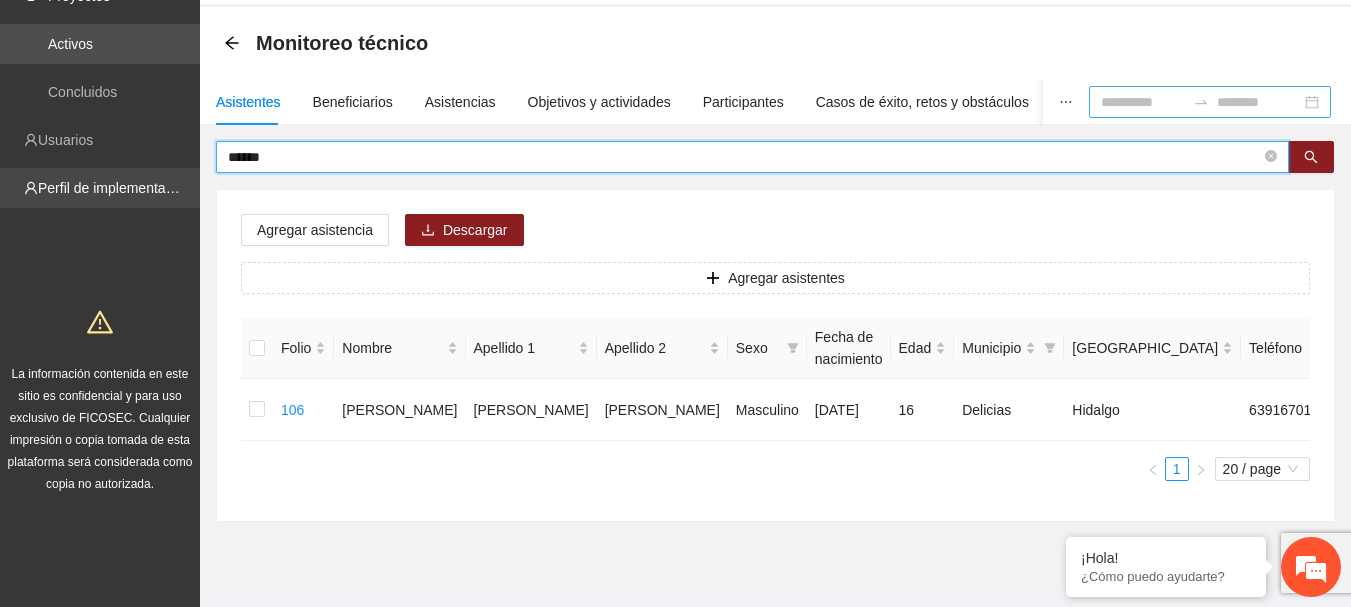 type on "******" 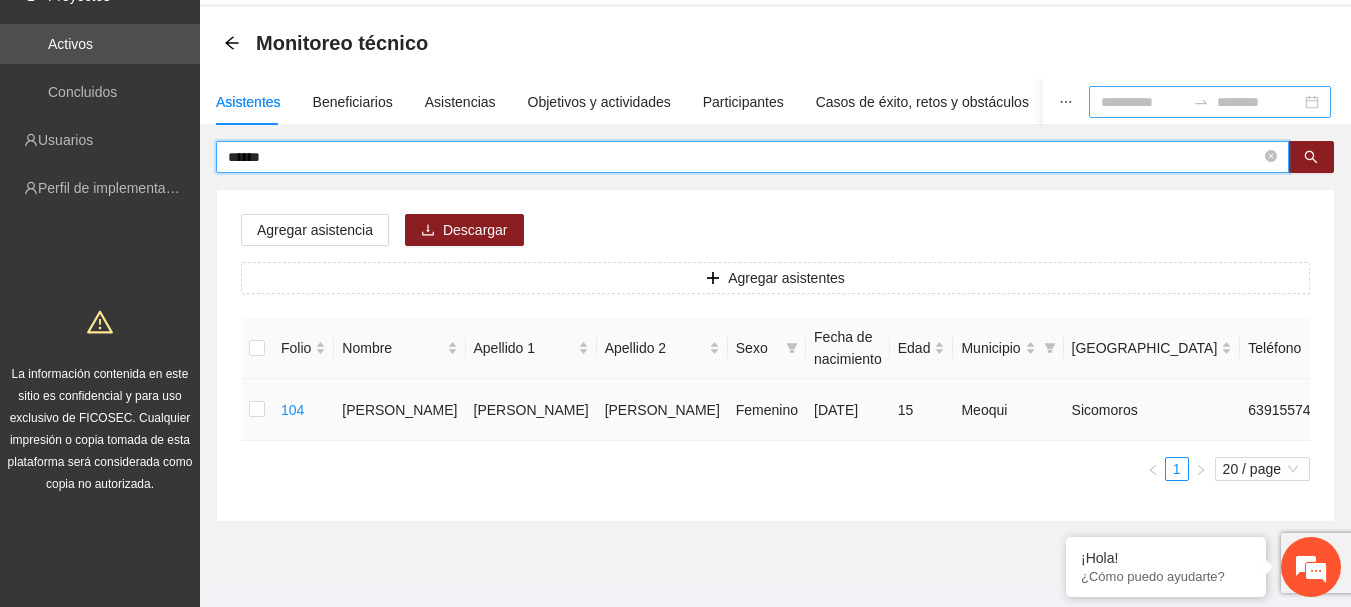 click 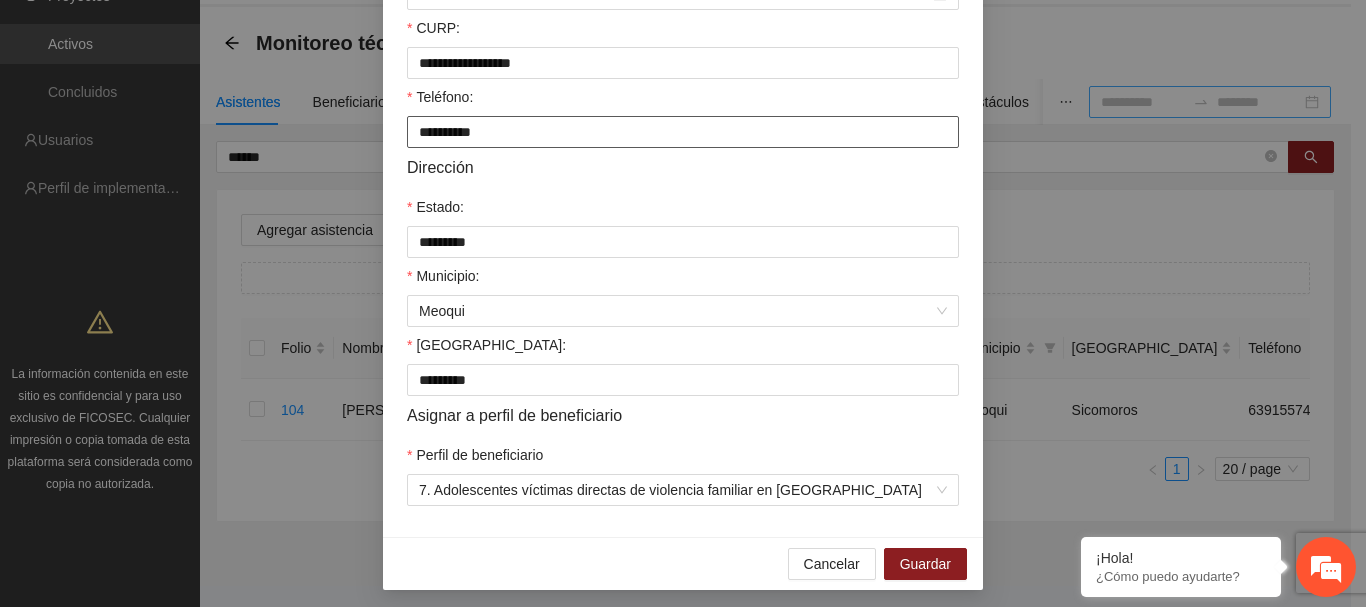 scroll, scrollTop: 555, scrollLeft: 0, axis: vertical 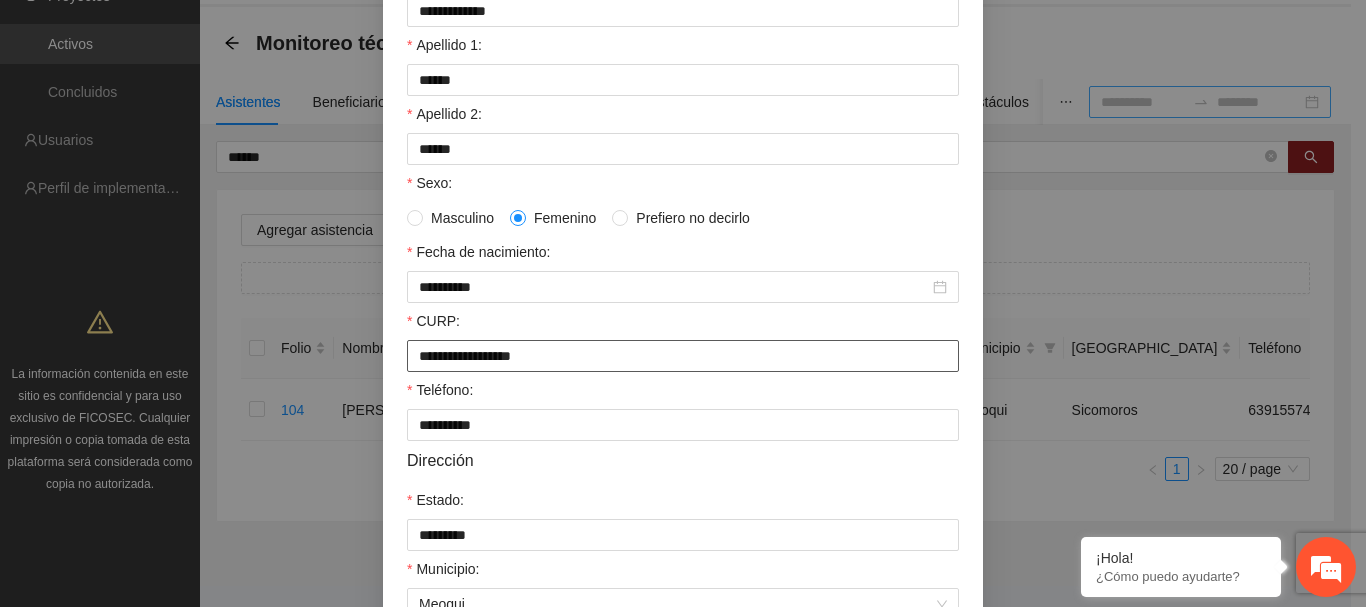 drag, startPoint x: 618, startPoint y: 356, endPoint x: 373, endPoint y: 370, distance: 245.39967 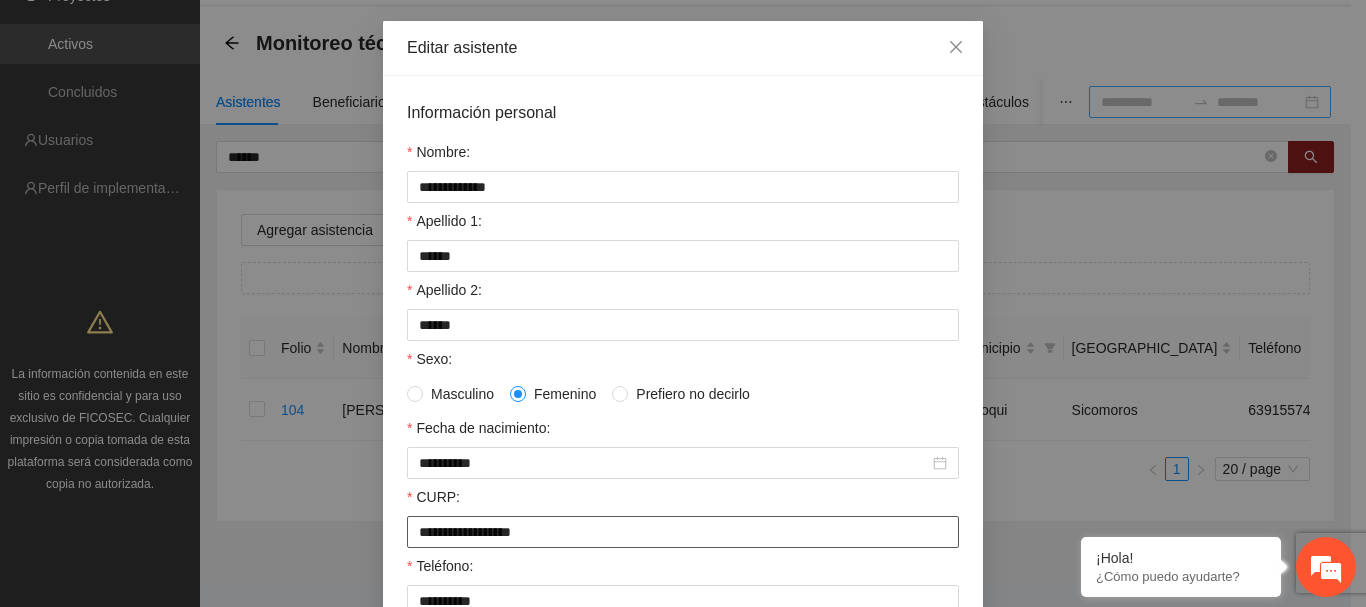 scroll, scrollTop: 0, scrollLeft: 0, axis: both 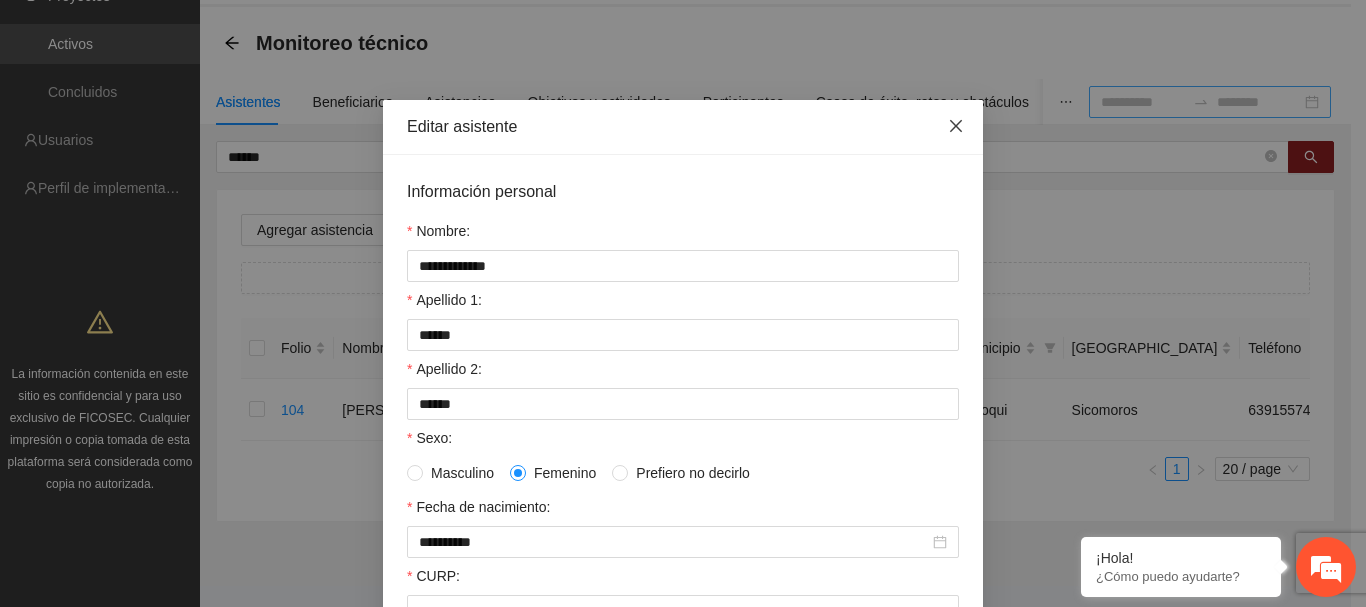 click 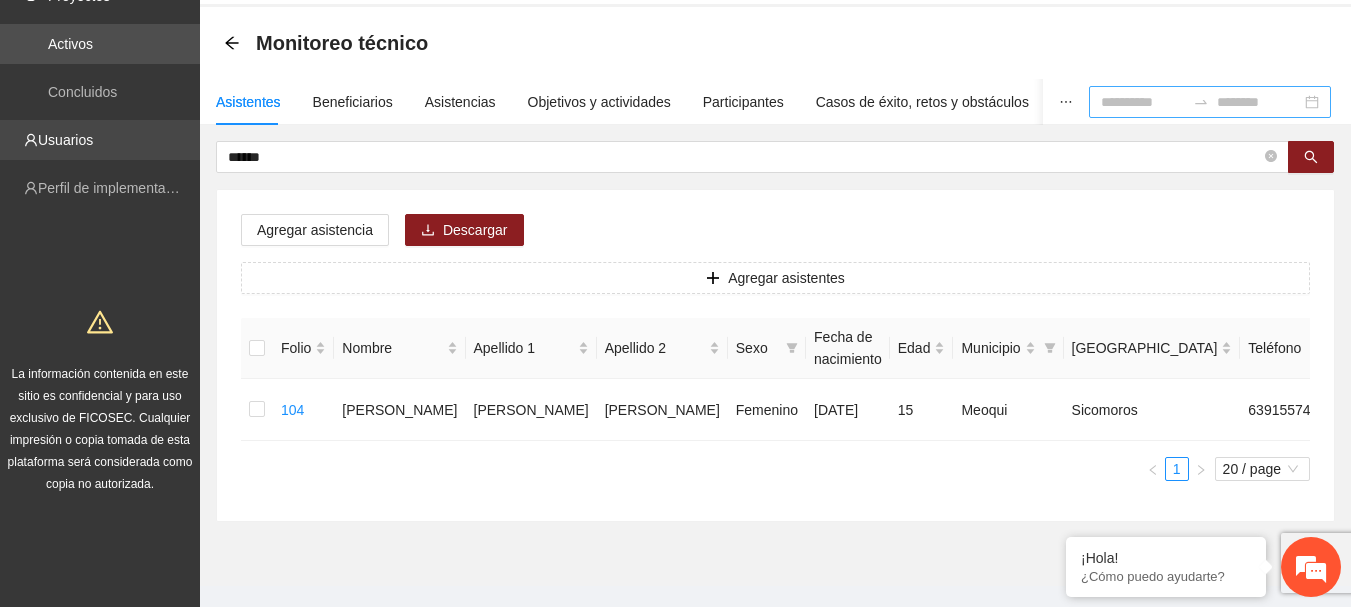 drag, startPoint x: 320, startPoint y: 162, endPoint x: 121, endPoint y: 159, distance: 199.02261 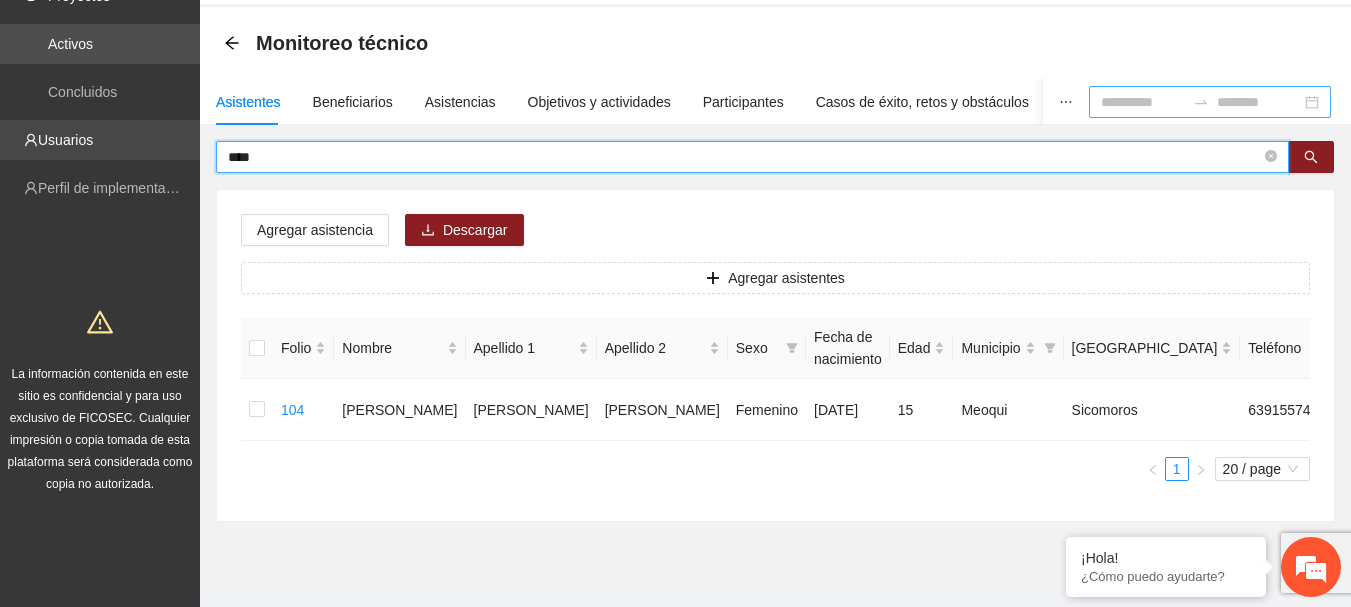 type on "****" 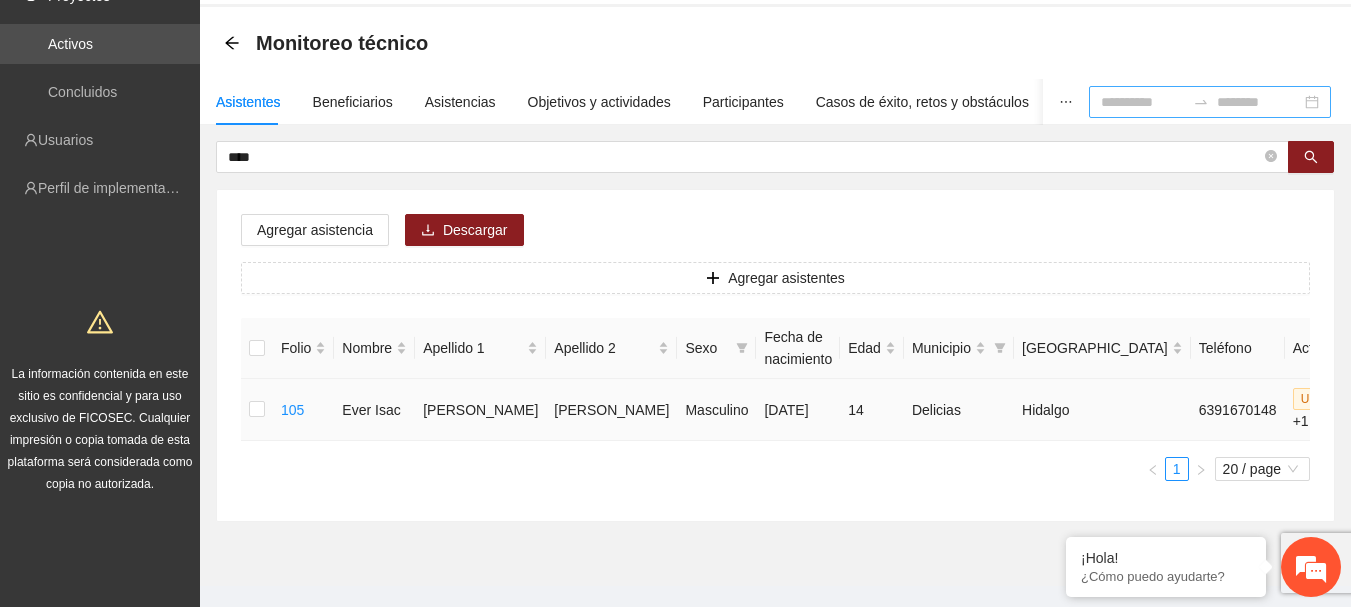 click 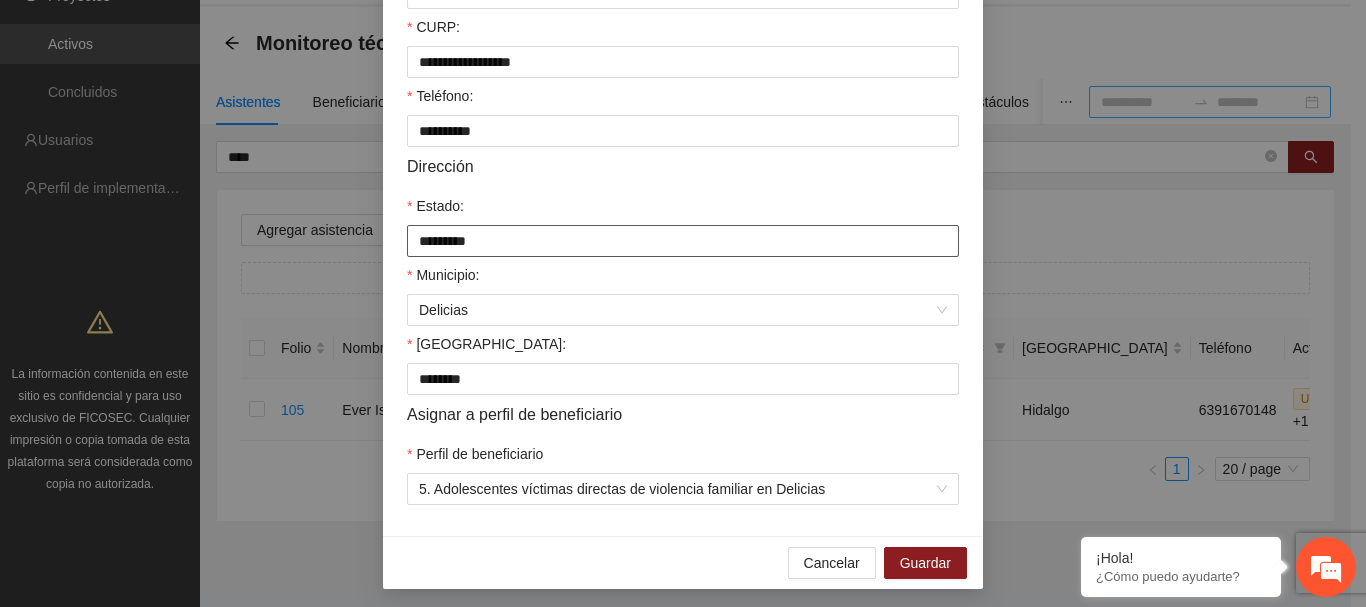 scroll, scrollTop: 555, scrollLeft: 0, axis: vertical 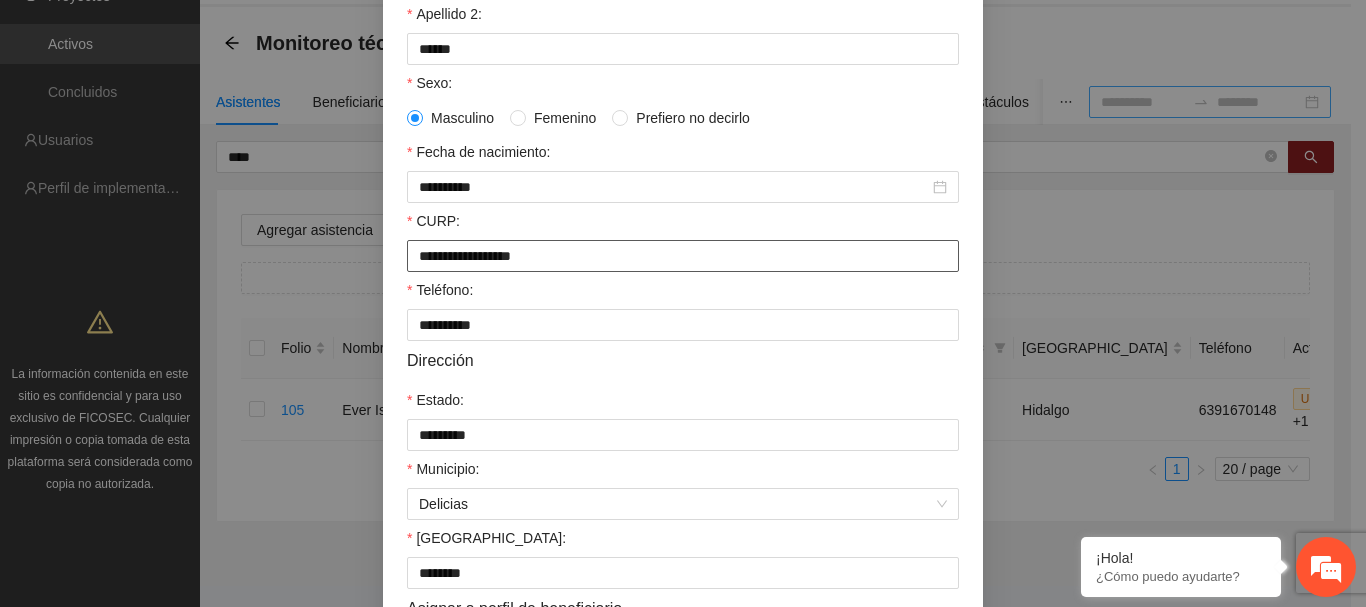 drag, startPoint x: 590, startPoint y: 253, endPoint x: 307, endPoint y: 255, distance: 283.00708 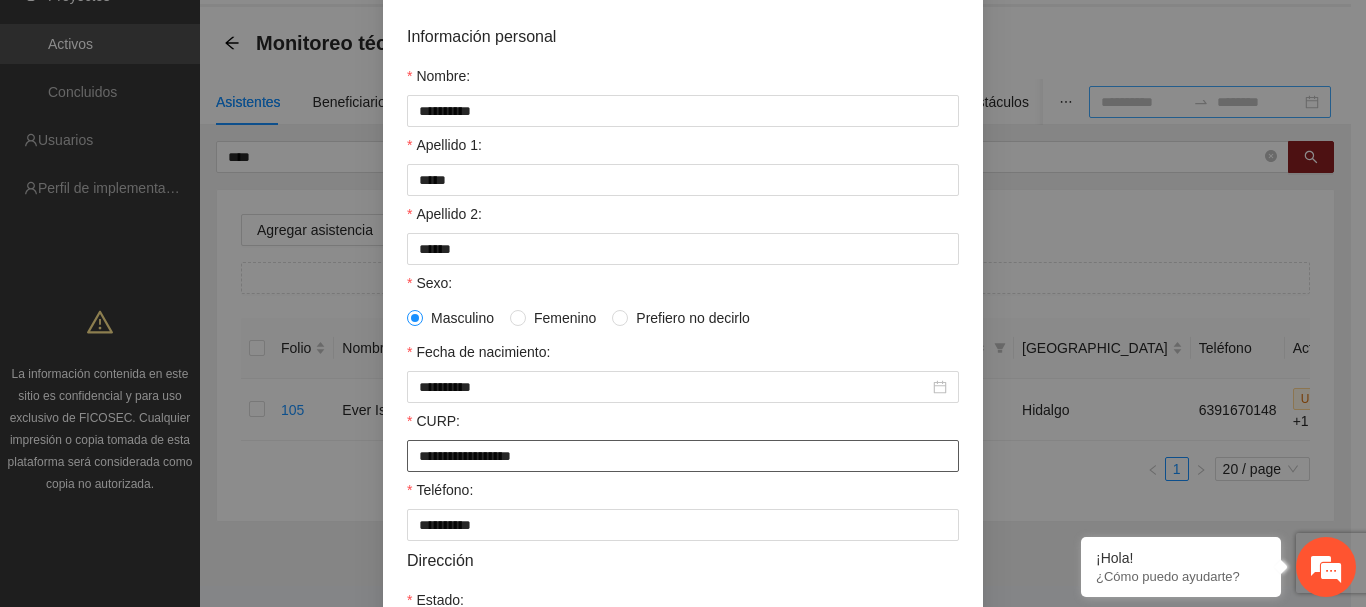 scroll, scrollTop: 0, scrollLeft: 0, axis: both 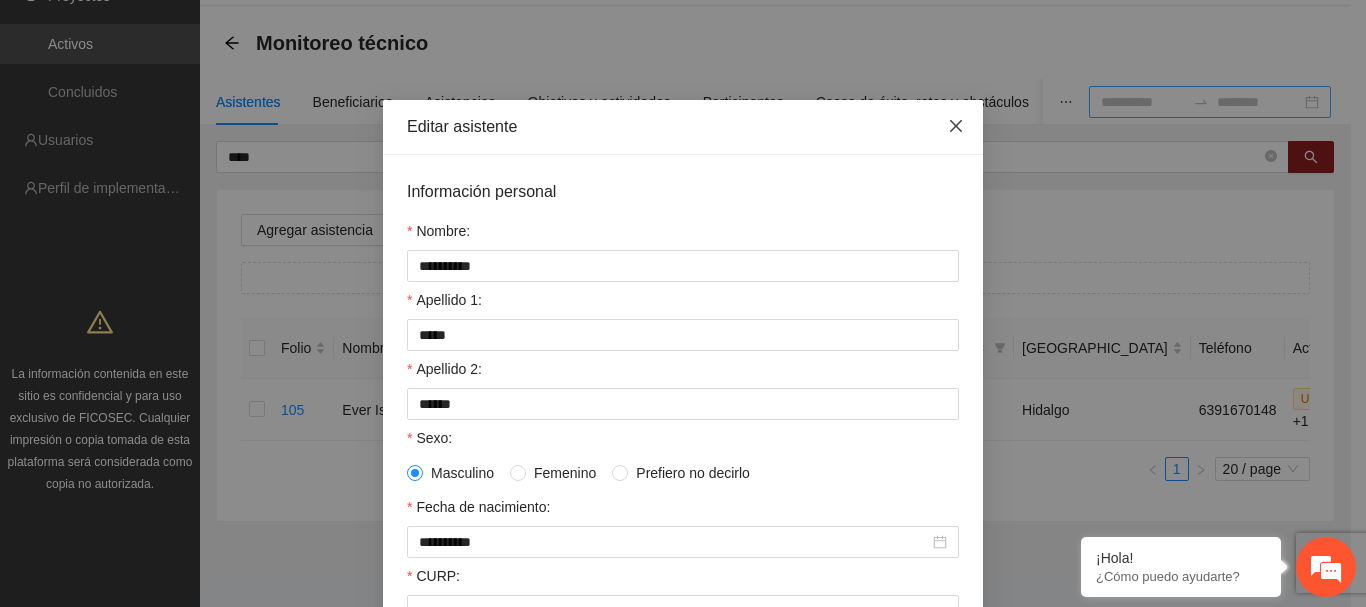 click 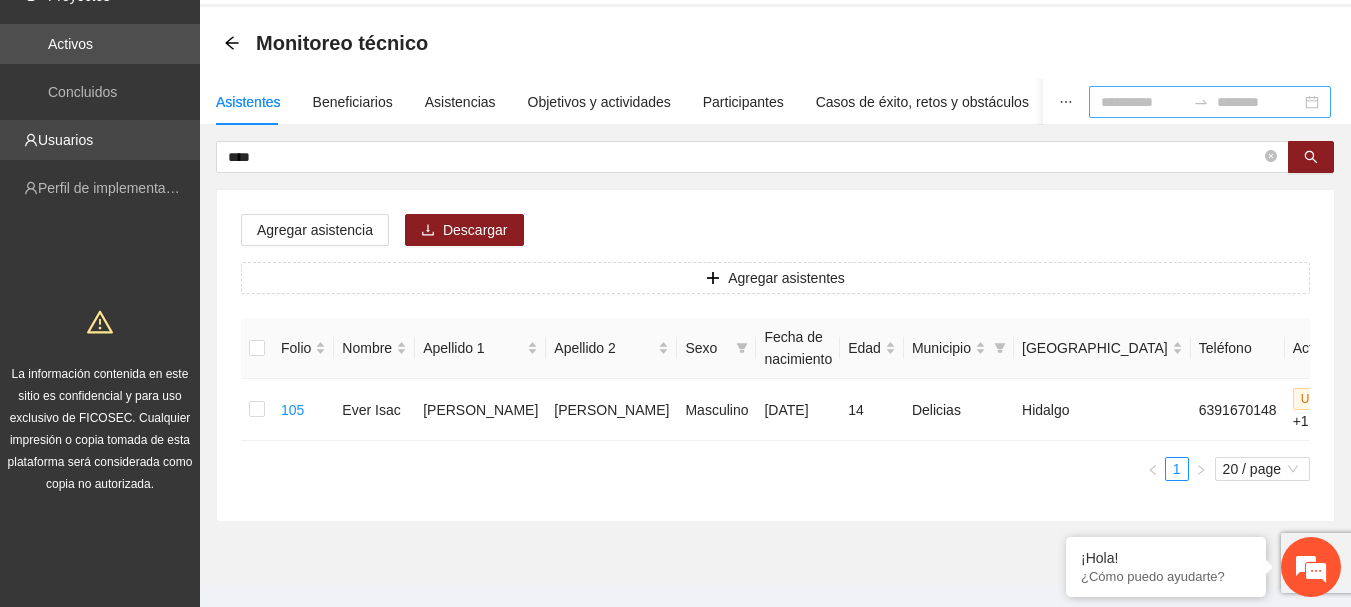 drag, startPoint x: 280, startPoint y: 153, endPoint x: 157, endPoint y: 137, distance: 124.036285 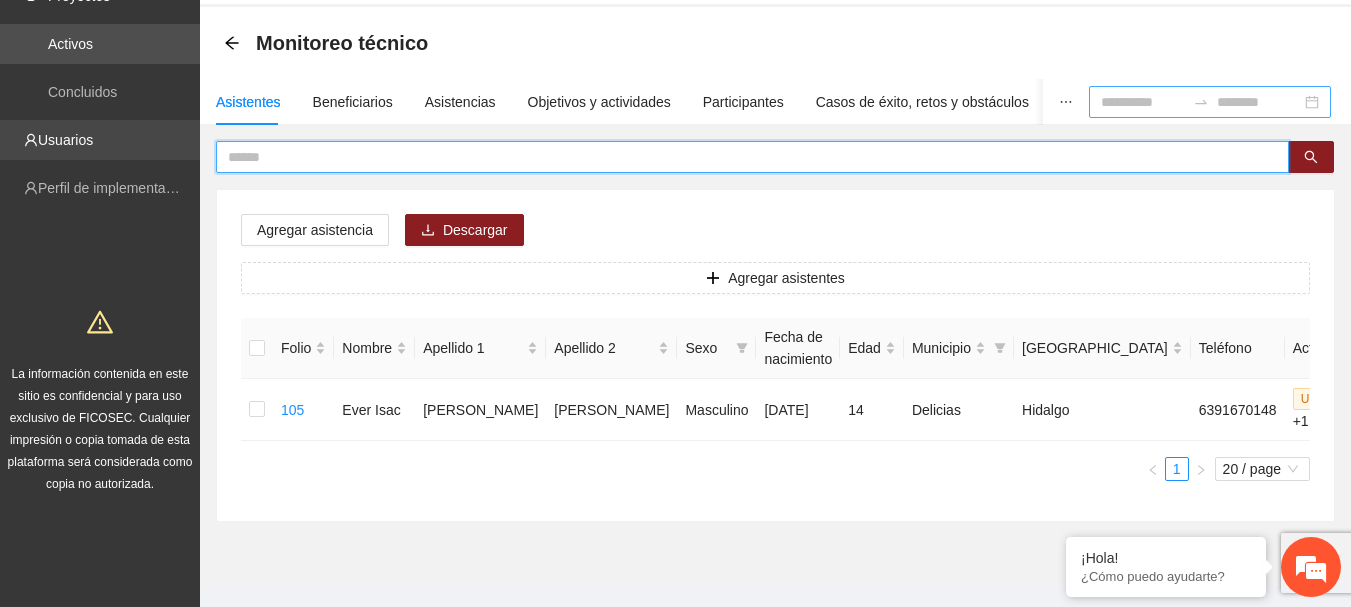 type on "*" 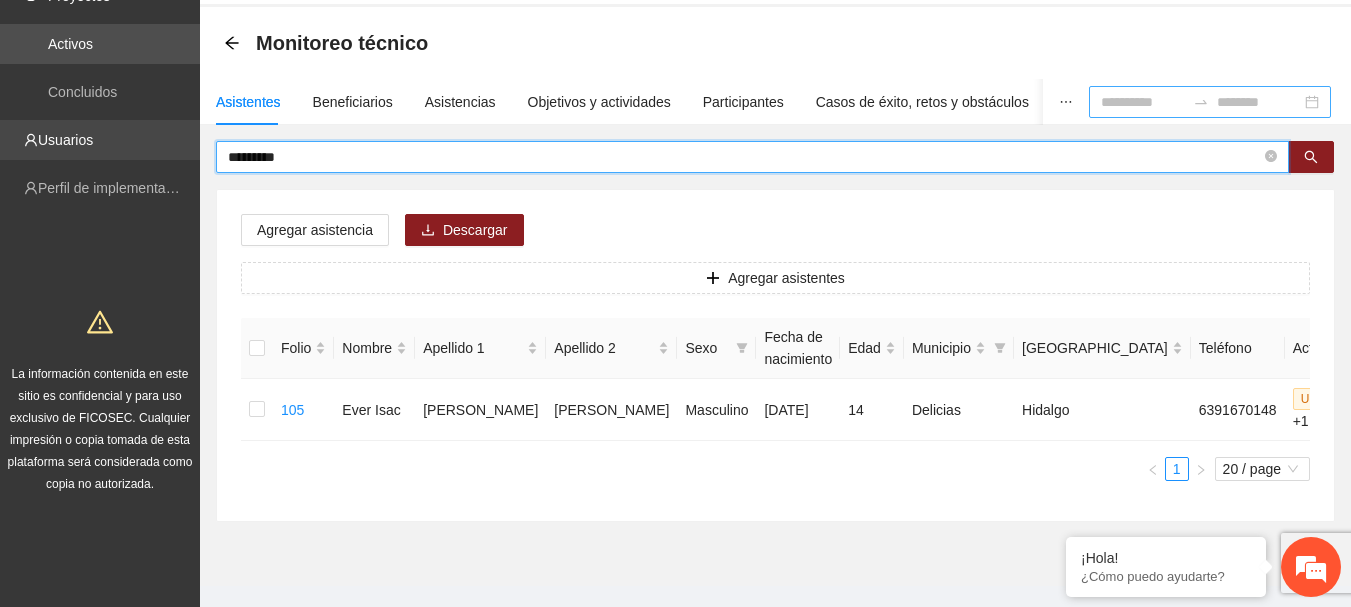 type on "********" 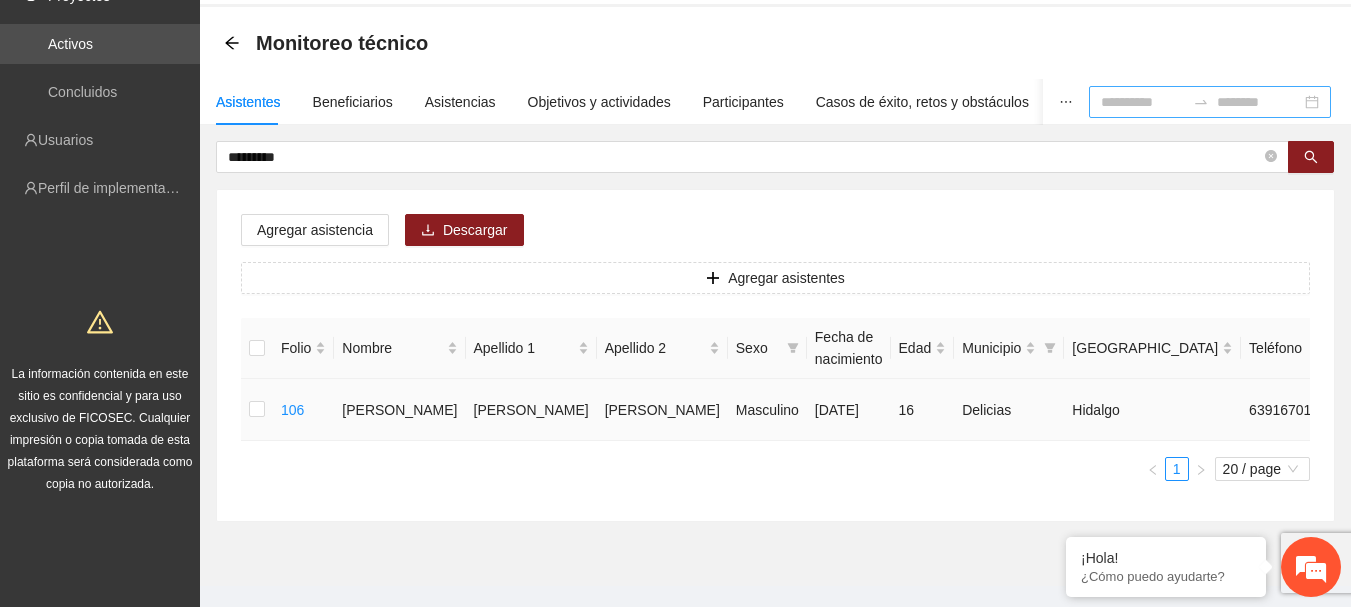 click 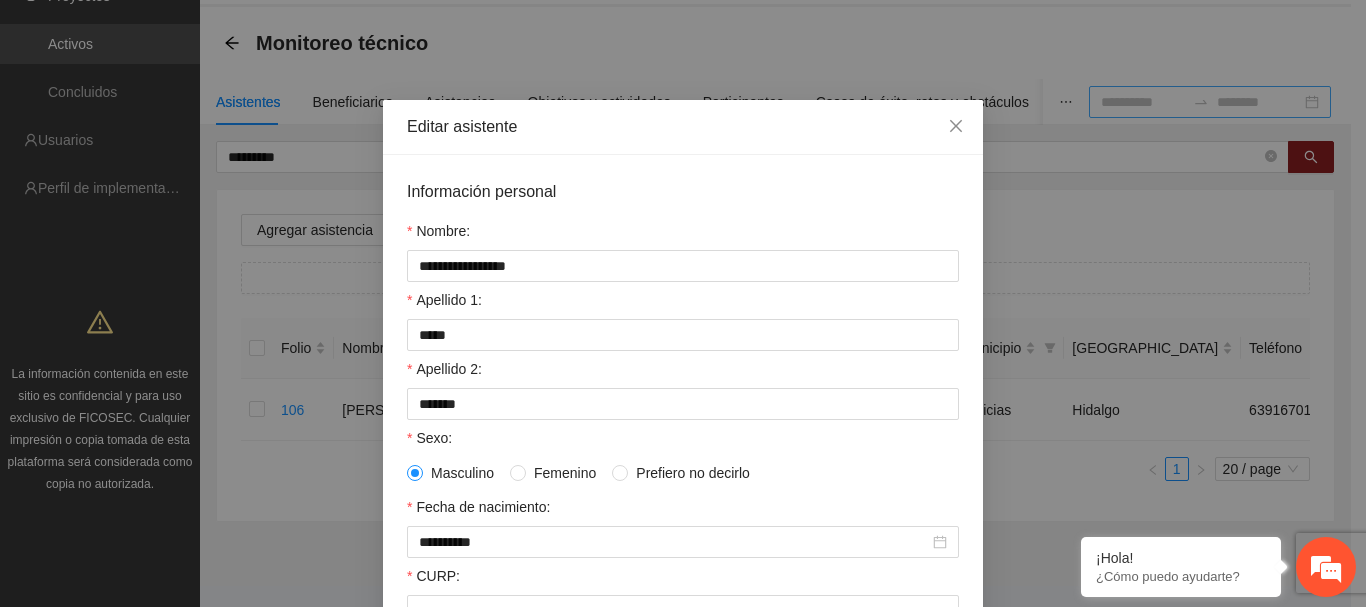 scroll, scrollTop: 300, scrollLeft: 0, axis: vertical 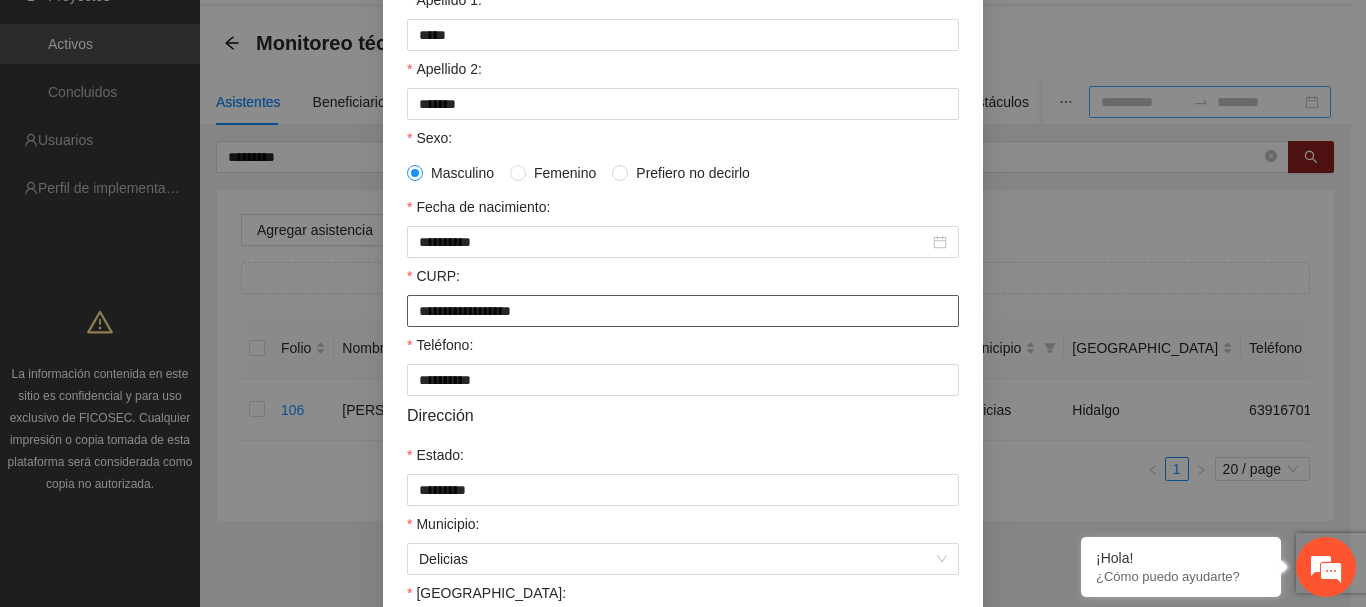 drag, startPoint x: 613, startPoint y: 309, endPoint x: 324, endPoint y: 314, distance: 289.04324 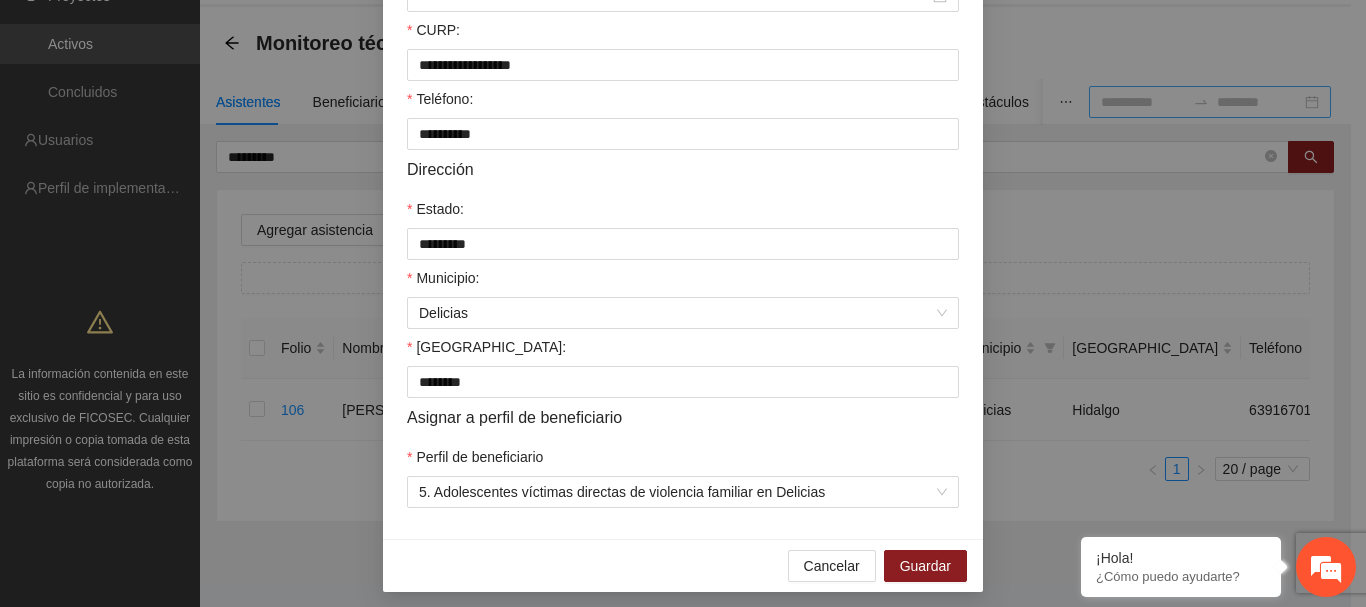 scroll, scrollTop: 554, scrollLeft: 0, axis: vertical 